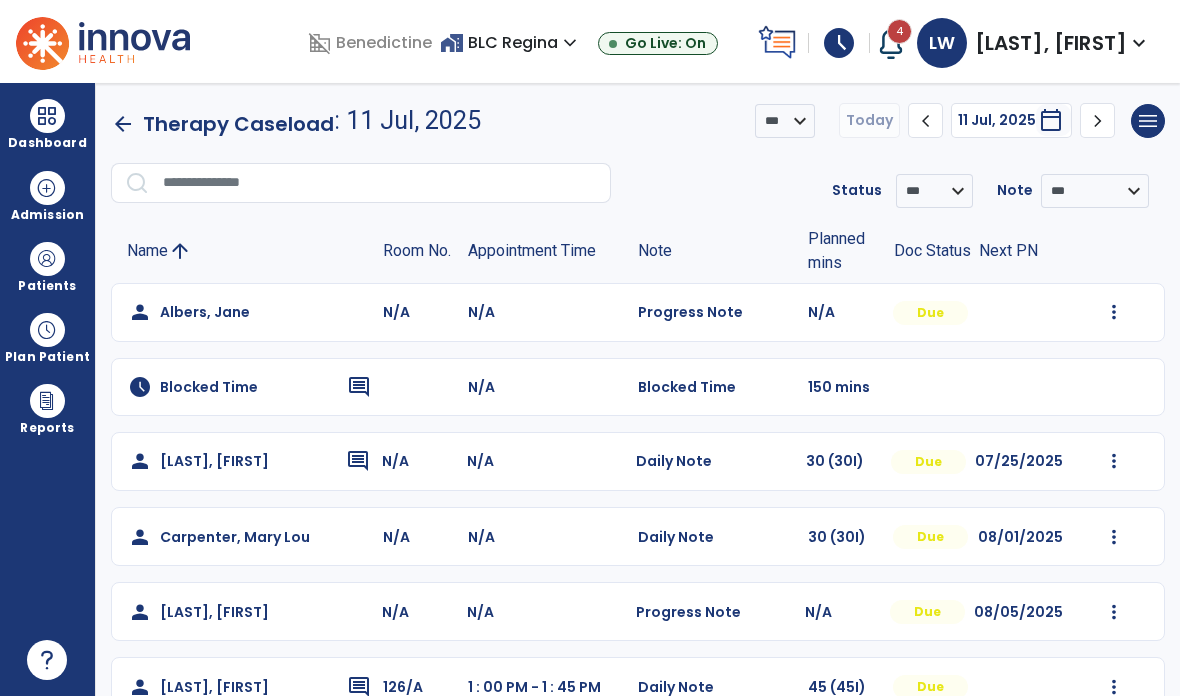 scroll, scrollTop: 0, scrollLeft: 0, axis: both 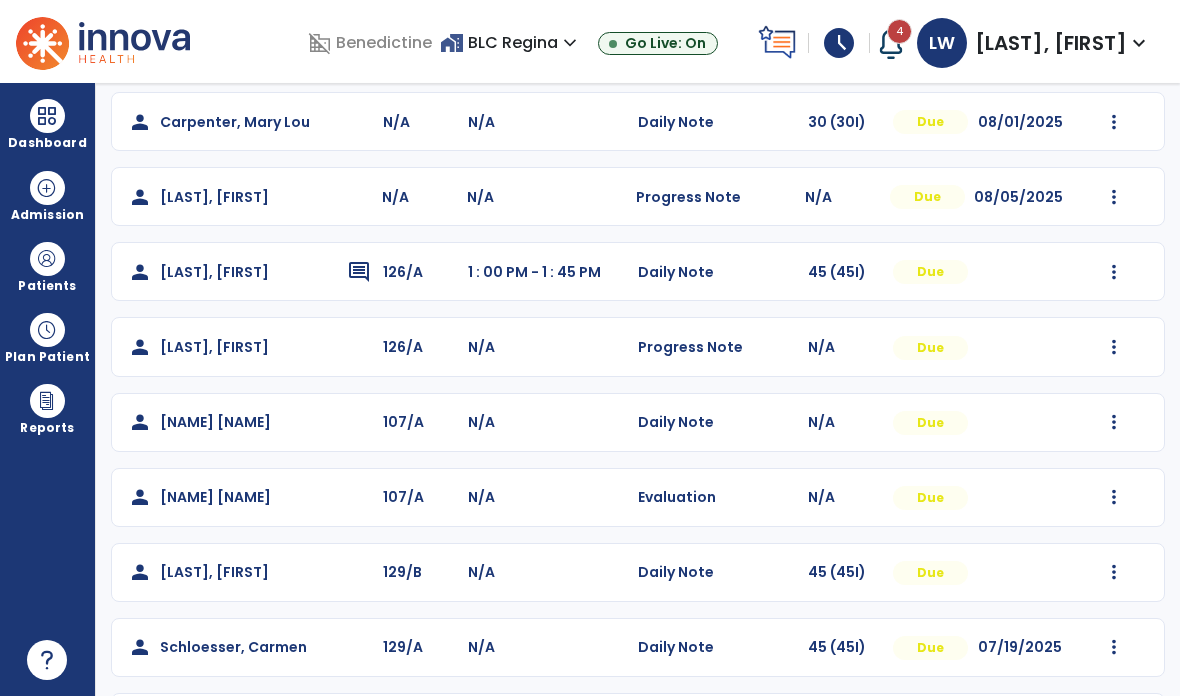 click at bounding box center [1114, -103] 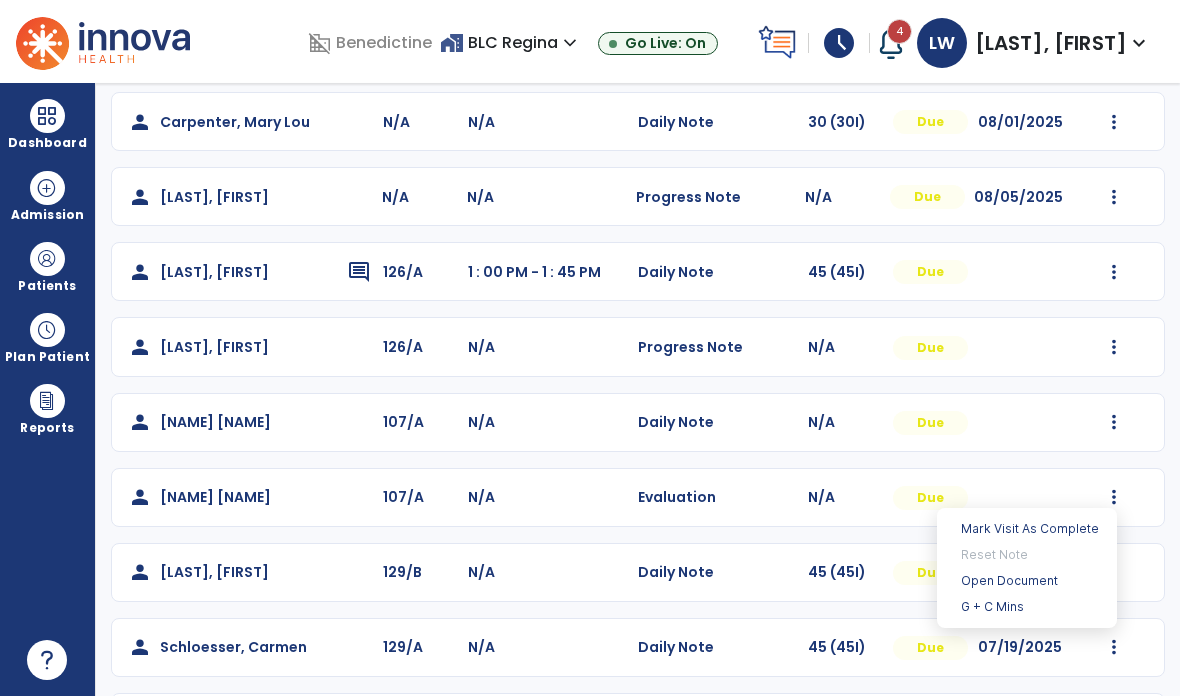 click at bounding box center (47, 259) 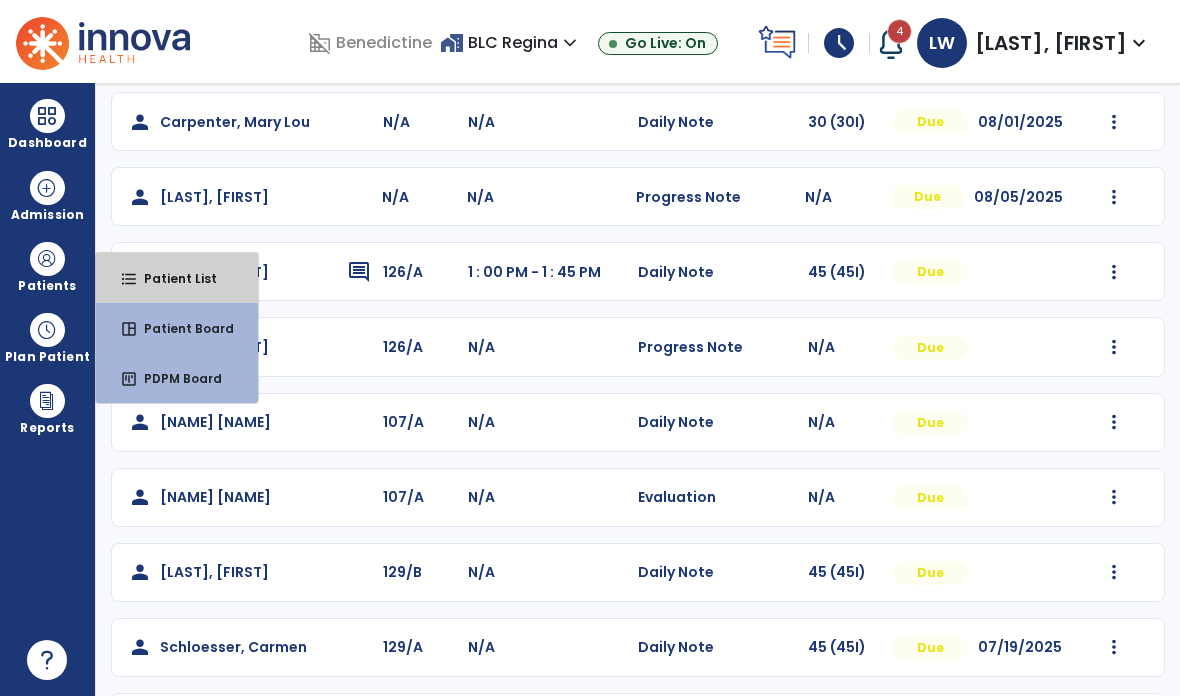 click on "Patient List" at bounding box center [172, 278] 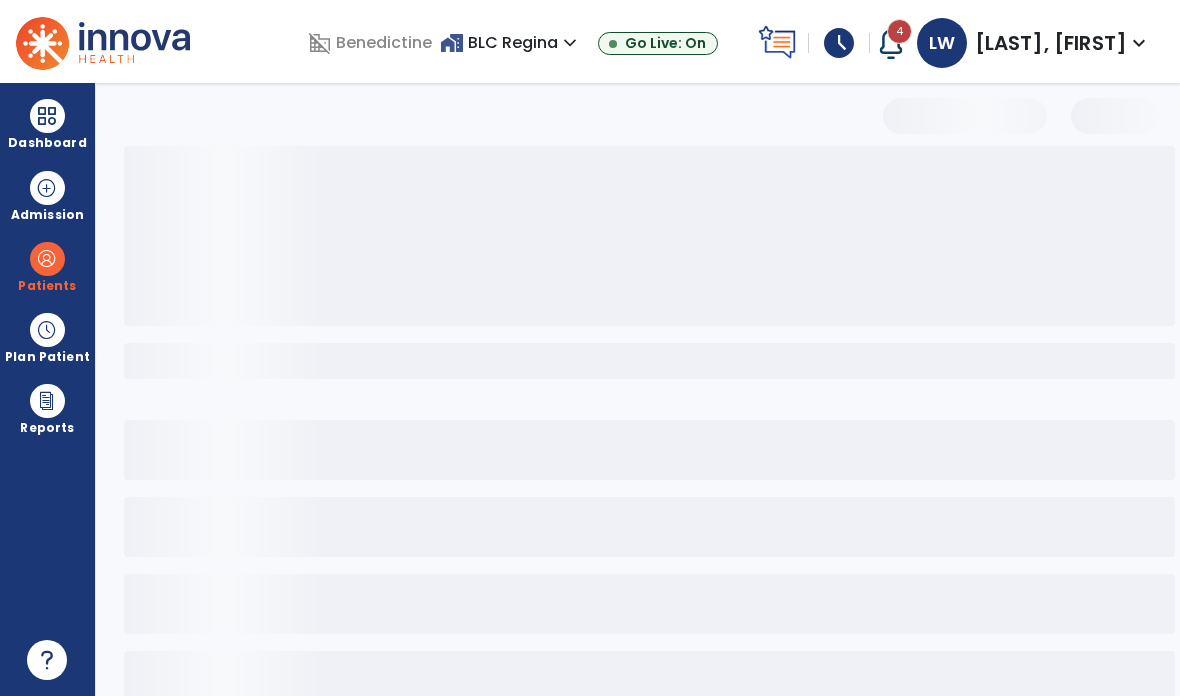 scroll, scrollTop: 0, scrollLeft: 0, axis: both 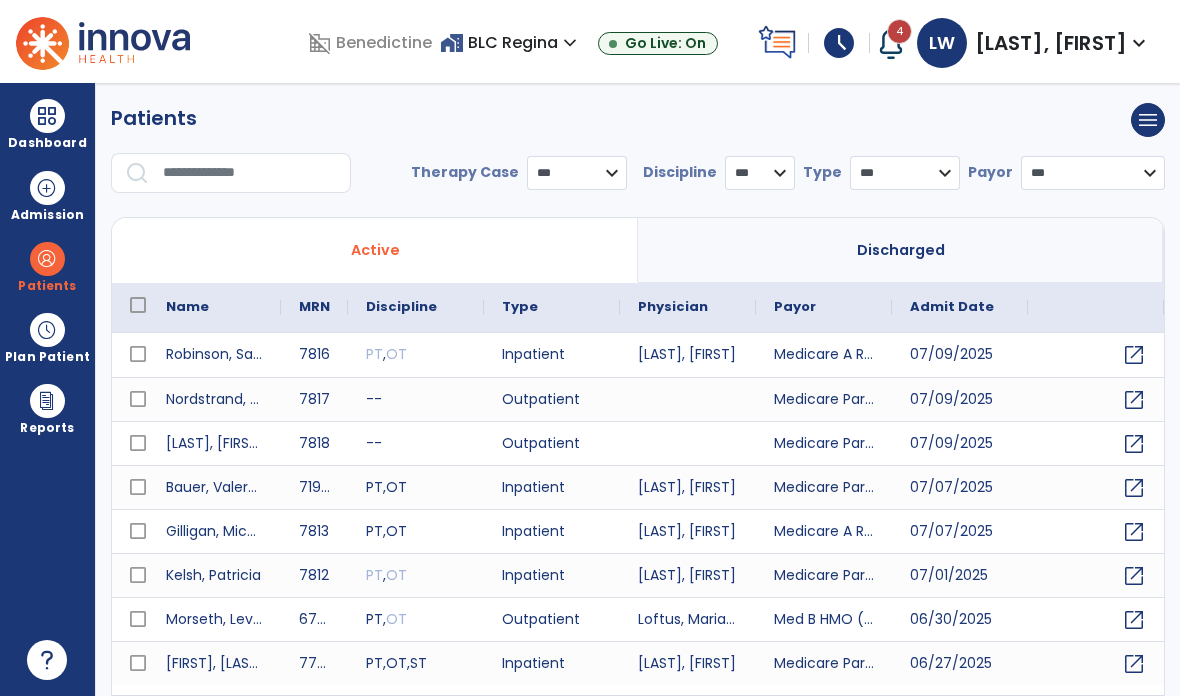 click at bounding box center [250, 173] 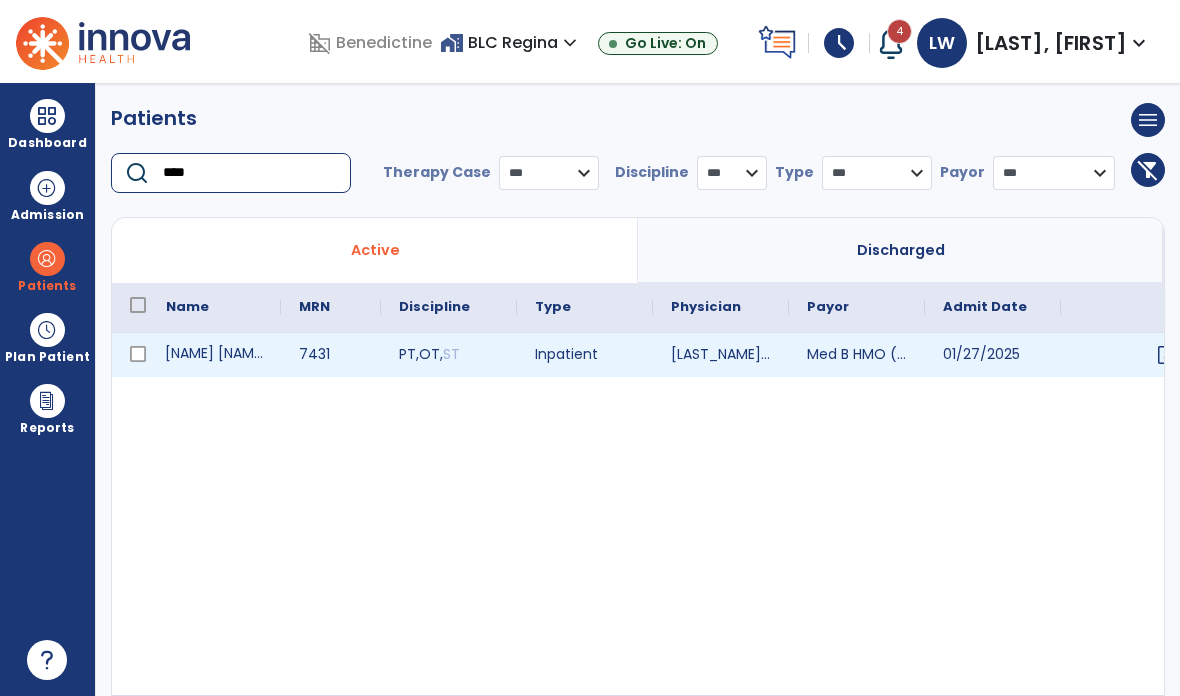 type on "****" 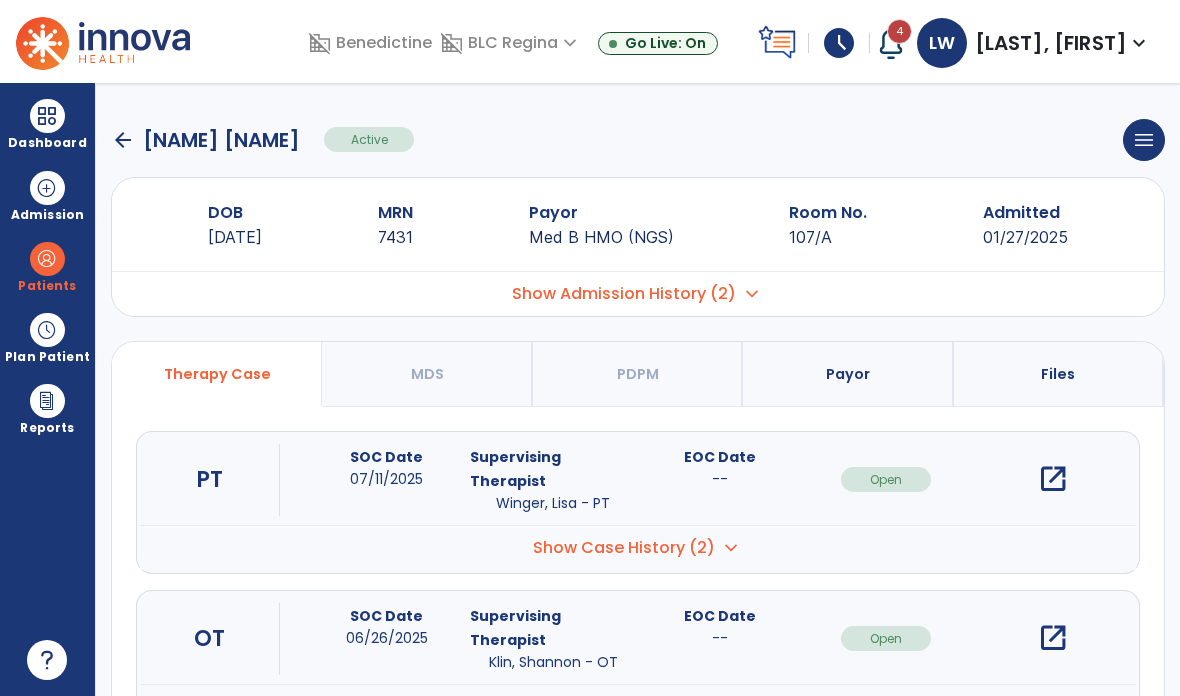 click on "Show Case History (2)" at bounding box center (624, 548) 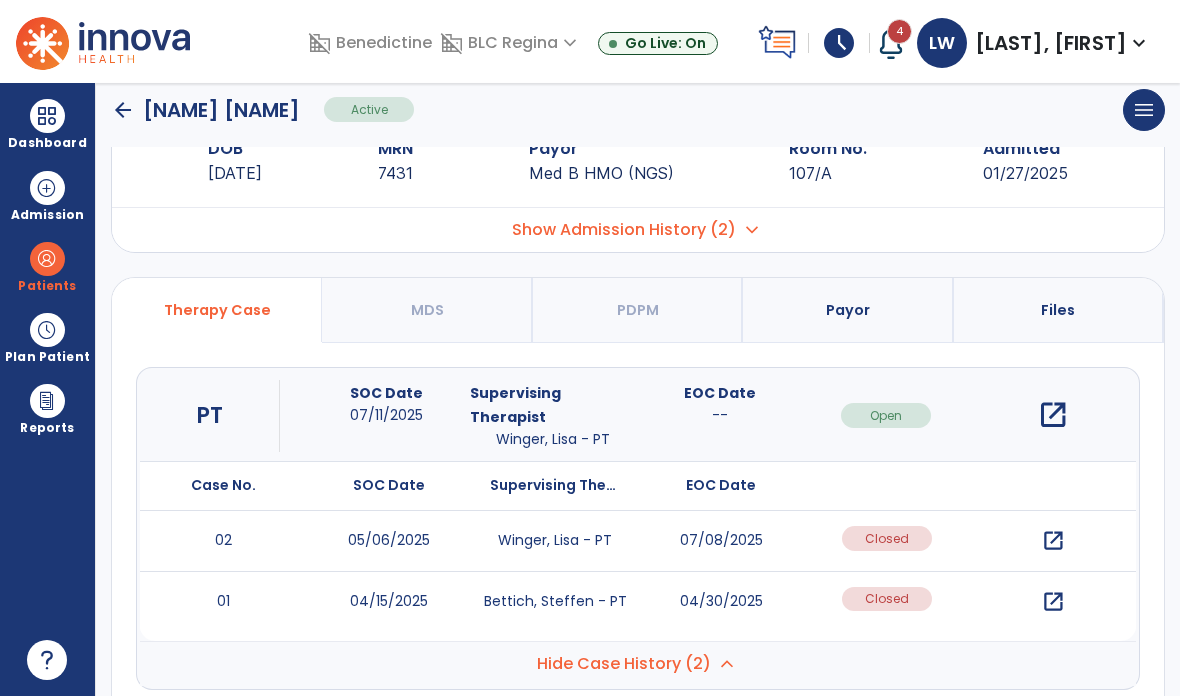 scroll, scrollTop: 69, scrollLeft: 0, axis: vertical 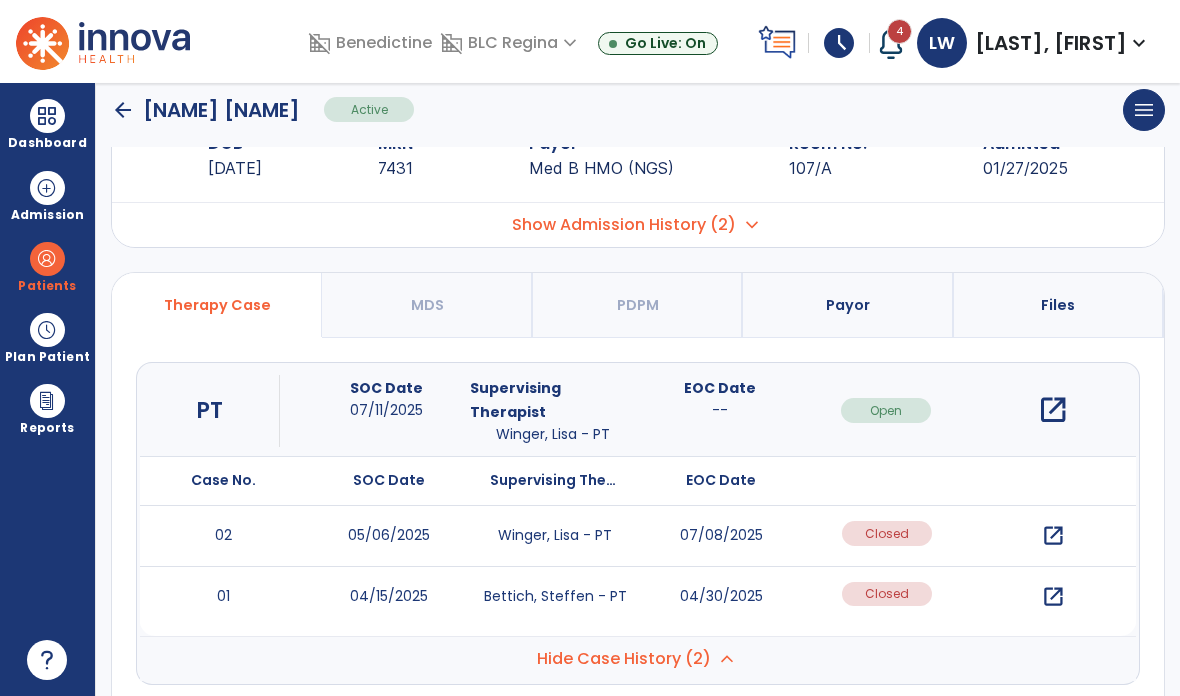 click on "open_in_new" at bounding box center (1053, 536) 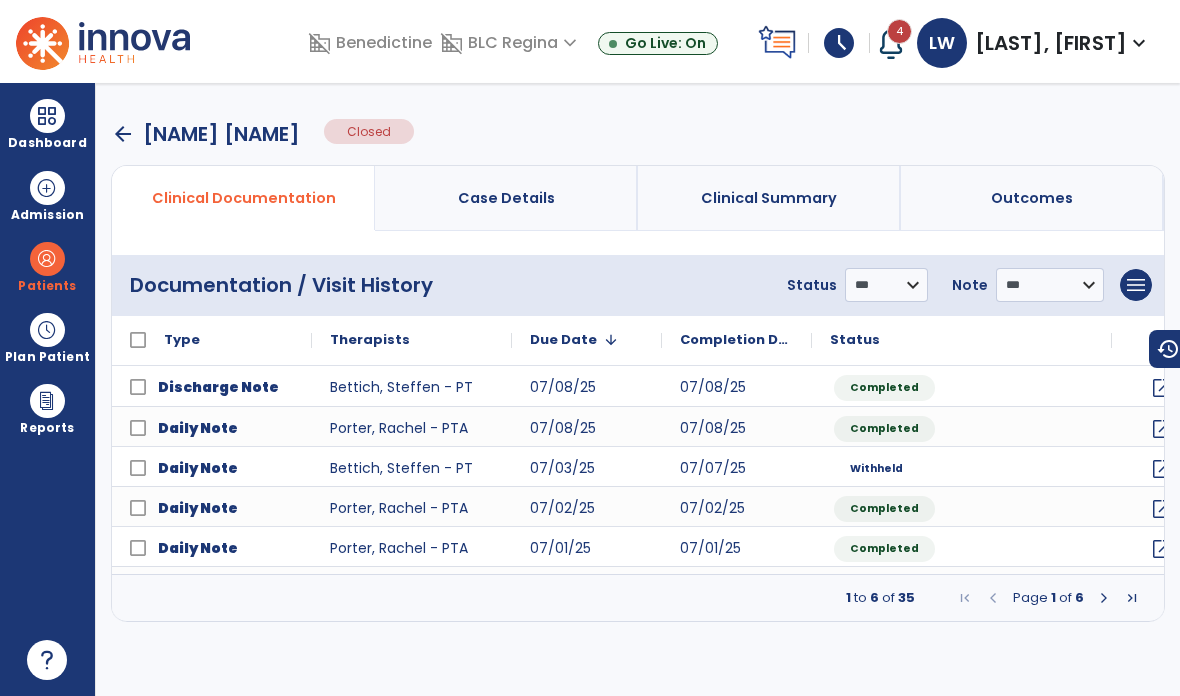 scroll, scrollTop: 0, scrollLeft: 0, axis: both 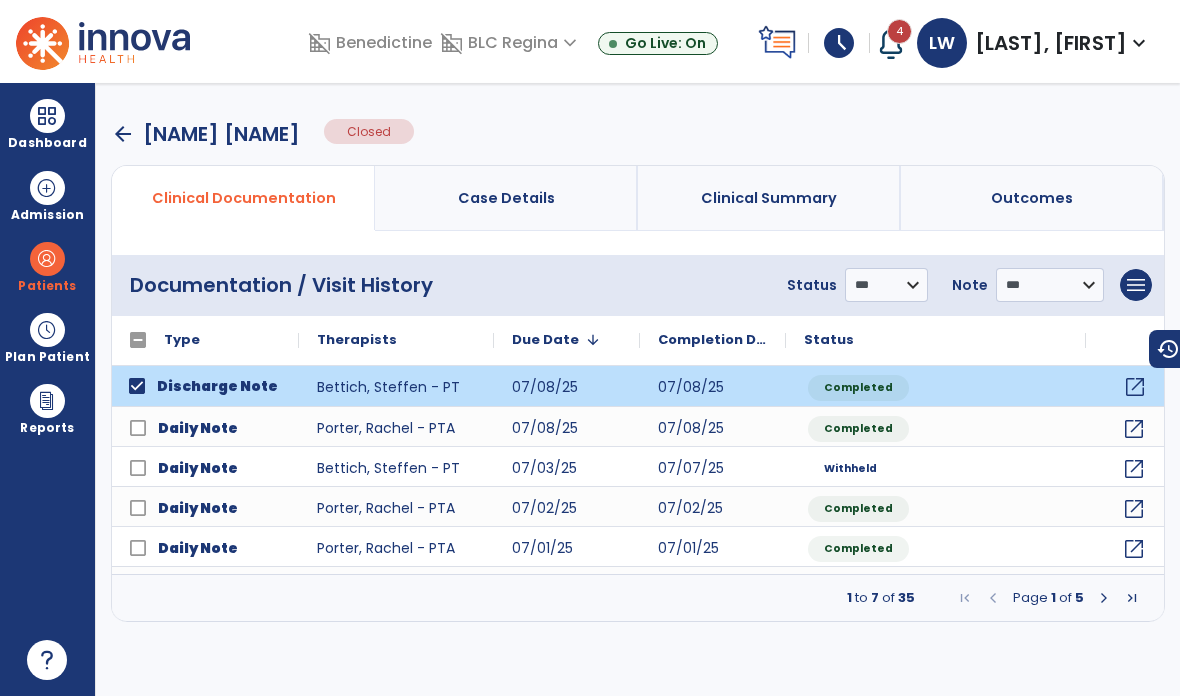click on "open_in_new" 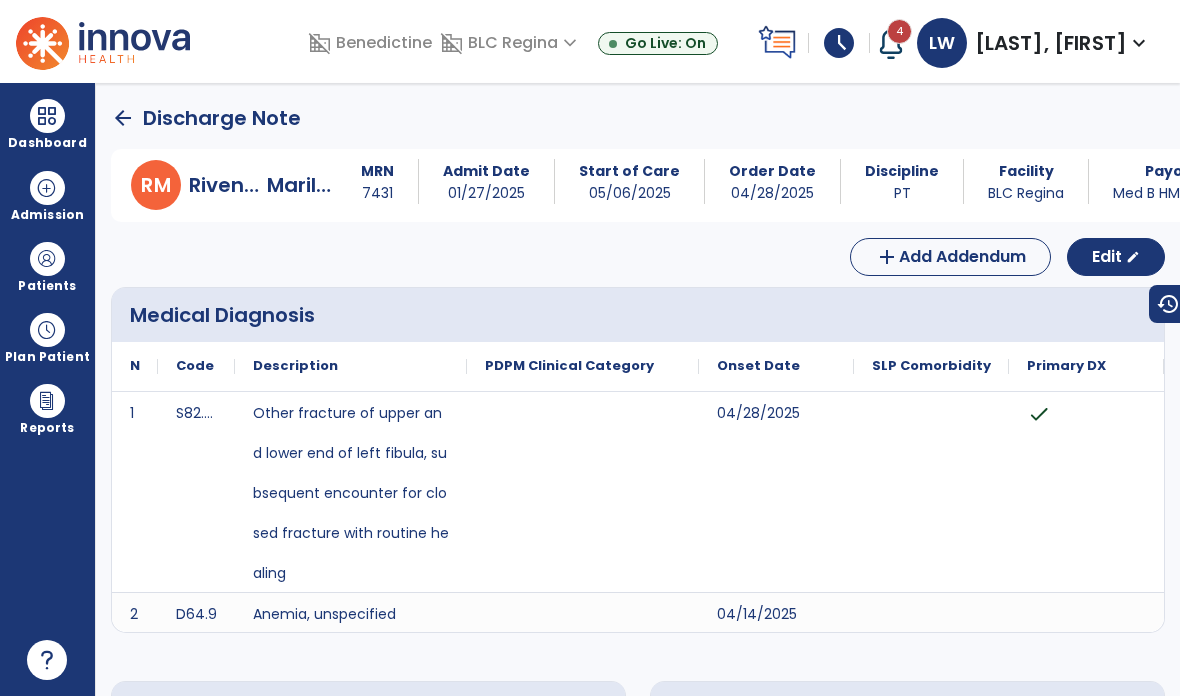 scroll, scrollTop: 0, scrollLeft: 0, axis: both 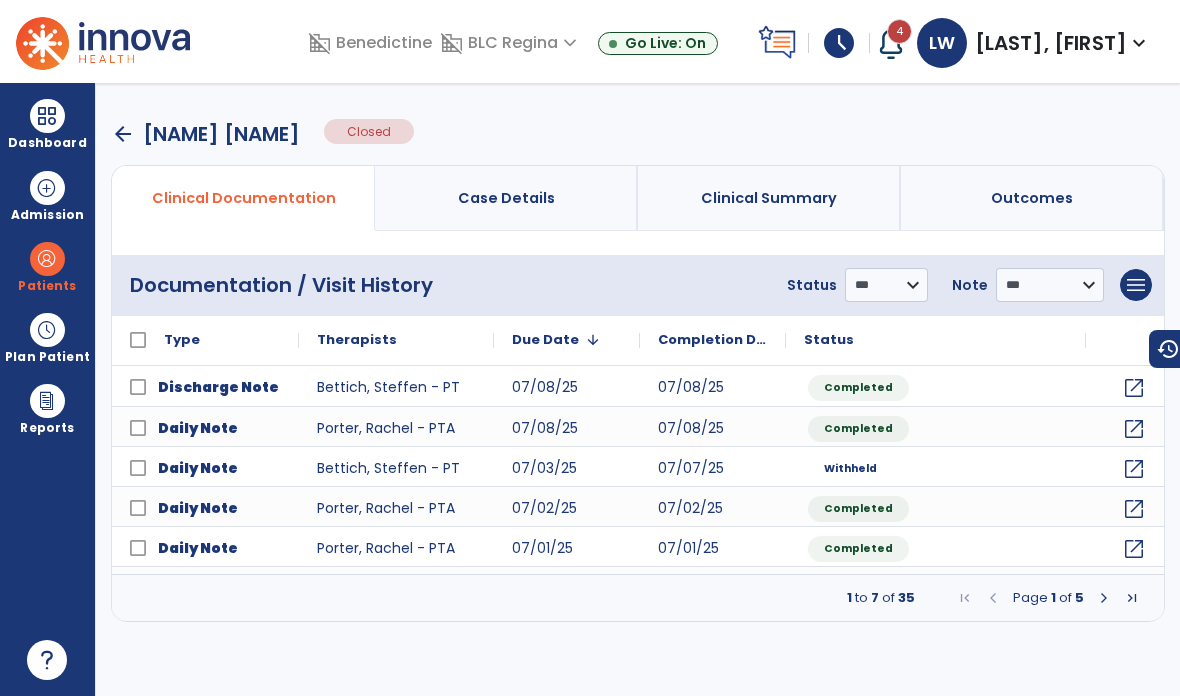 click at bounding box center [1104, 598] 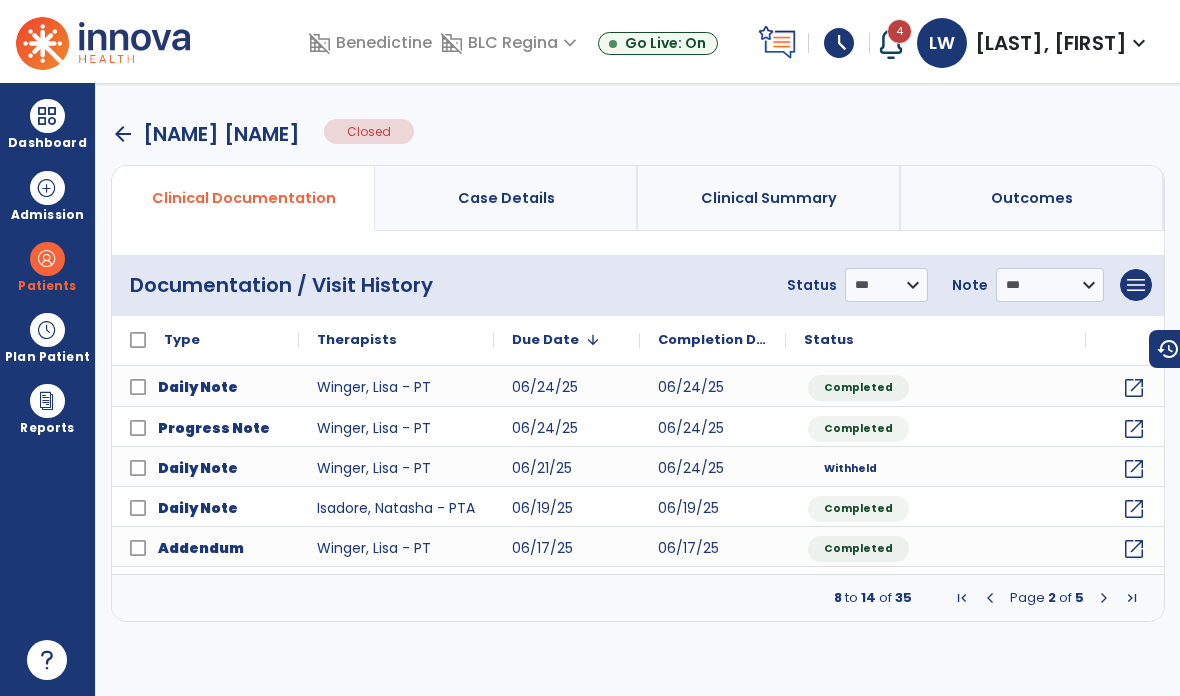 click on "8
to
14
of
35
Page
2
of
5" at bounding box center [638, 598] 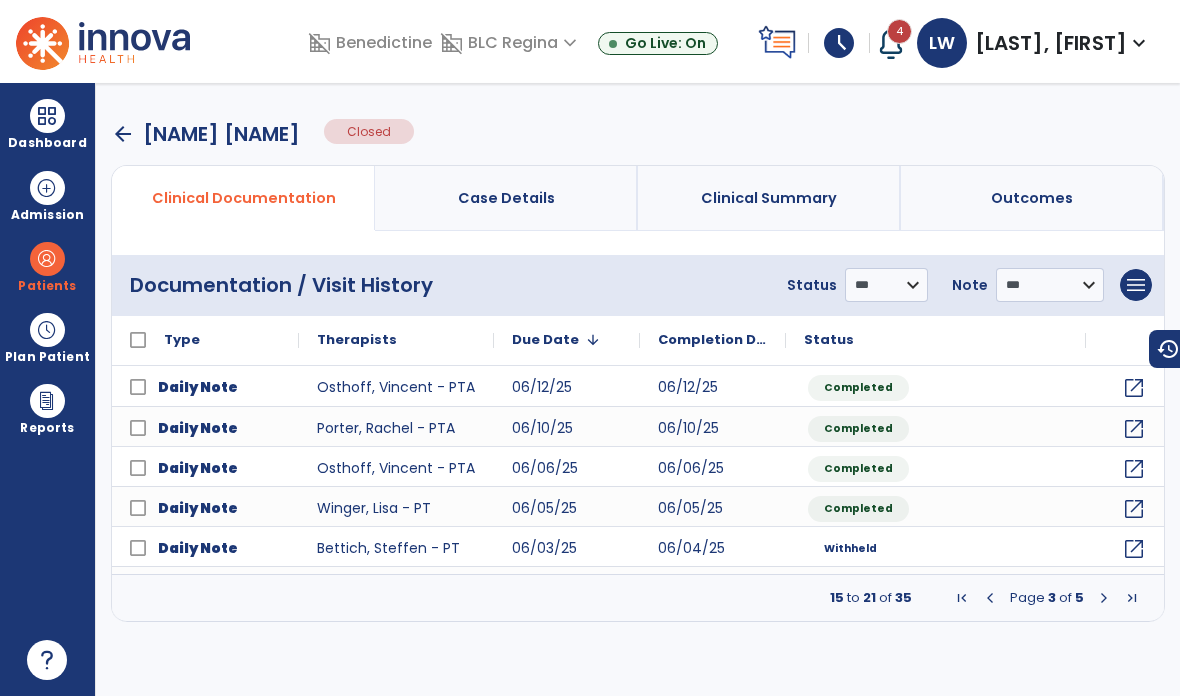 click at bounding box center (1104, 598) 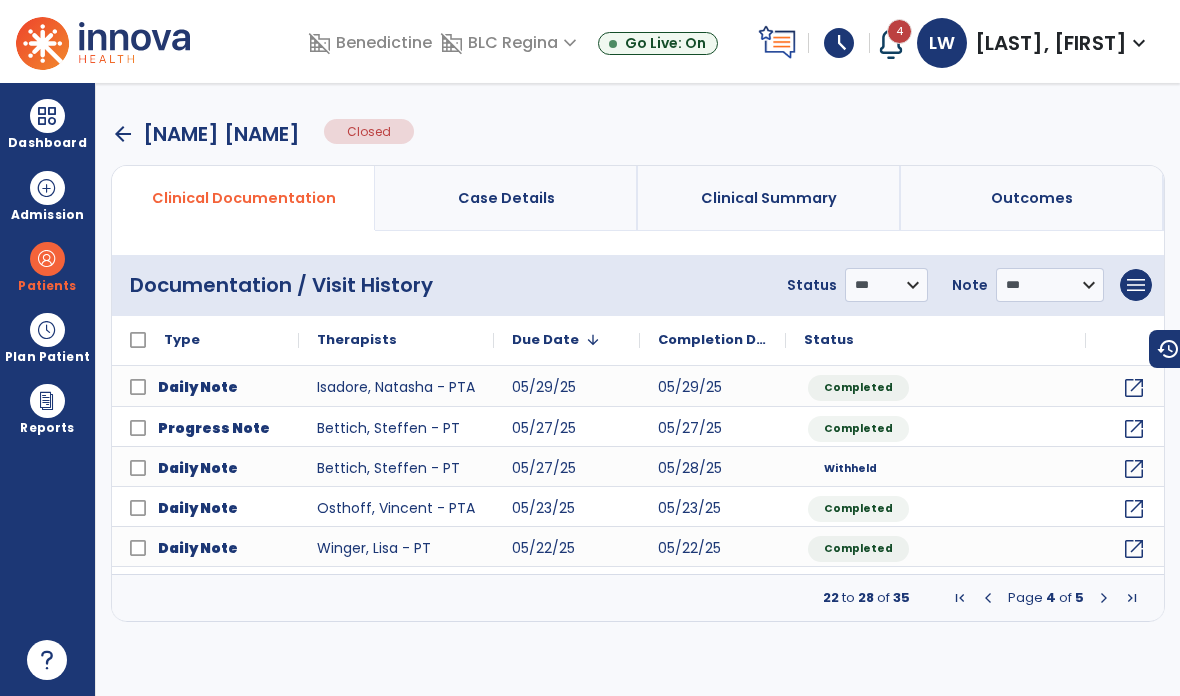 click on "Page
4
of
5" at bounding box center [1046, 598] 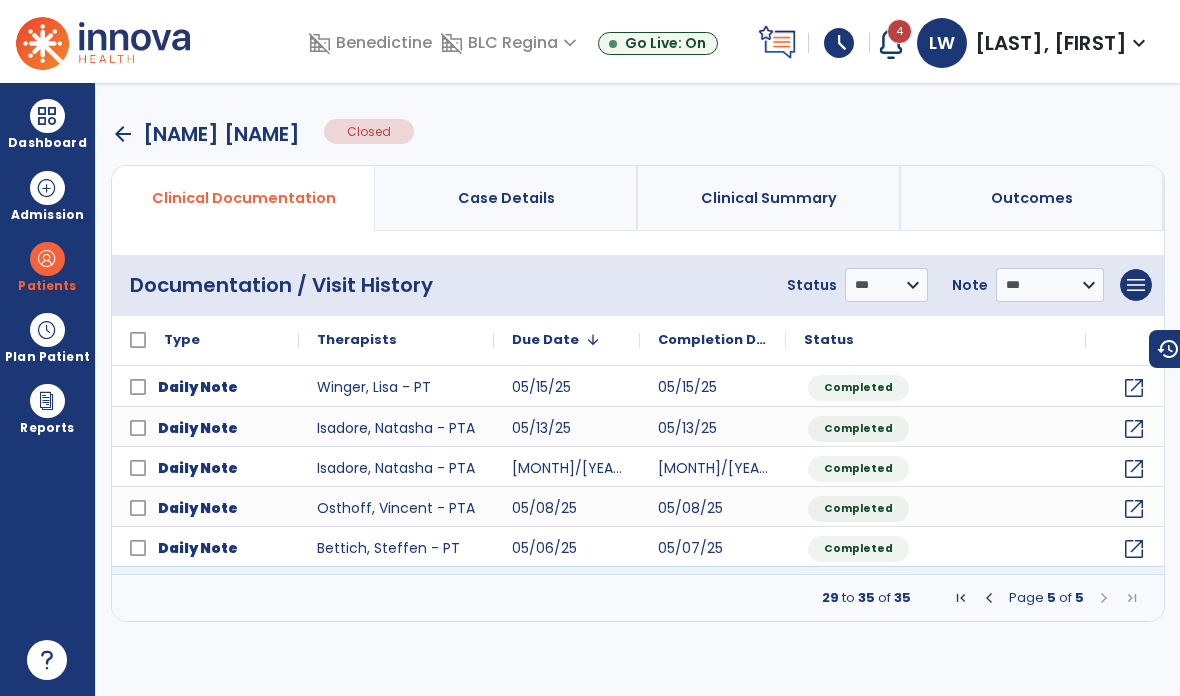 click on "open_in_new" 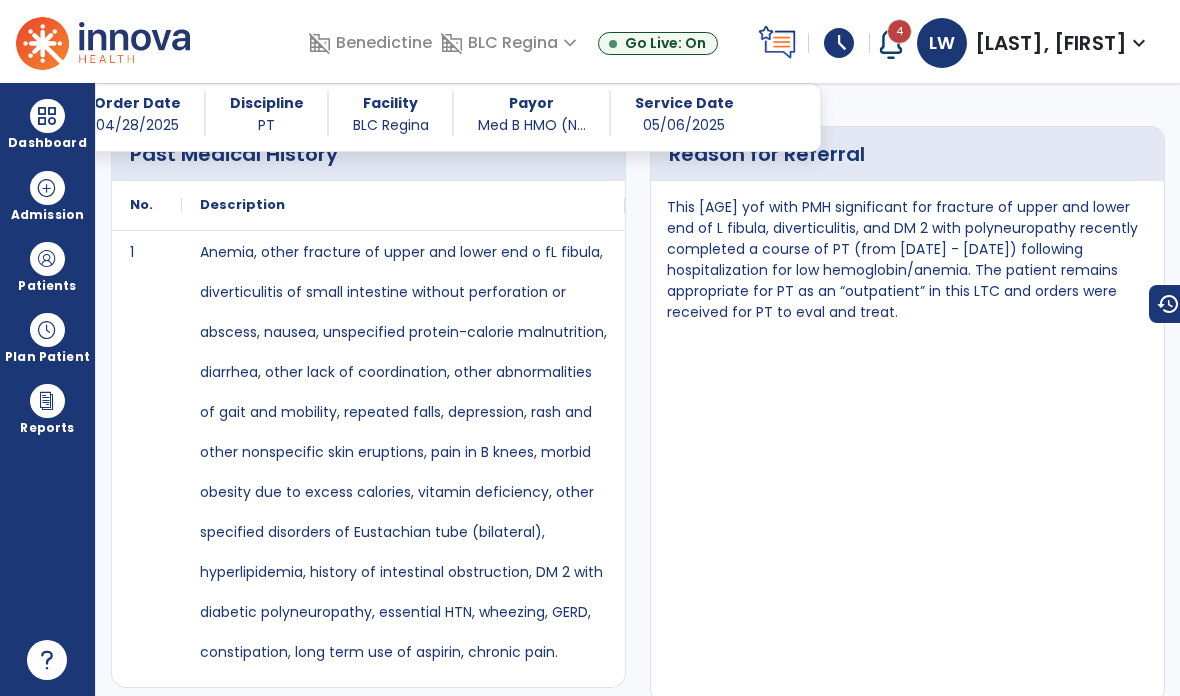 scroll, scrollTop: 875, scrollLeft: 0, axis: vertical 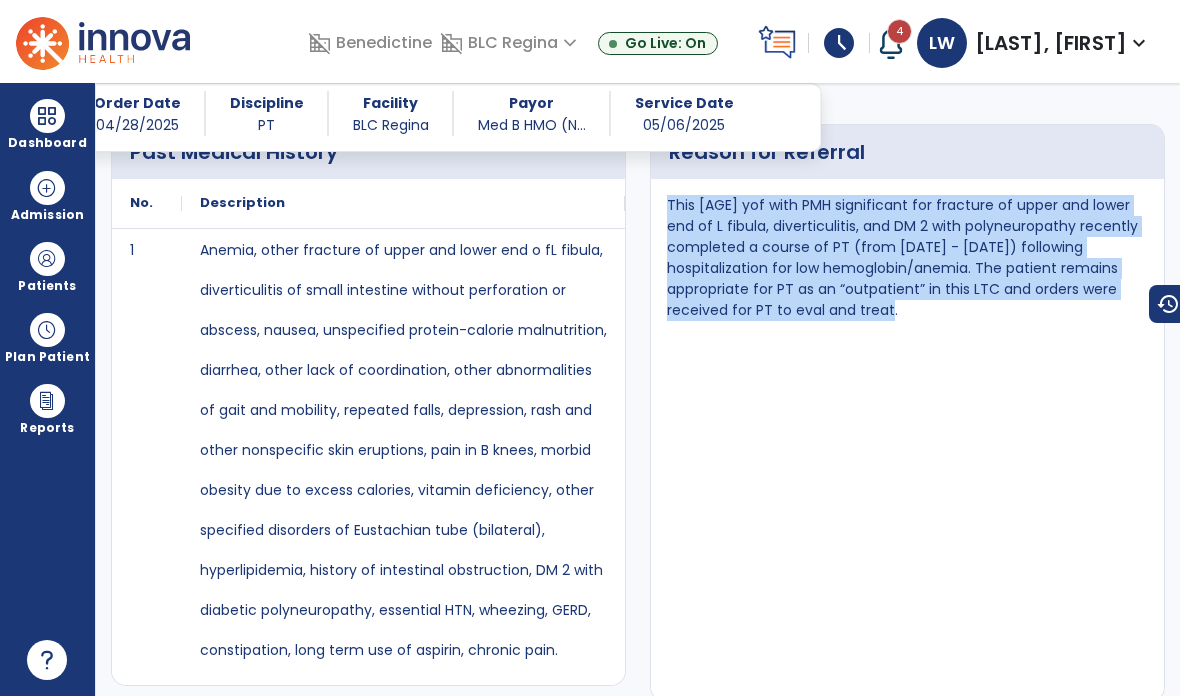 click on "Reason for Referral This [AGE] yof with PMH significant for fracture of upper and lower end of L fibula, diverticulitis, and DM 2 with polyneuropathy recently completed a course of PT (from [DATE] - [DATE]) following hospitalization for low hemoglobin/anemia. The patient remains appropriate for PT as an “outpatient” in this LTC and orders were received for PT to eval and treat." at bounding box center [907, 413] 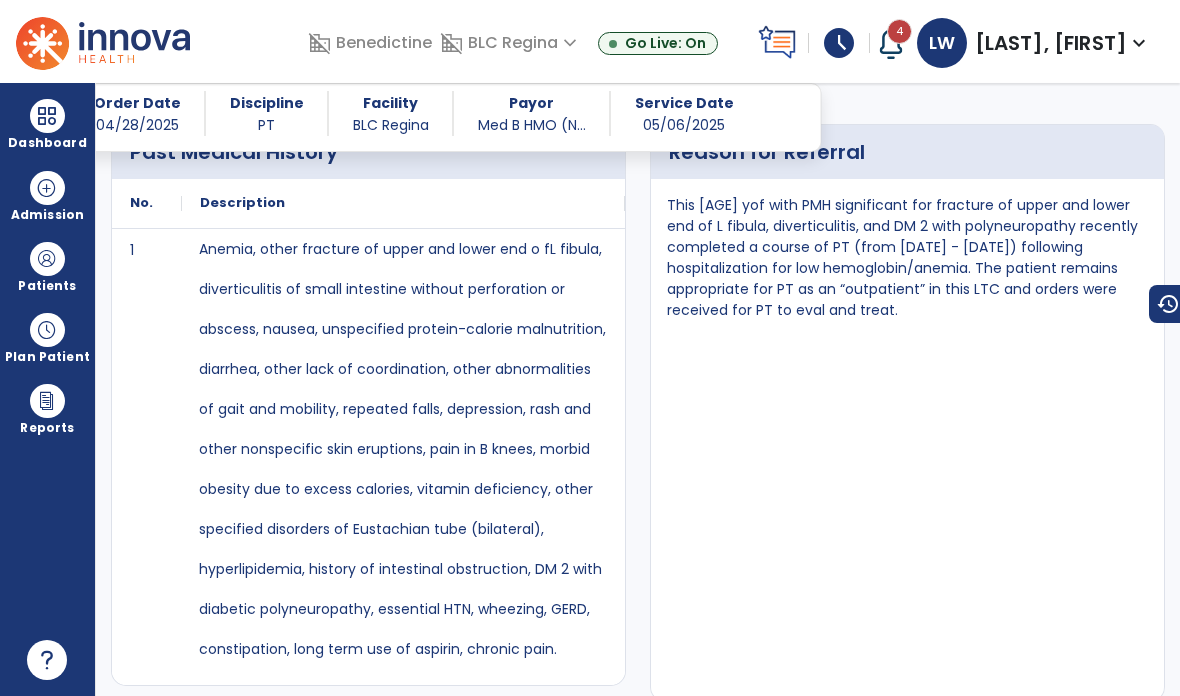 click on "Anemia, other fracture of upper and lower end o fL fibula, diverticulitis of small intestine without perforation or abscess, nausea, unspecified protein-calorie malnutrition, diarrhea, other lack of coordination, other abnormalities of gait and mobility, repeated falls, depression, rash and other nonspecific skin eruptions, pain in B knees, morbid obesity due to excess calories, vitamin deficiency, other specified disorders of Eustachian tube (bilateral), hyperlipidemia, history of intestinal obstruction, DM 2 with diabetic polyneuropathy, essential HTN, wheezing, GERD, constipation, long term use of aspirin, chronic pain." at bounding box center [403, 449] 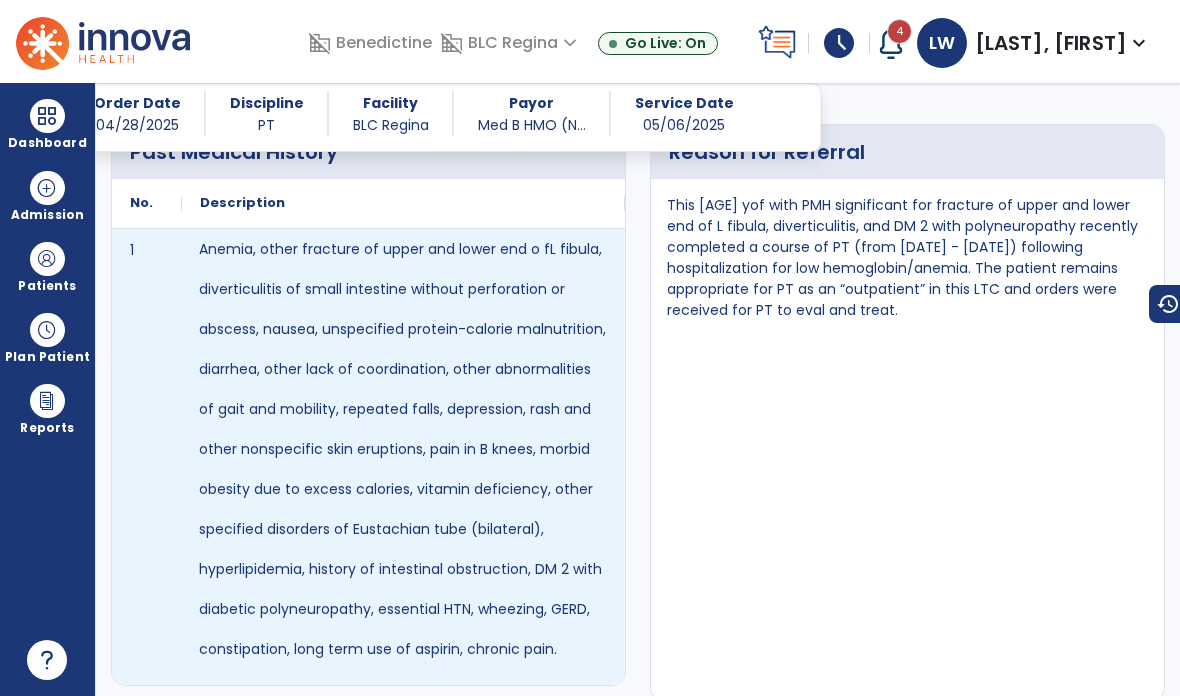 click on "Anemia, other fracture of upper and lower end o fL fibula, diverticulitis of small intestine without perforation or abscess, nausea, unspecified protein-calorie malnutrition, diarrhea, other lack of coordination, other abnormalities of gait and mobility, repeated falls, depression, rash and other nonspecific skin eruptions, pain in B knees, morbid obesity due to excess calories, vitamin deficiency, other specified disorders of Eustachian tube (bilateral), hyperlipidemia, history of intestinal obstruction, DM 2 with diabetic polyneuropathy, essential HTN, wheezing, GERD, constipation, long term use of aspirin, chronic pain." at bounding box center (403, 449) 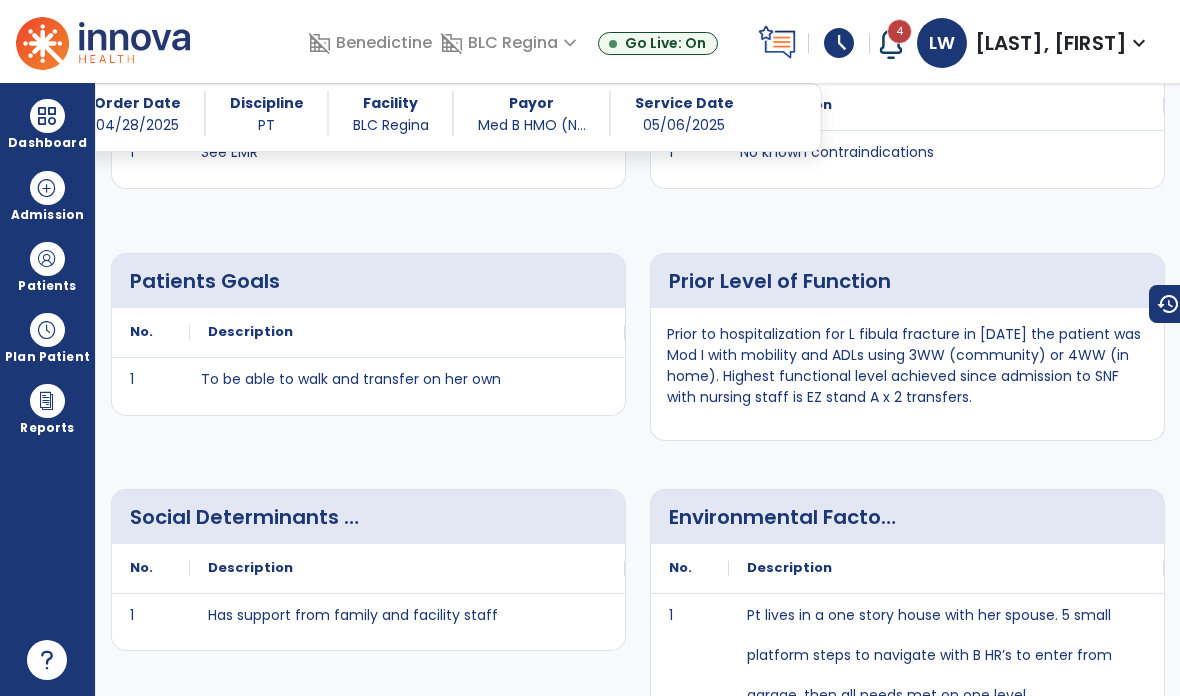 scroll, scrollTop: 1963, scrollLeft: 0, axis: vertical 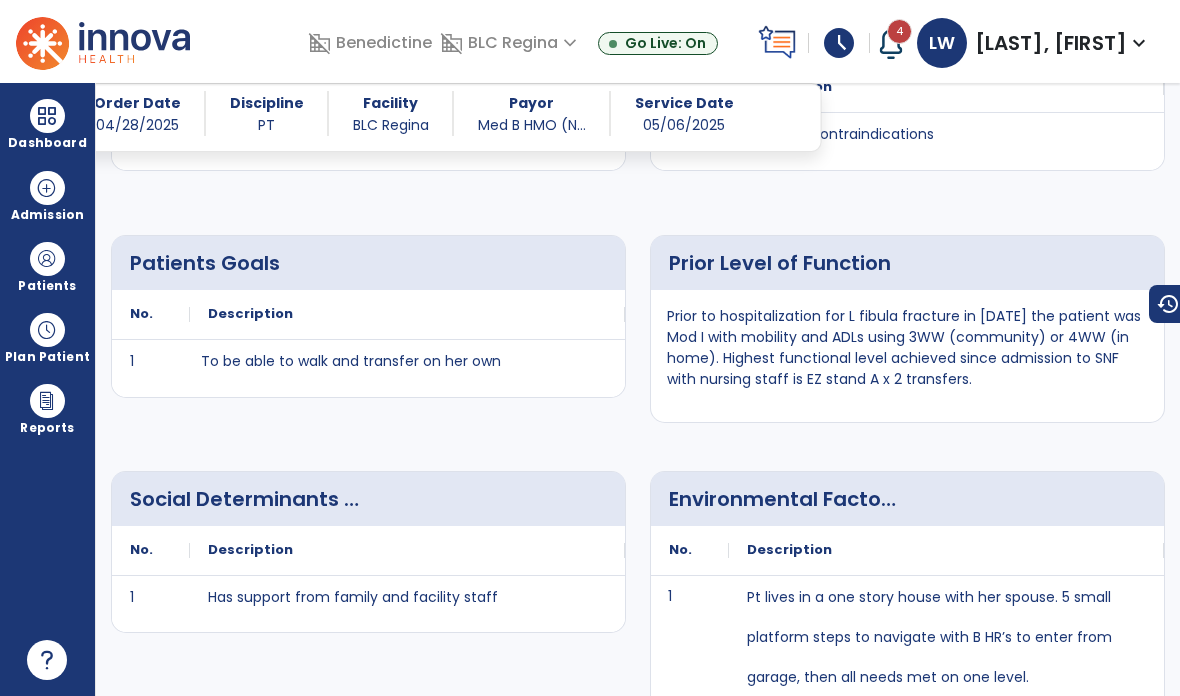 click on "Social Determinants of health
No.
Description
1 Has support from family and facility staff
1" 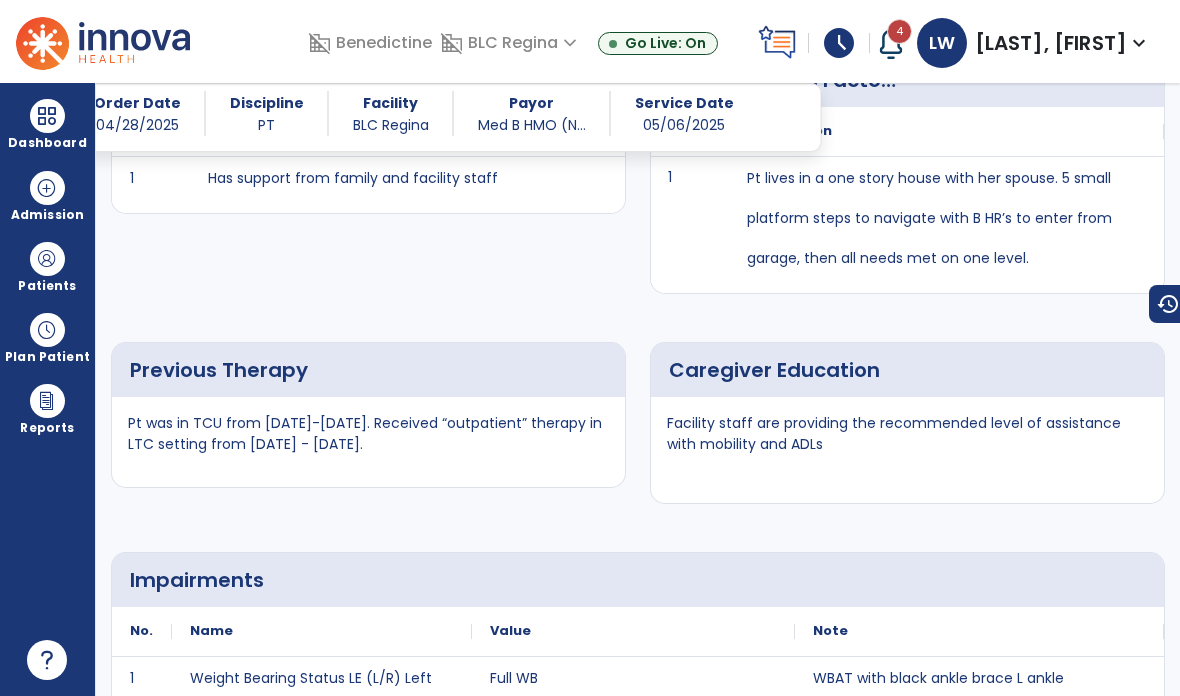 scroll, scrollTop: 2384, scrollLeft: 0, axis: vertical 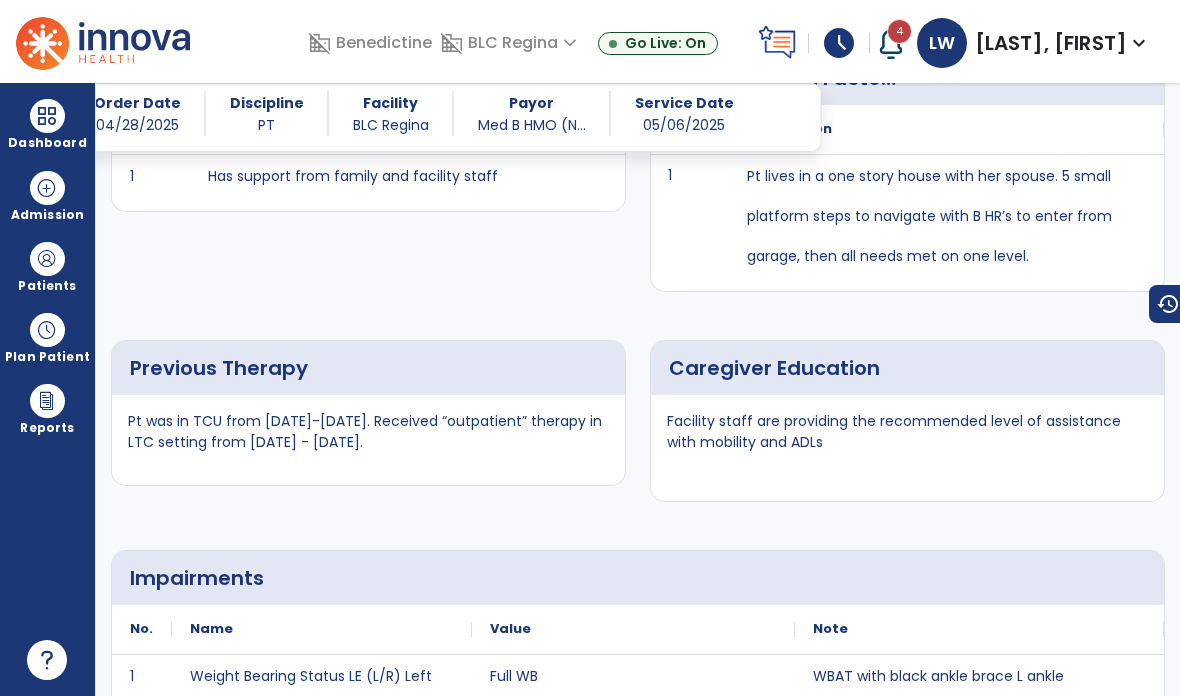copy on "Pt was in TCU from [DATE]-[DATE]. Received “outpatient” therapy in LTC setting from [DATE] - [DATE]." 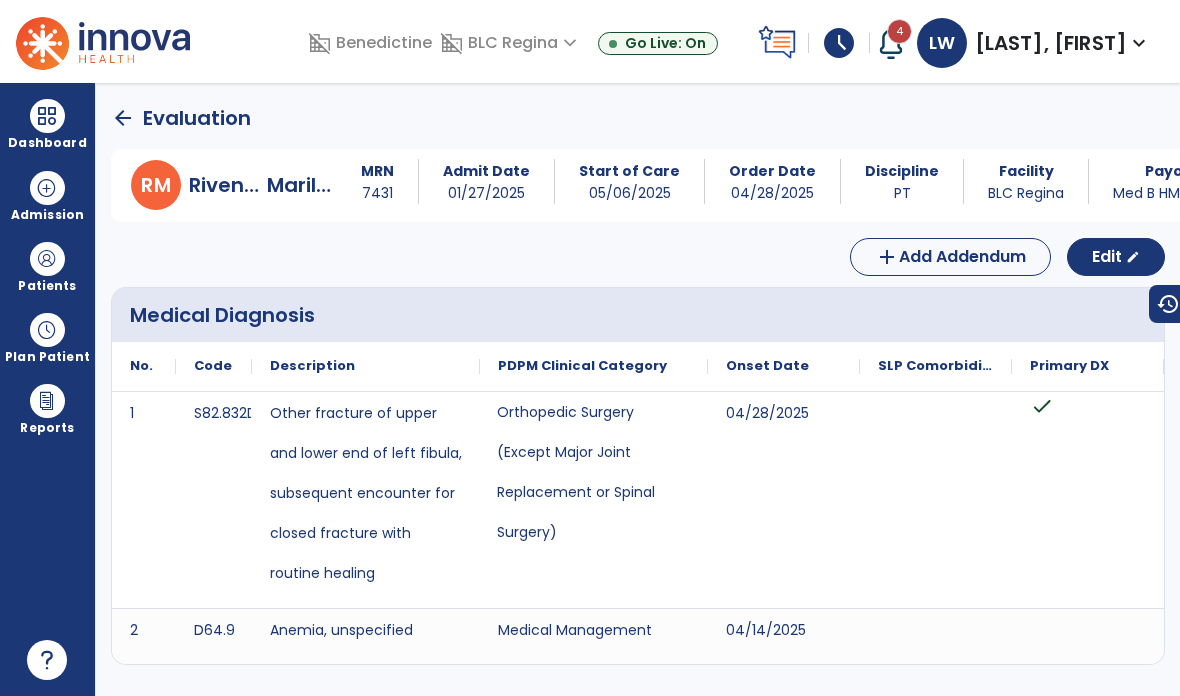 scroll, scrollTop: 0, scrollLeft: 0, axis: both 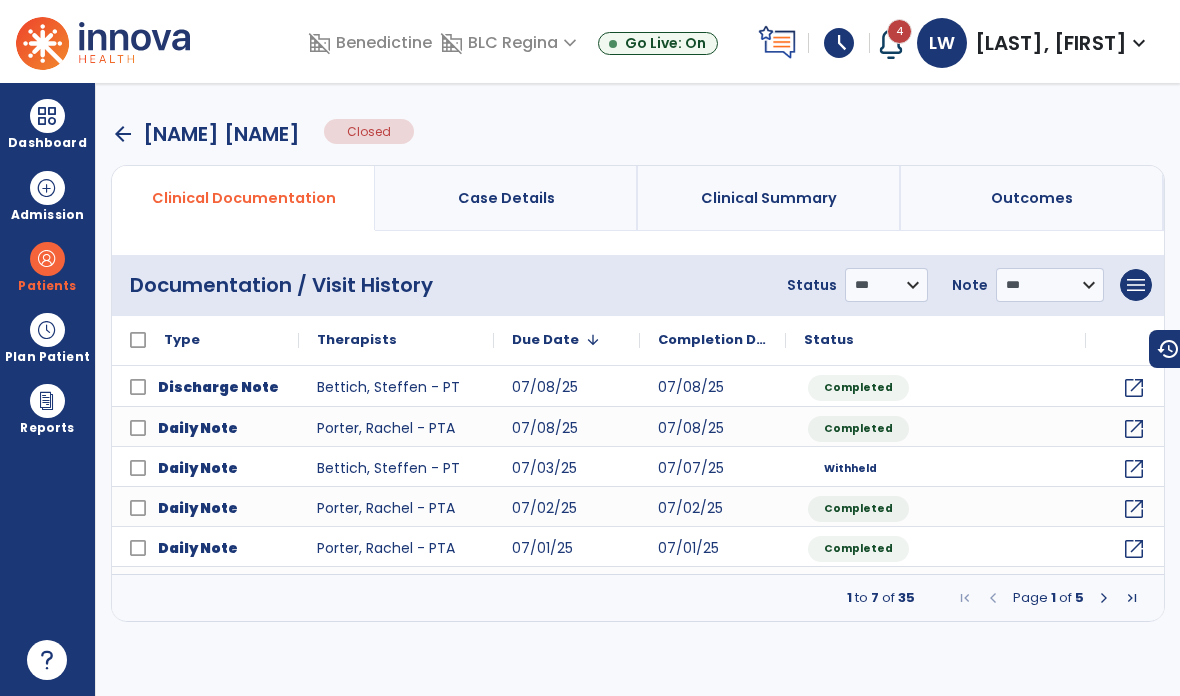 click on "arrow_back" at bounding box center [123, 134] 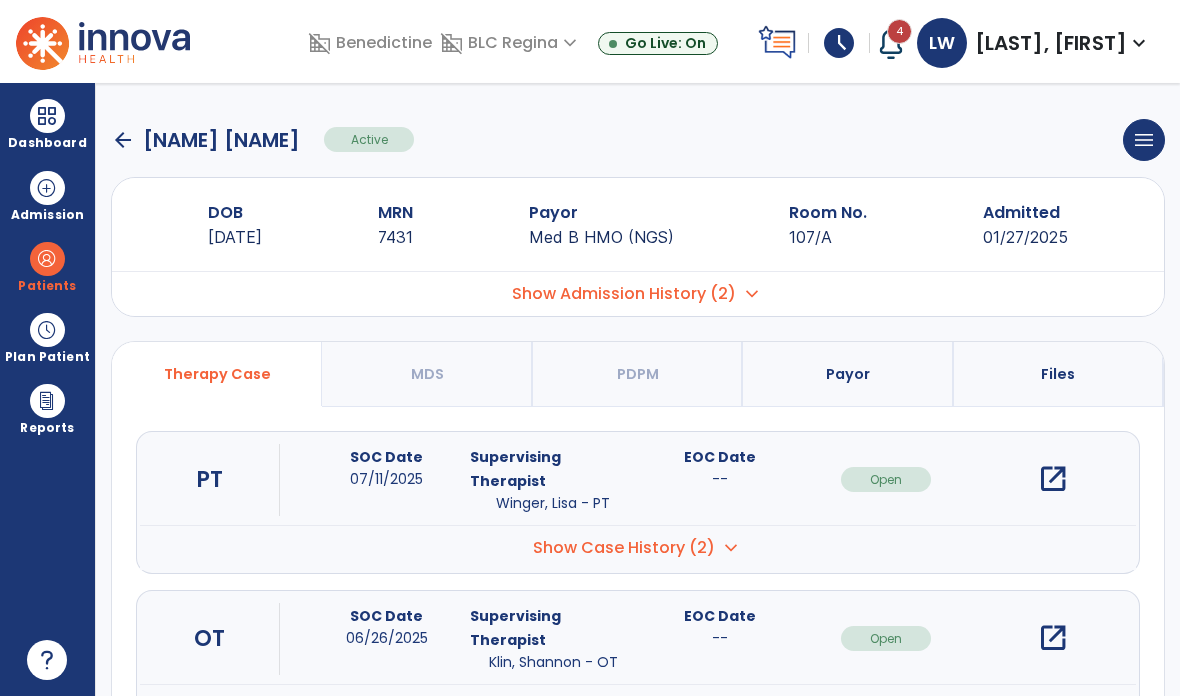 click on "open_in_new" at bounding box center (1053, 479) 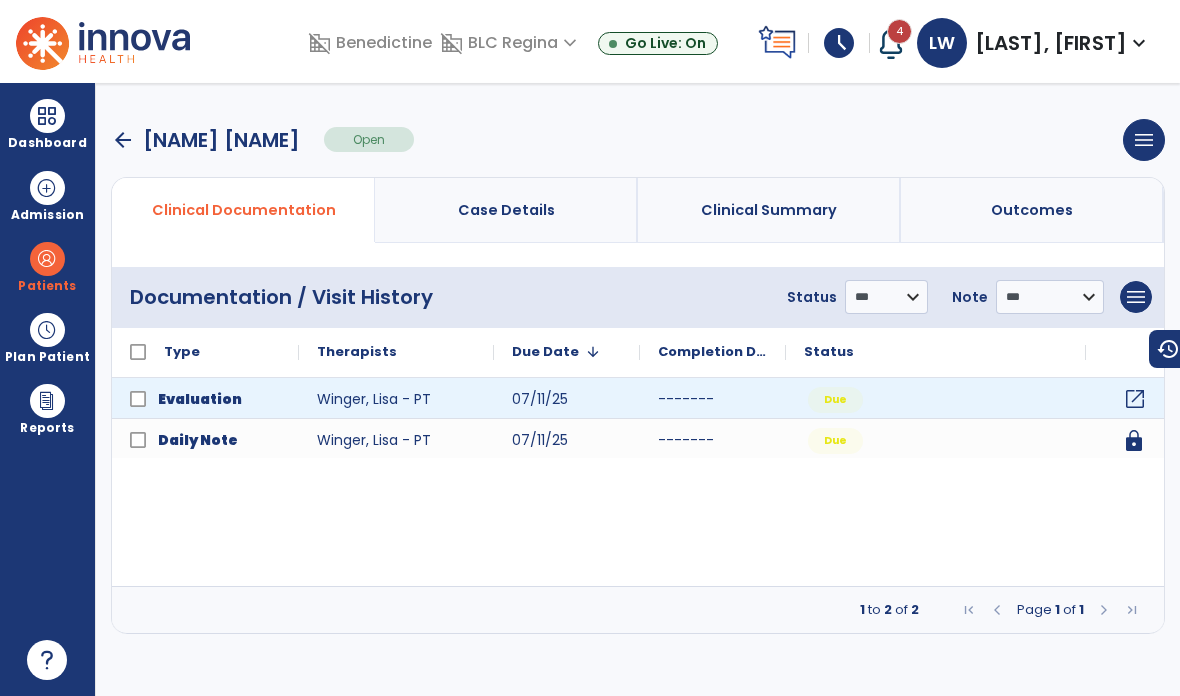 click on "open_in_new" 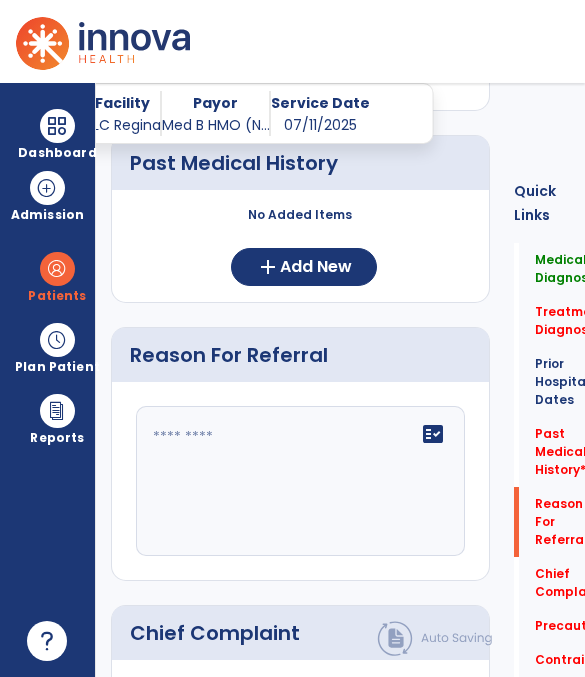 scroll, scrollTop: 889, scrollLeft: 0, axis: vertical 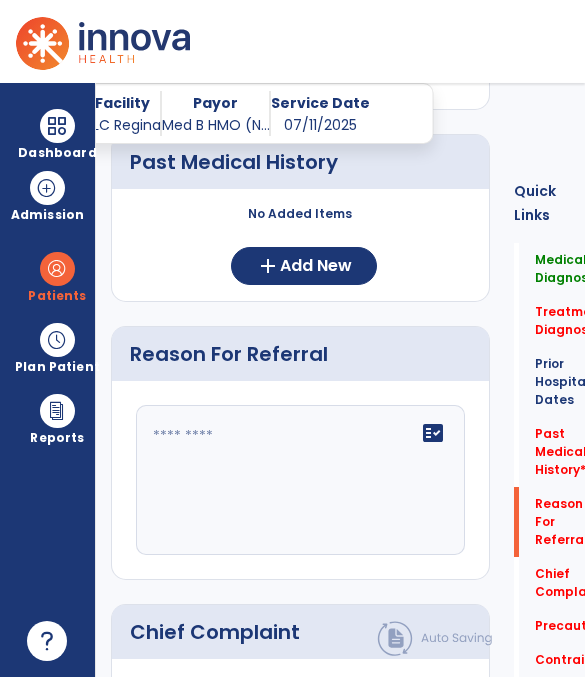 click on "add  Add New" 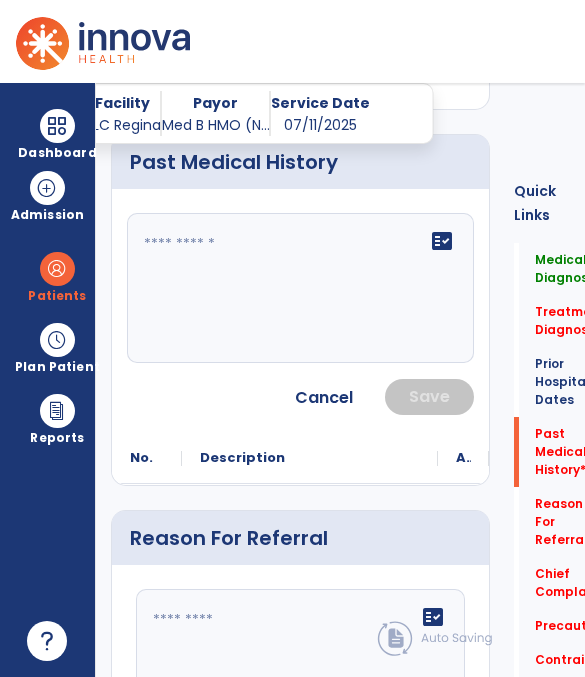 click on "fact_check" 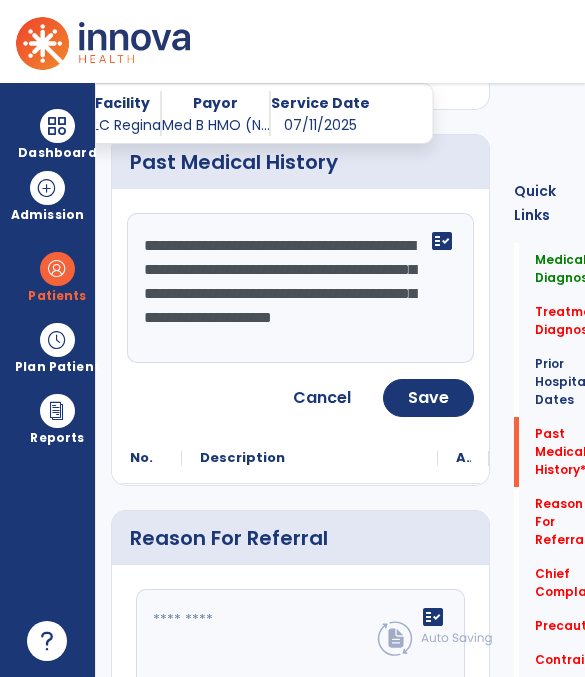 scroll, scrollTop: 15, scrollLeft: 0, axis: vertical 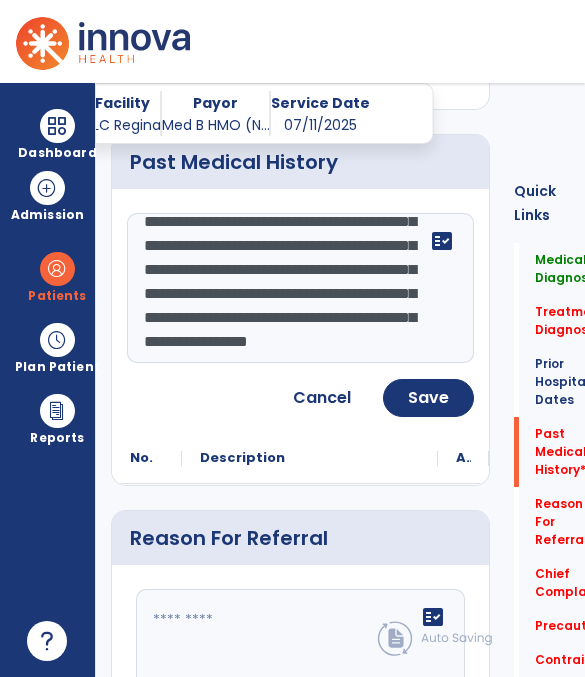 type on "**********" 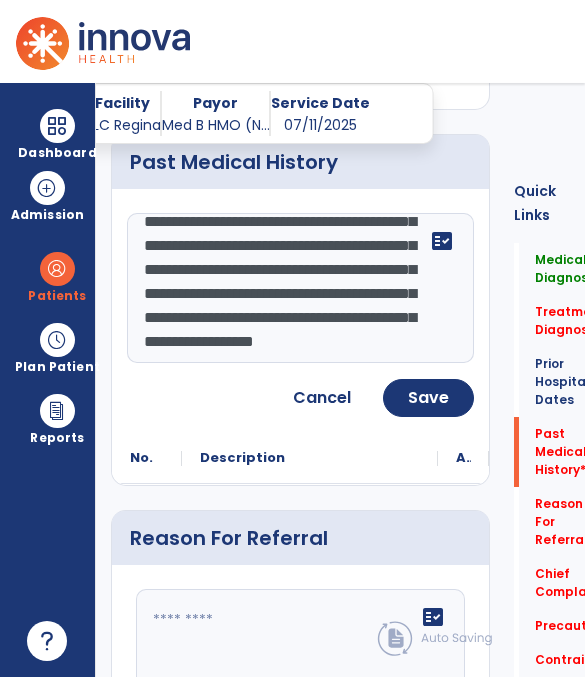 click on "Save" 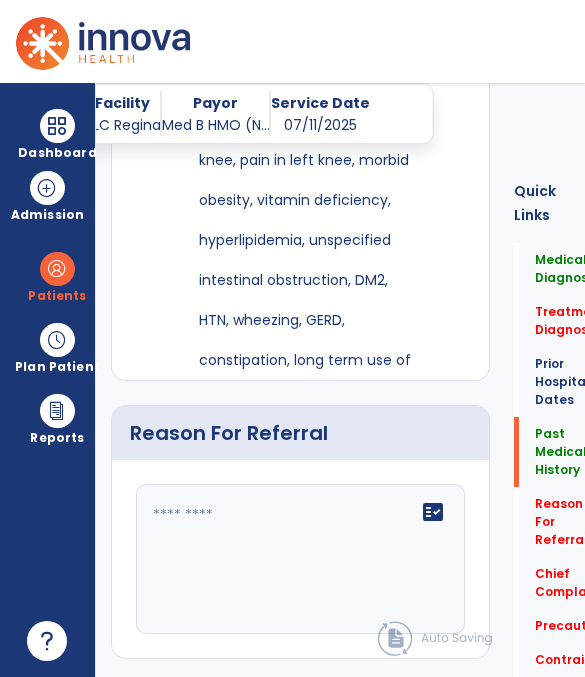 scroll, scrollTop: 1338, scrollLeft: 0, axis: vertical 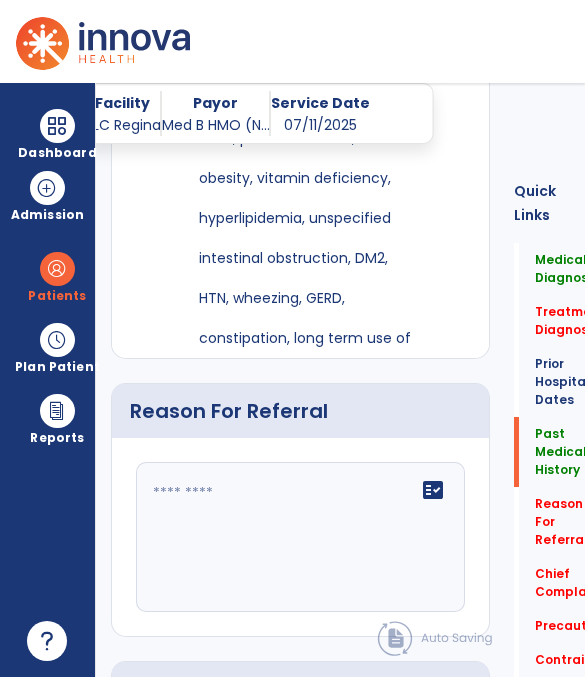 click on "fact_check" 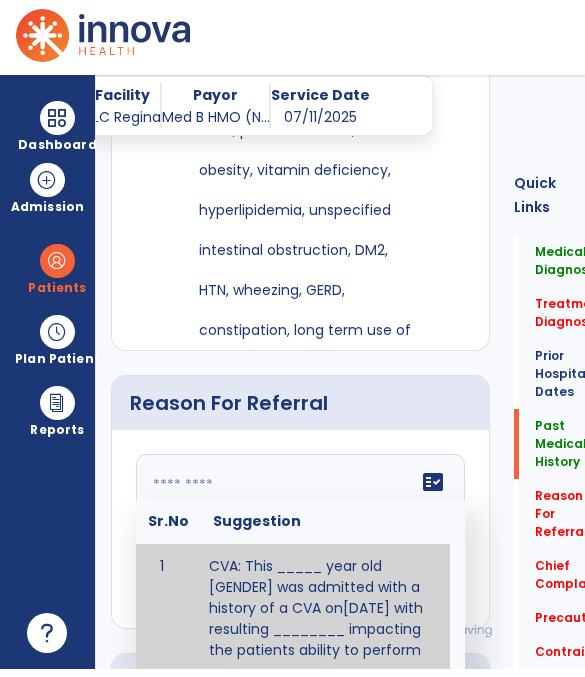 paste on "**********" 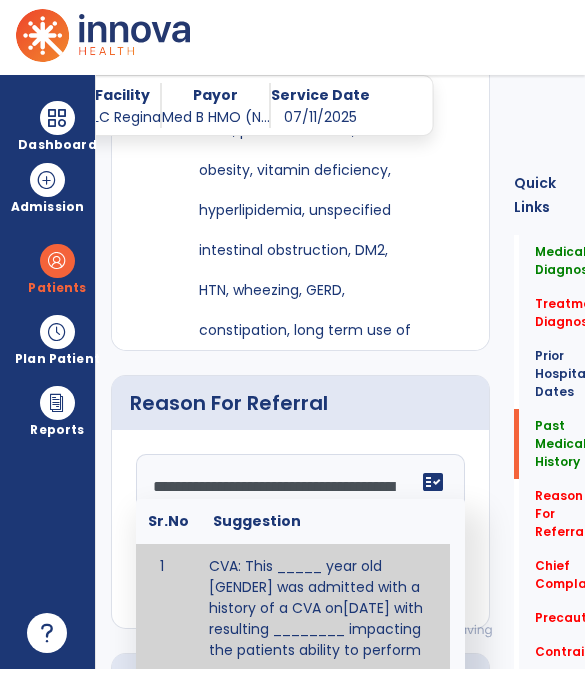 scroll, scrollTop: 168, scrollLeft: 0, axis: vertical 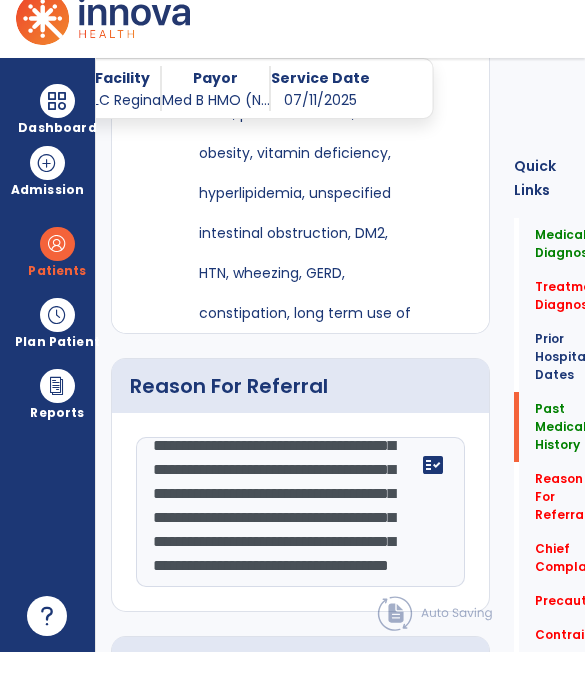 click on "**********" 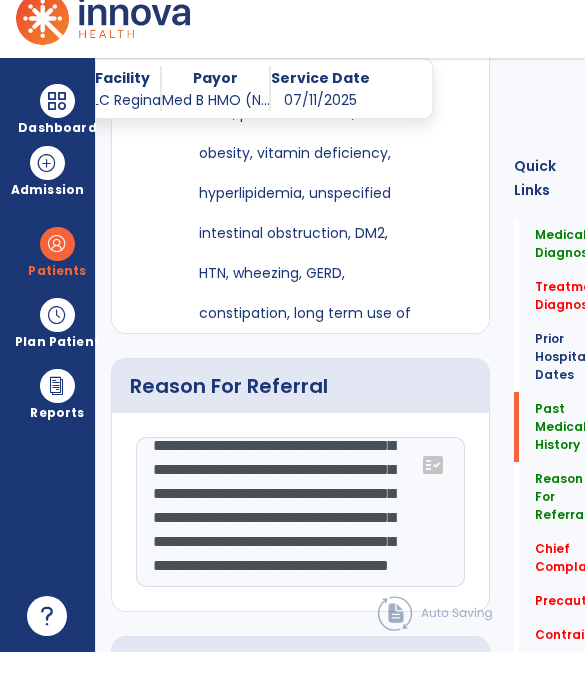 scroll, scrollTop: 162, scrollLeft: 0, axis: vertical 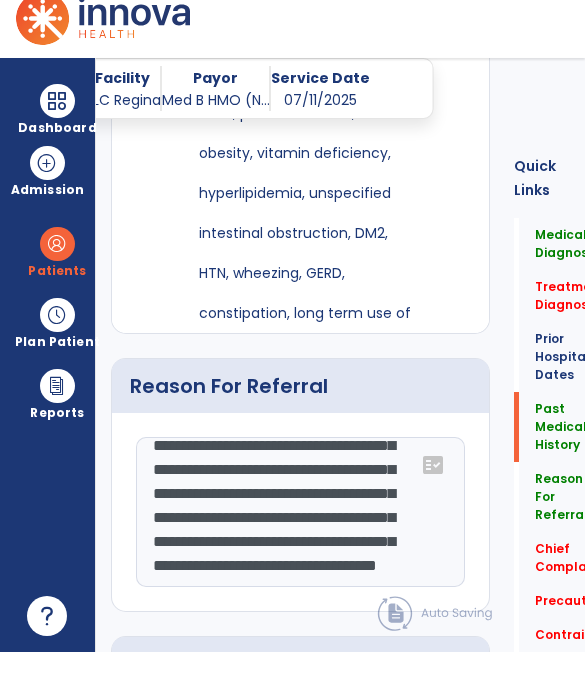 click on "**********" 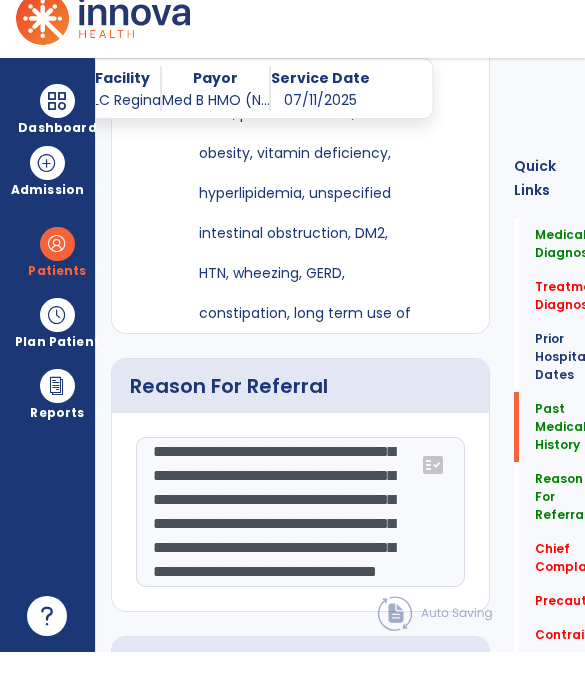 scroll, scrollTop: 89, scrollLeft: 0, axis: vertical 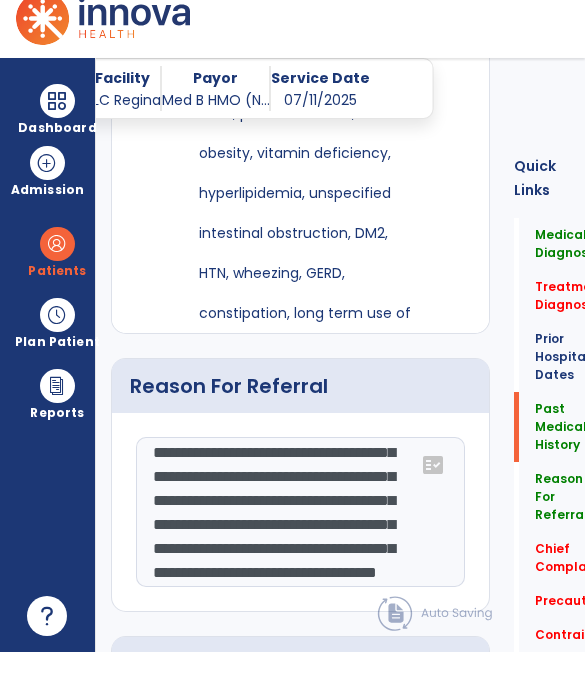 click on "**********" 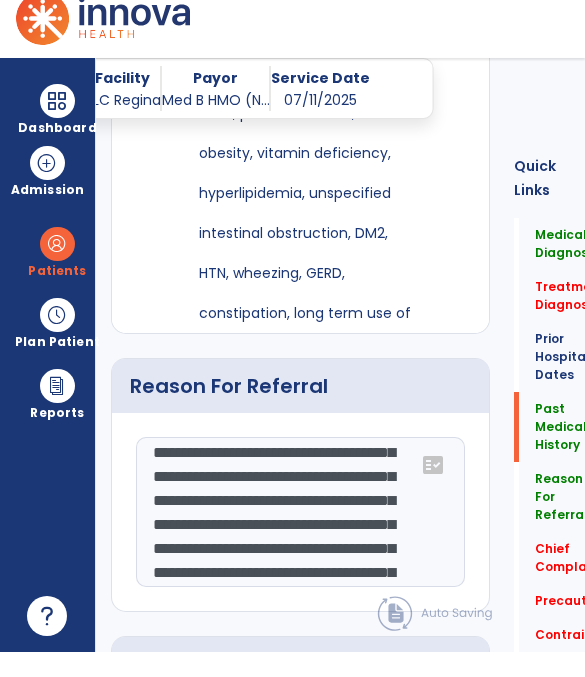 scroll, scrollTop: 111, scrollLeft: 0, axis: vertical 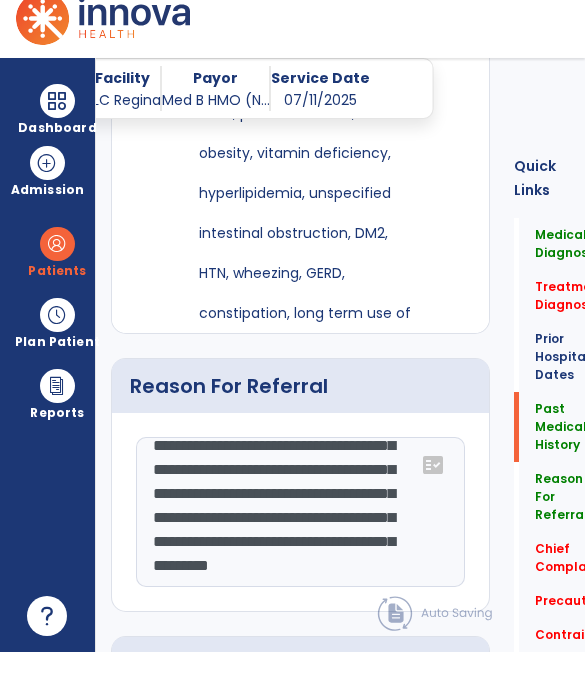 click on "**********" 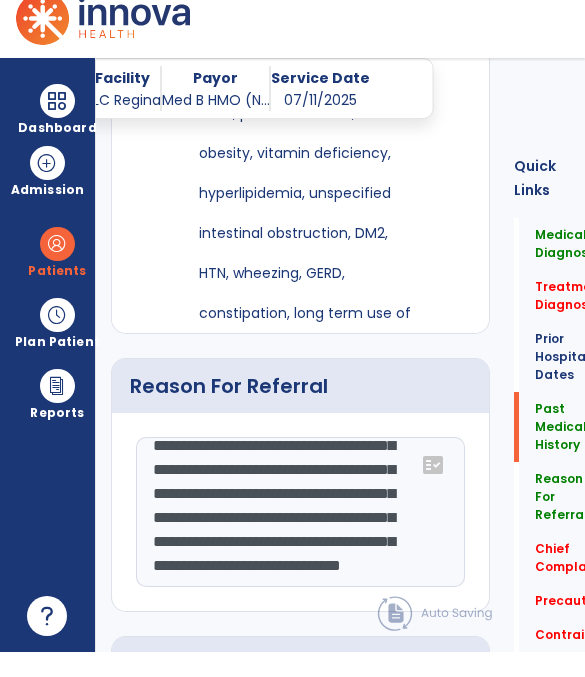 scroll, scrollTop: 168, scrollLeft: 0, axis: vertical 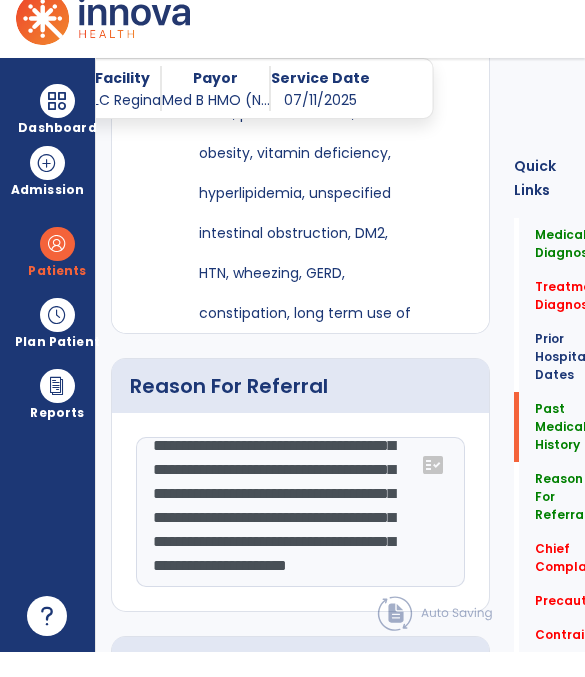 click on "**********" 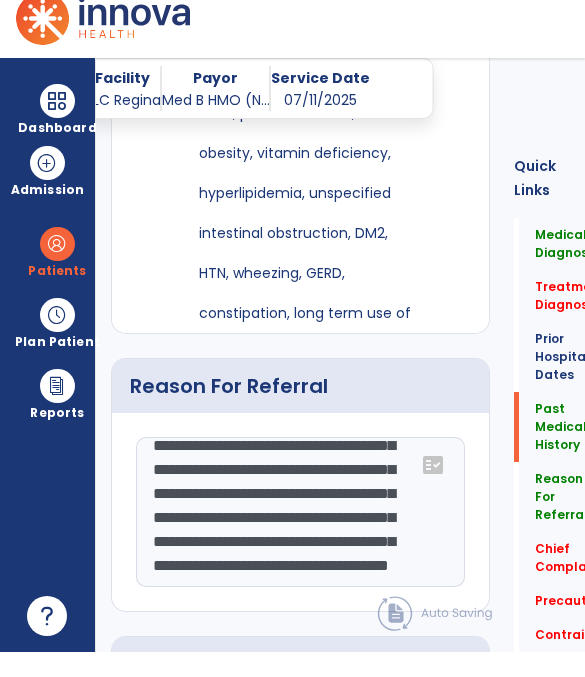scroll, scrollTop: 1337, scrollLeft: 0, axis: vertical 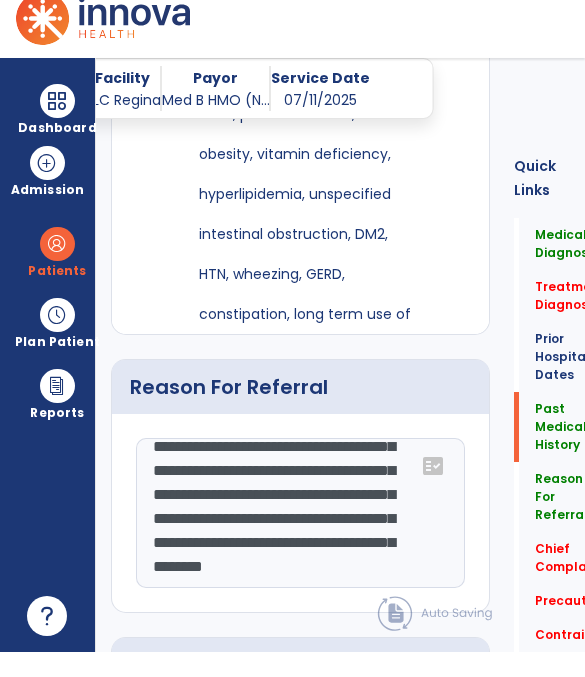 type on "**********" 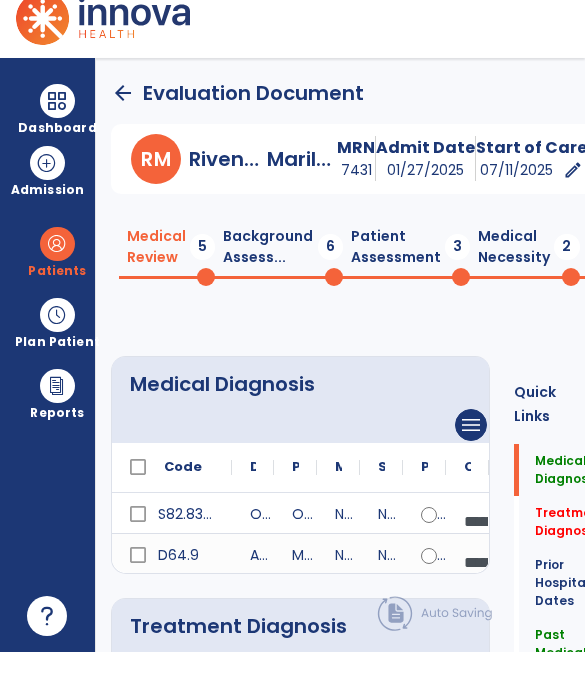 scroll, scrollTop: 0, scrollLeft: 0, axis: both 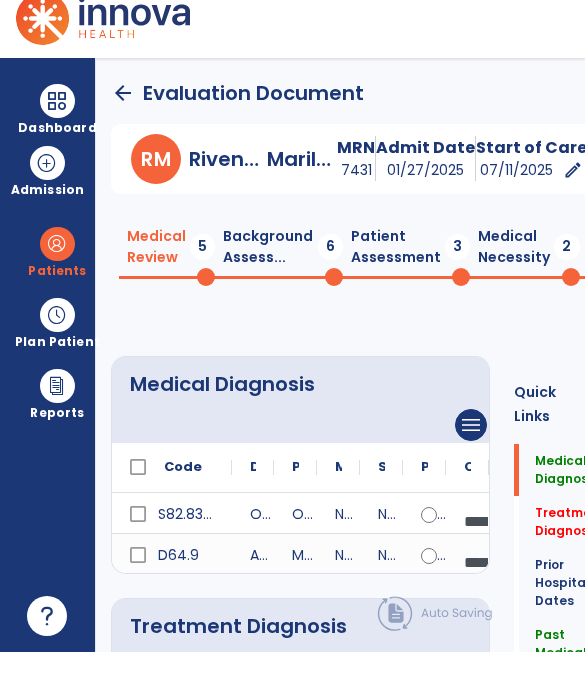 click on "Background Assess...  6" 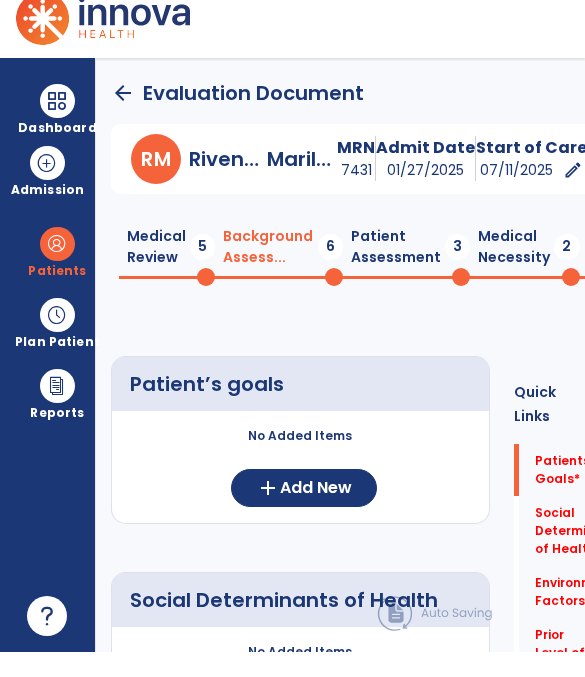 scroll, scrollTop: 25, scrollLeft: 0, axis: vertical 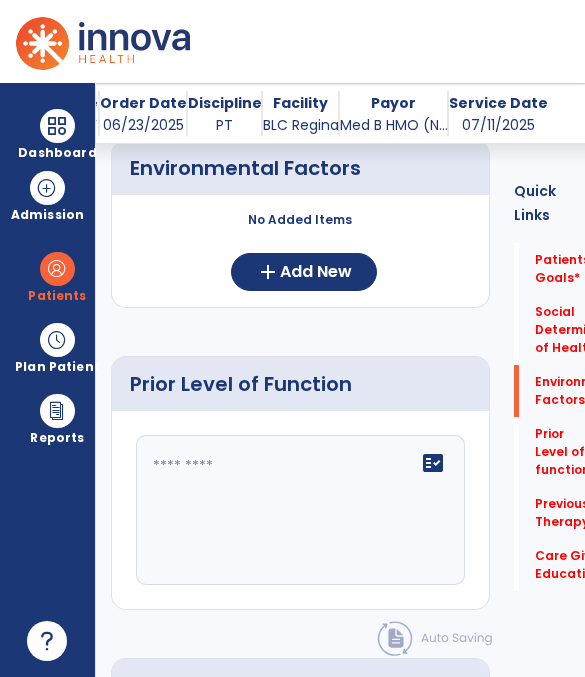 click 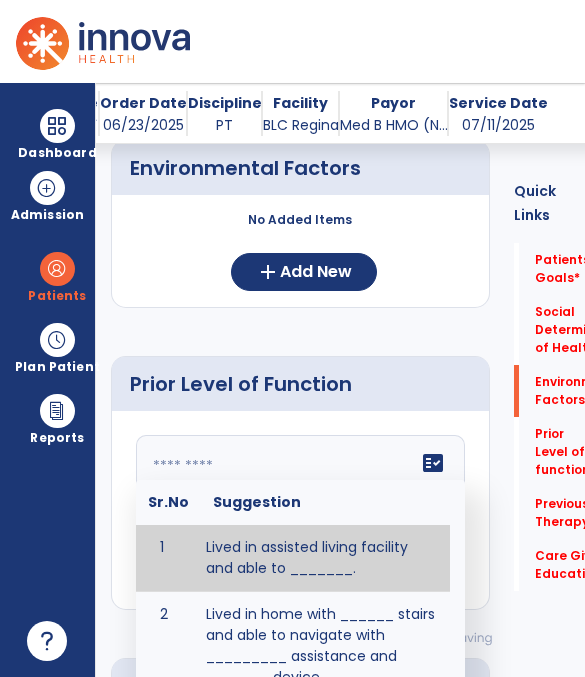 paste on "**********" 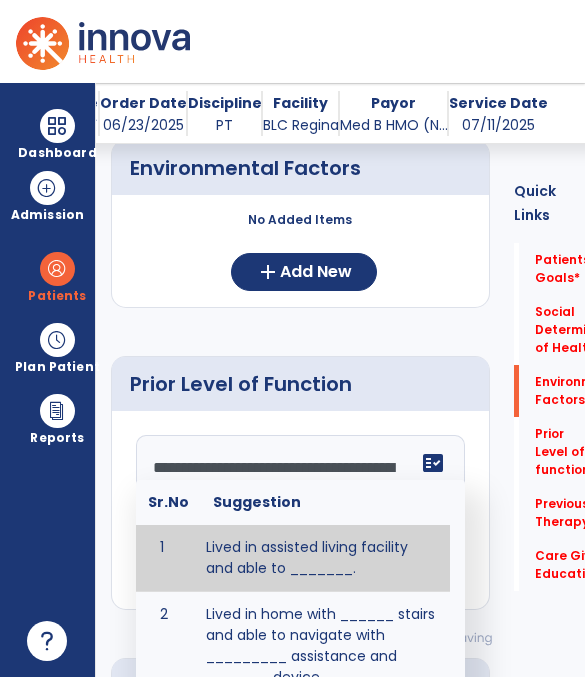 scroll, scrollTop: 96, scrollLeft: 0, axis: vertical 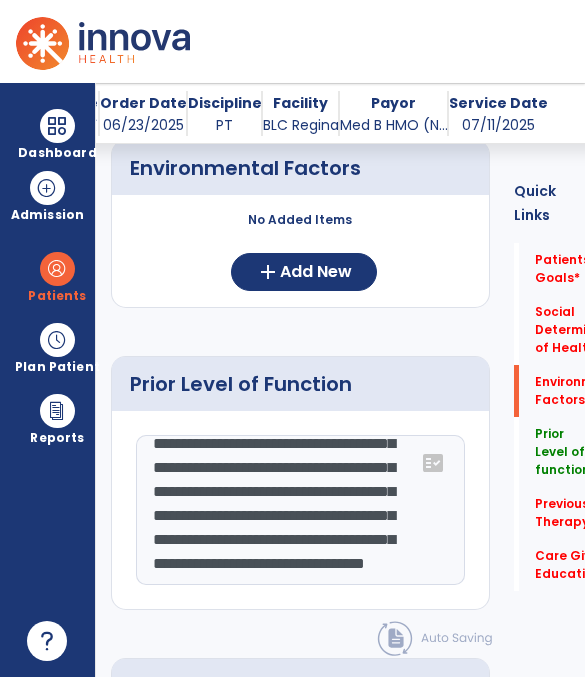click on "**********" 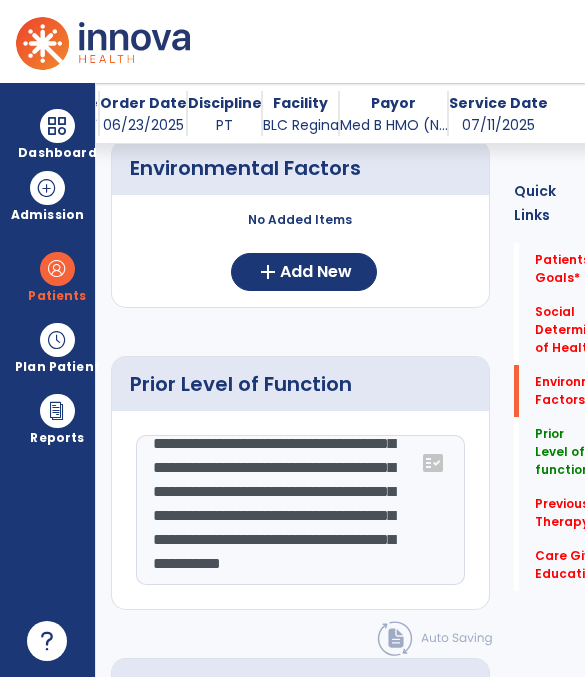 click on "**********" 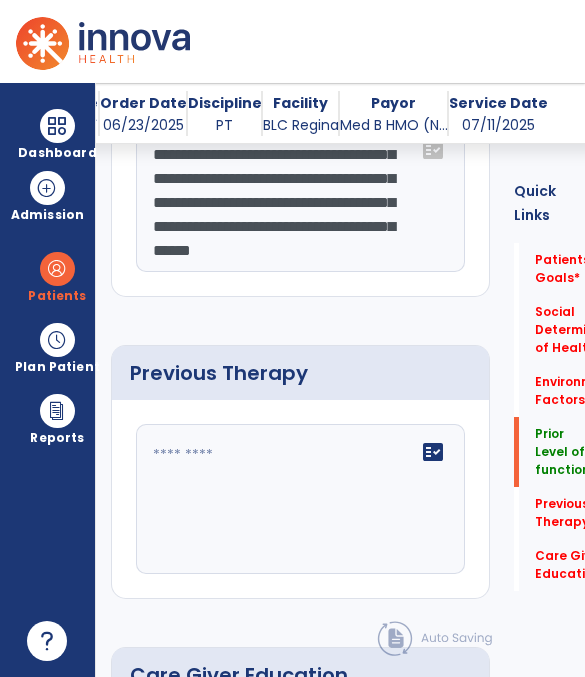 scroll, scrollTop: 967, scrollLeft: 0, axis: vertical 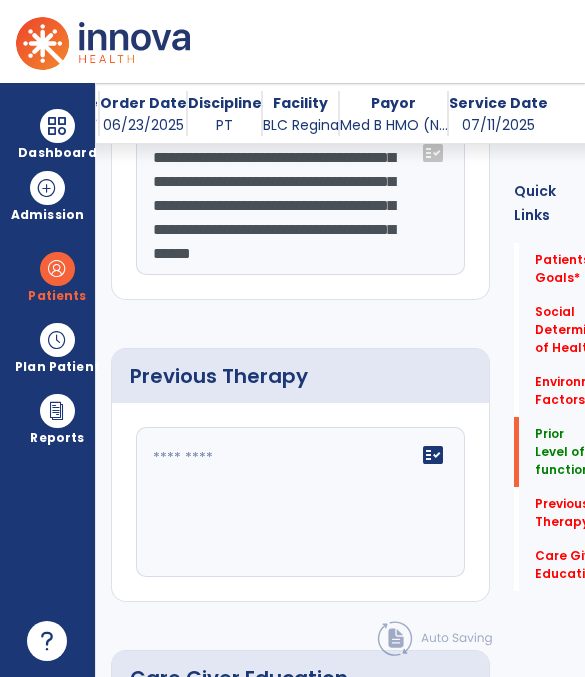 type on "**********" 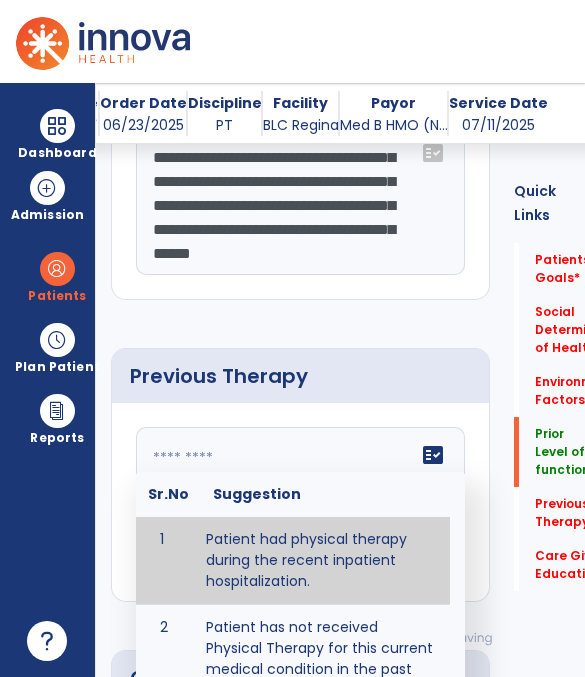 paste on "**********" 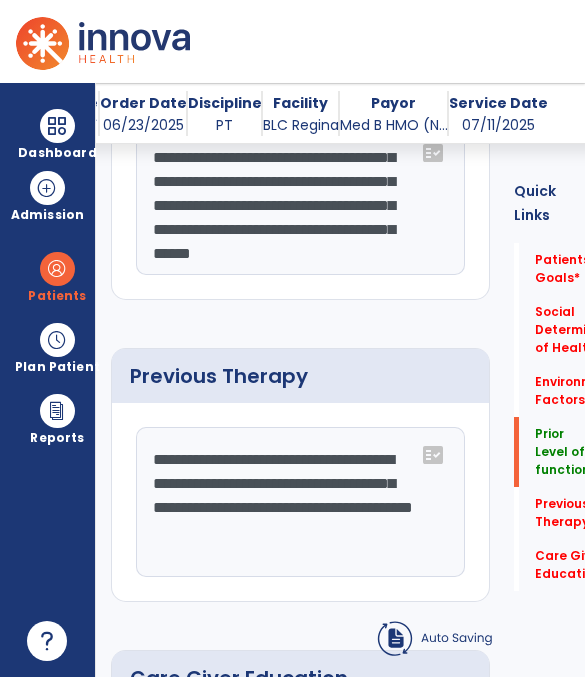 click on "**********" 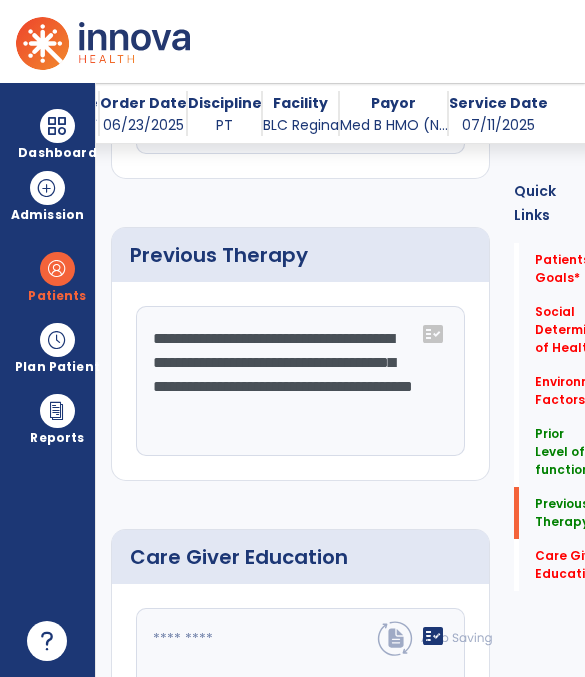 scroll, scrollTop: 1092, scrollLeft: 0, axis: vertical 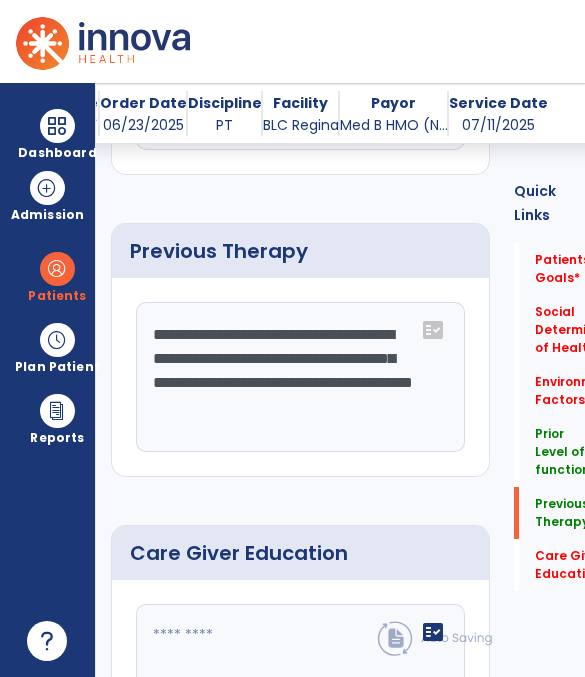 click on "**********" 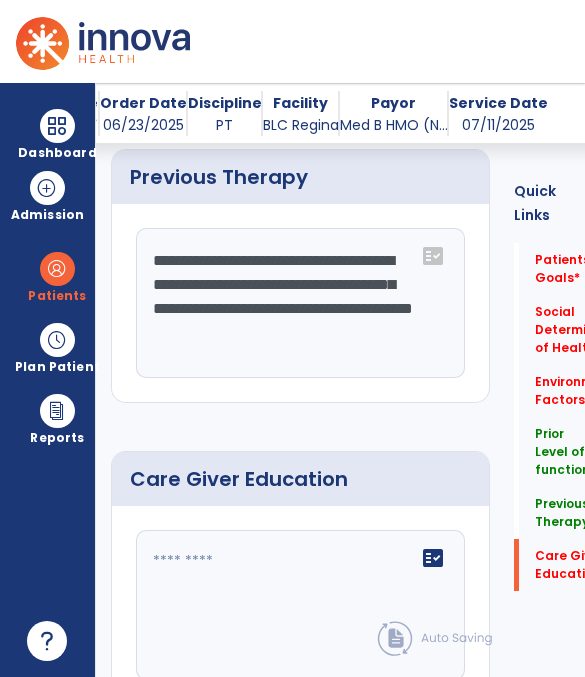 scroll, scrollTop: 1165, scrollLeft: 0, axis: vertical 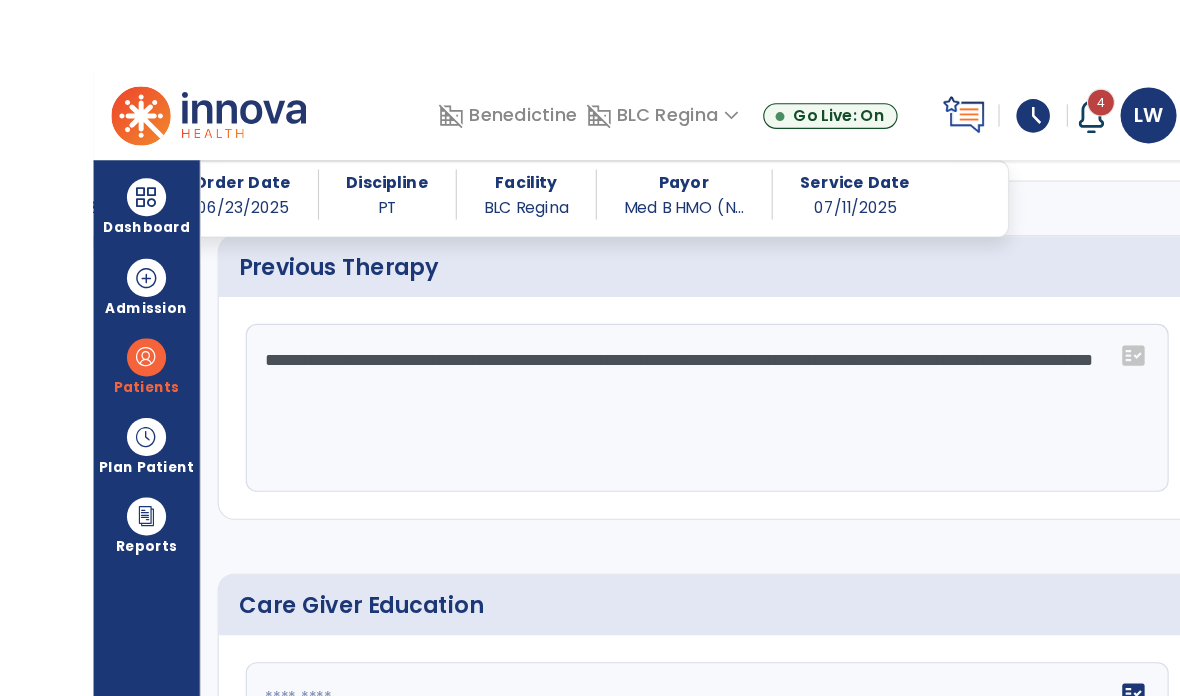 type 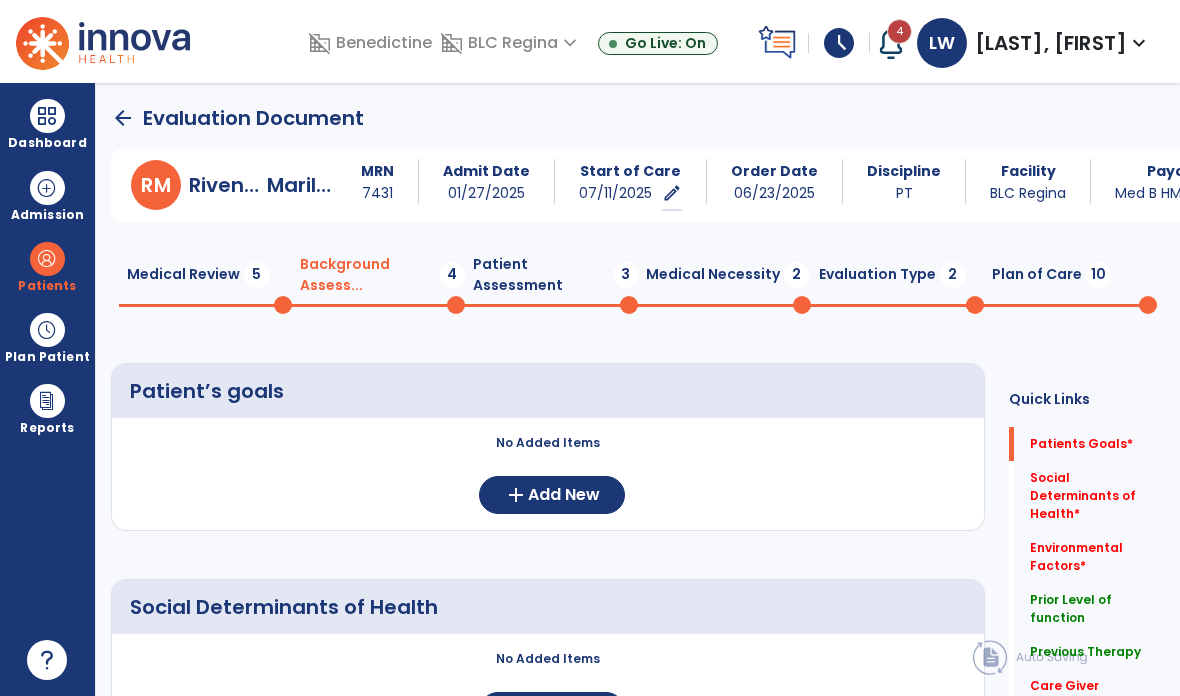 scroll, scrollTop: 0, scrollLeft: 0, axis: both 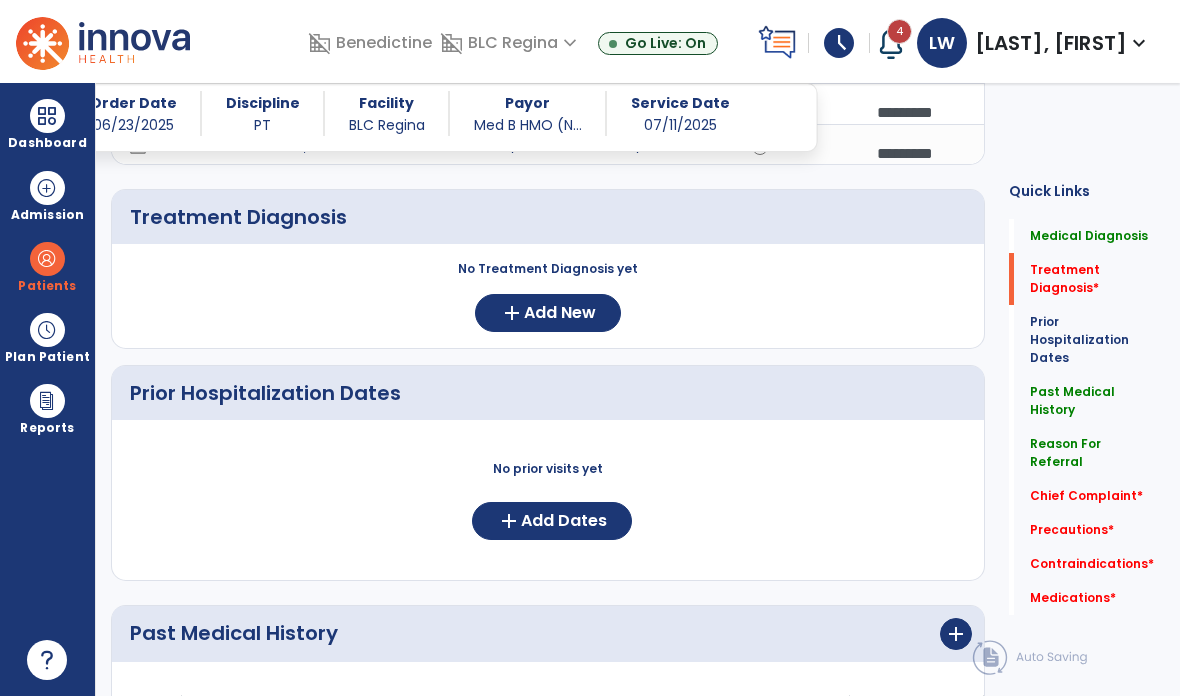 click on "add  Add New" 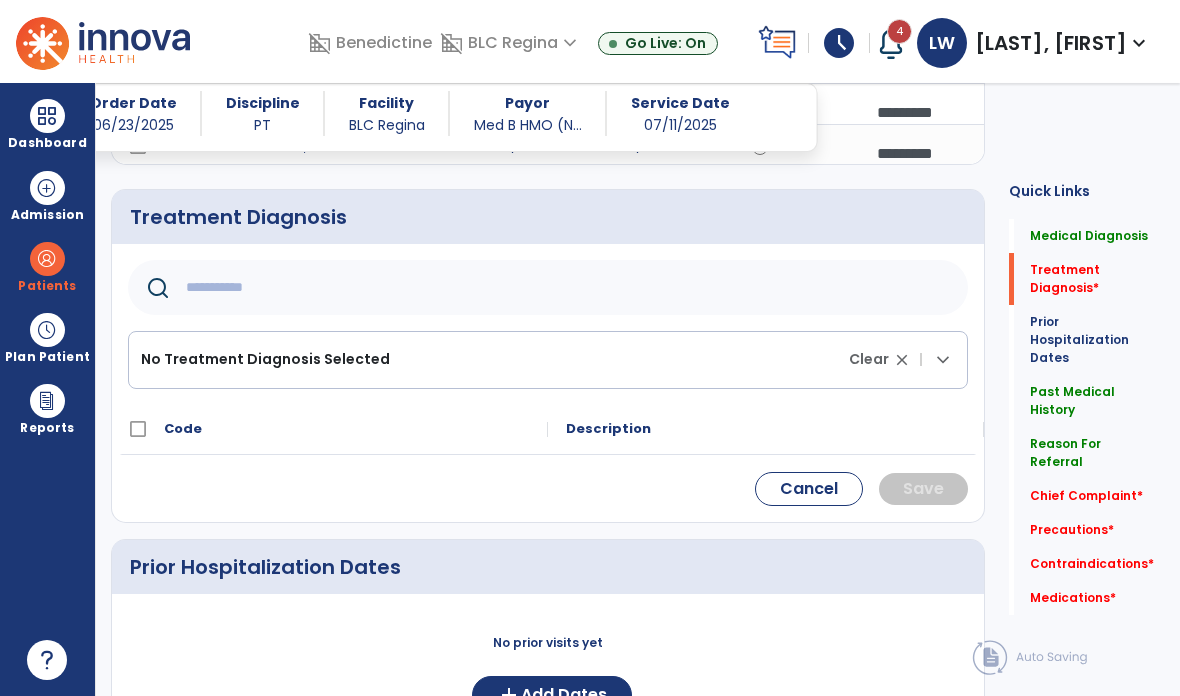 click 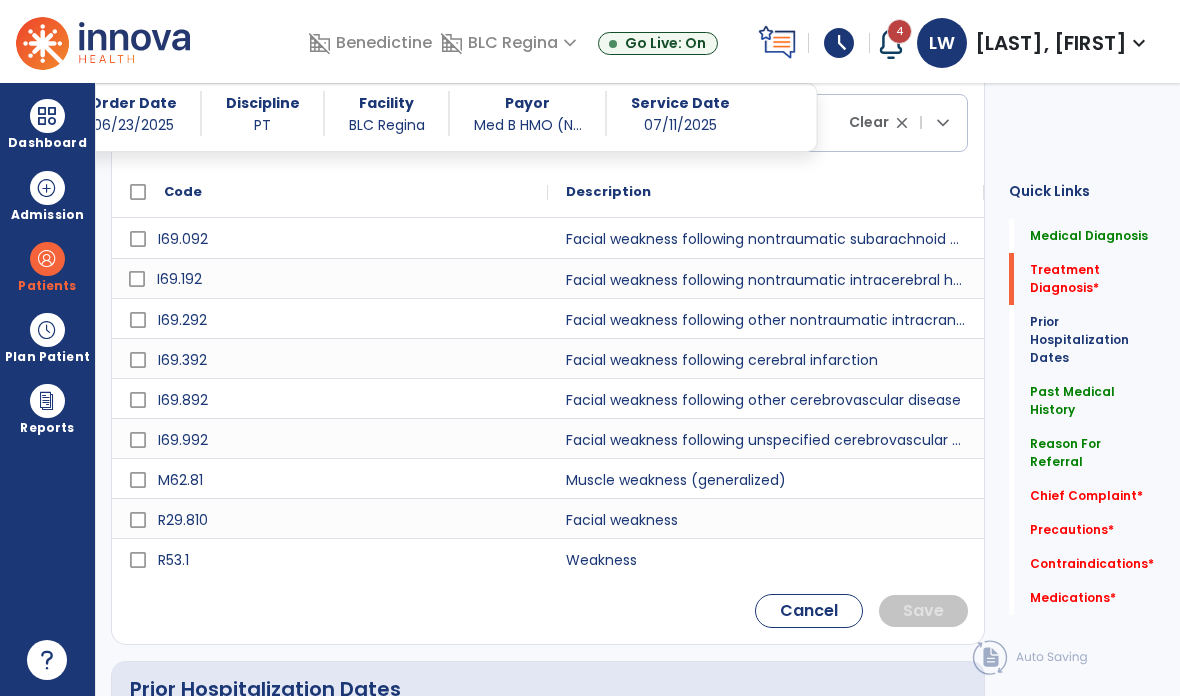 scroll, scrollTop: 605, scrollLeft: 0, axis: vertical 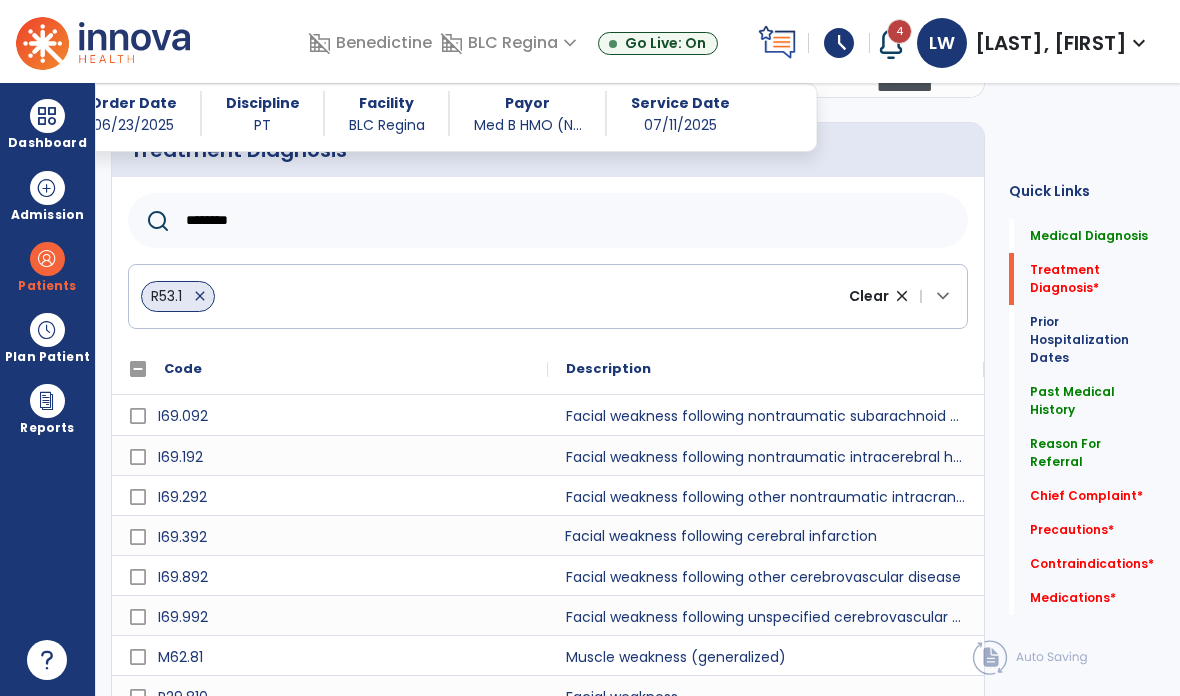click on "********" 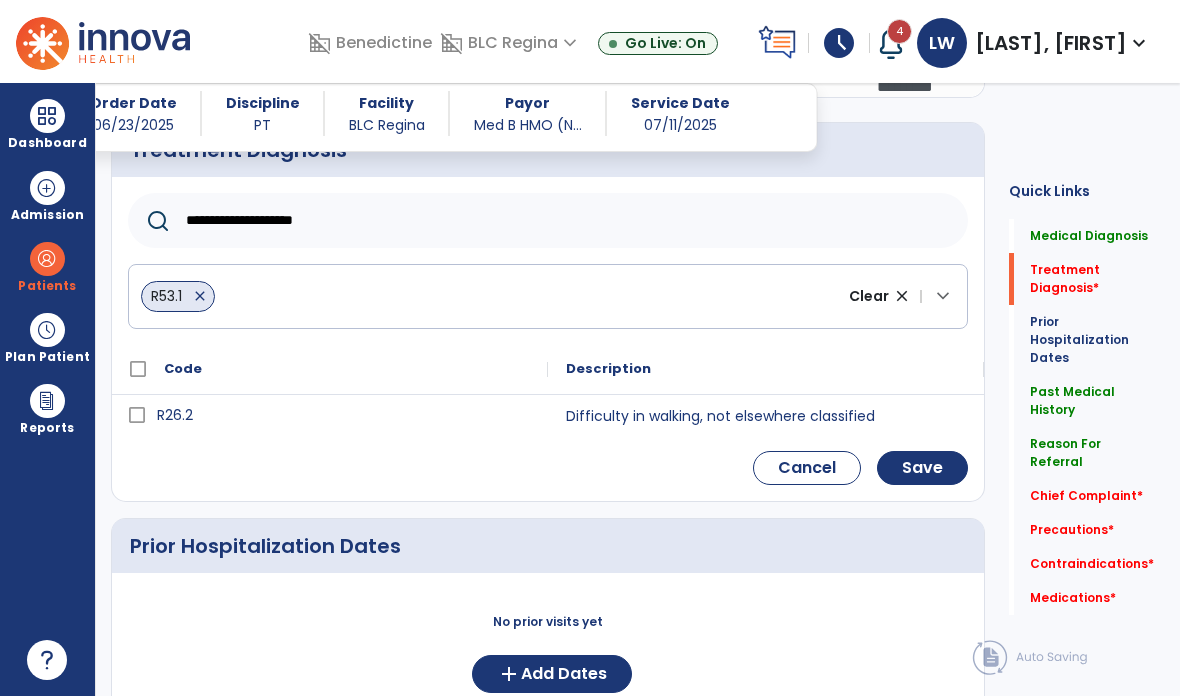 type on "**********" 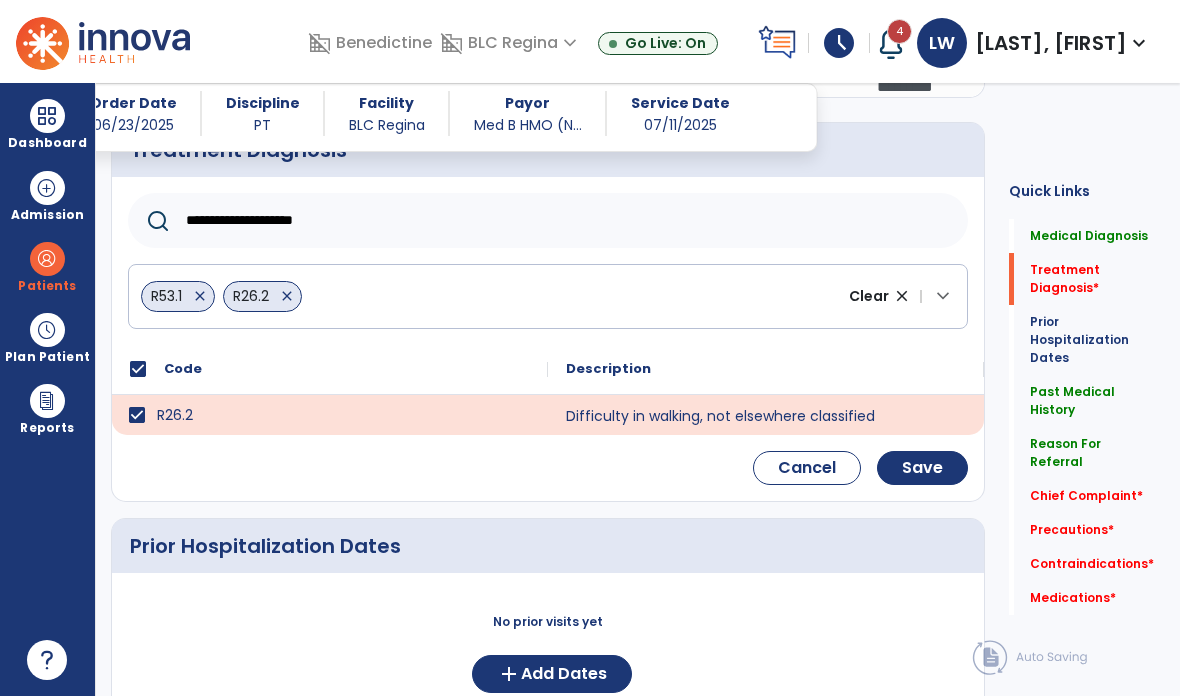 click on "Save" 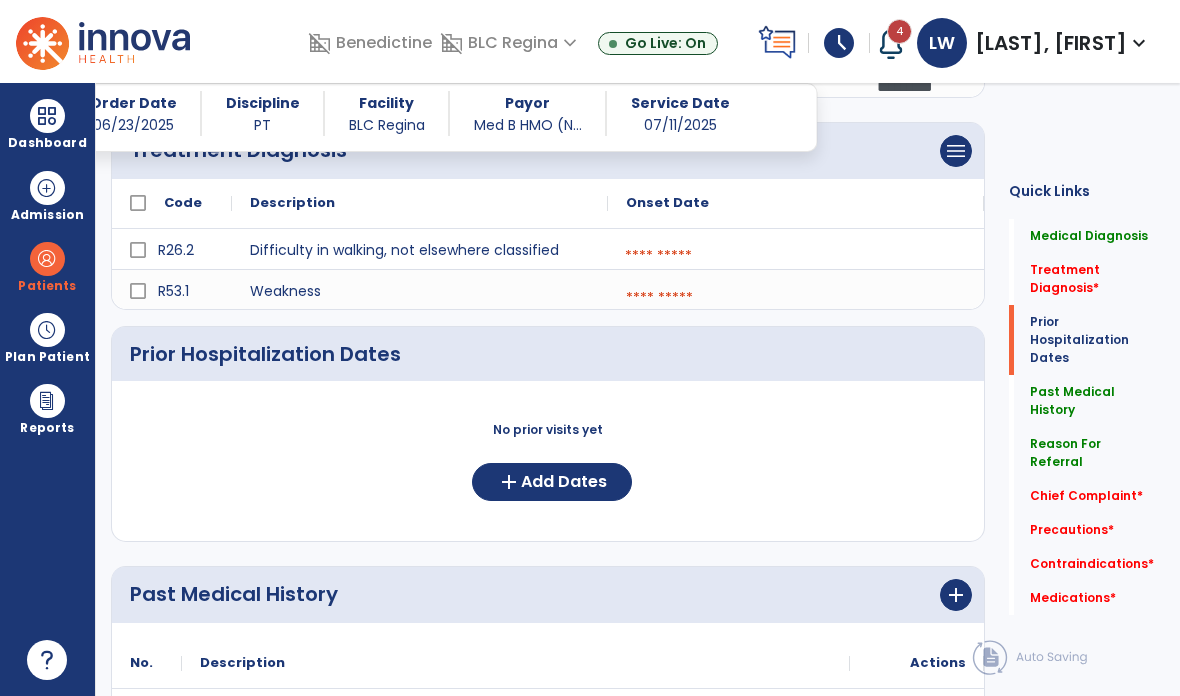 click at bounding box center [796, 256] 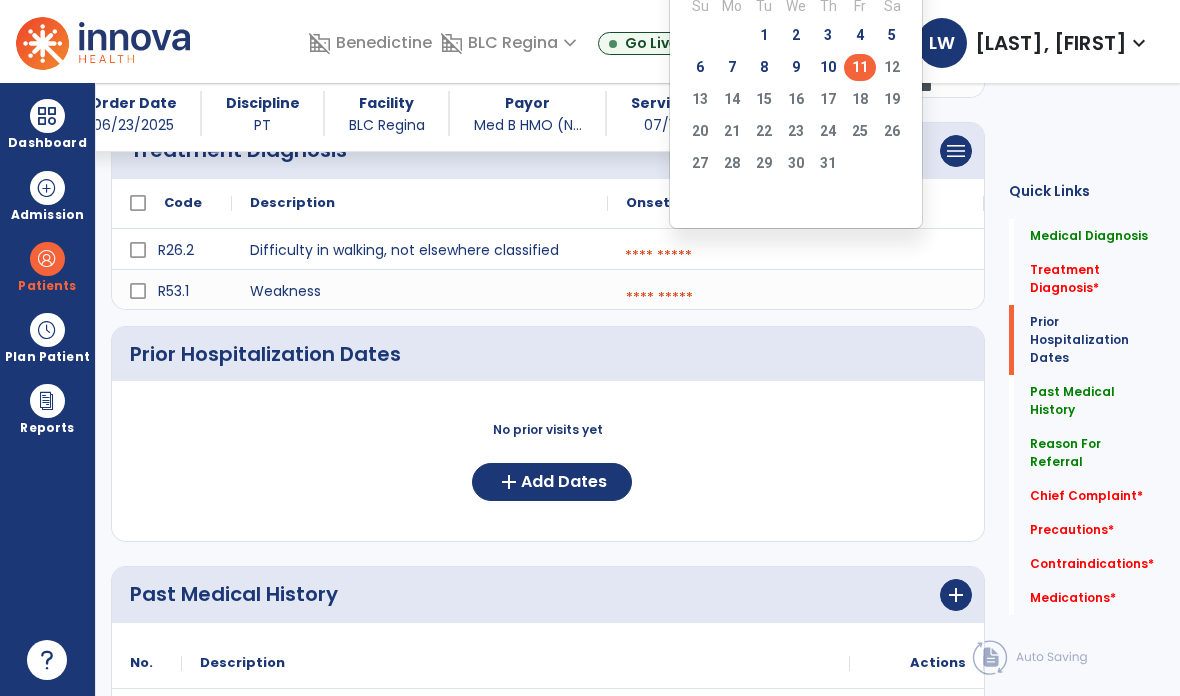 click on "11" 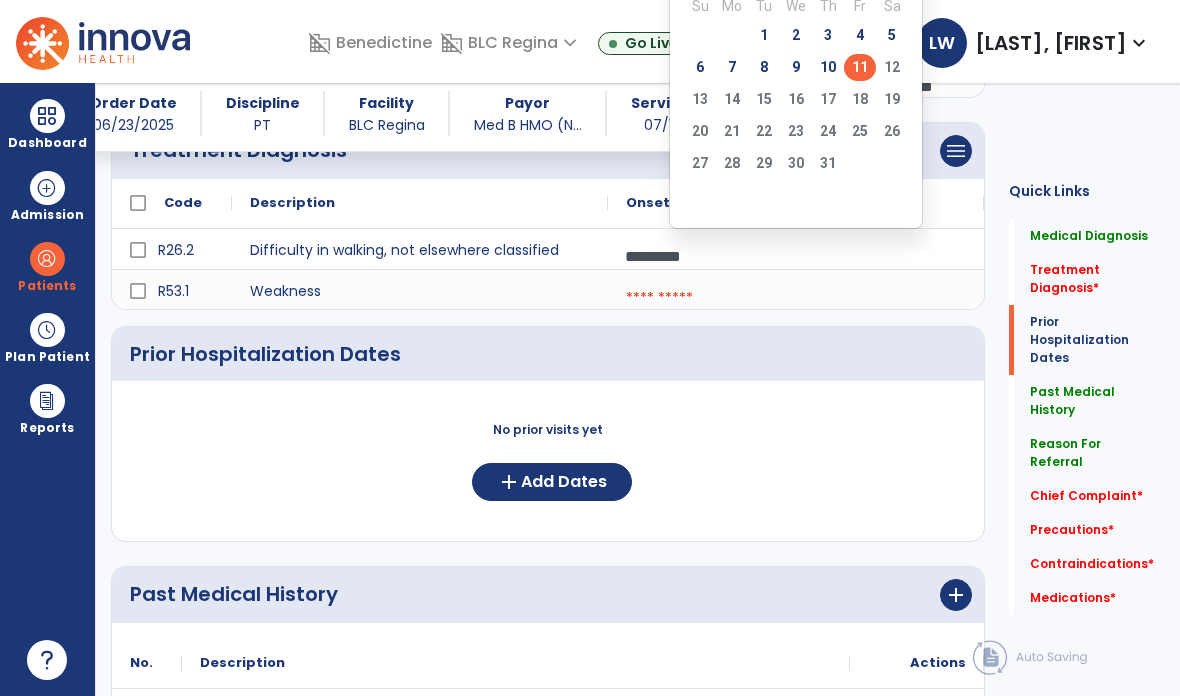 scroll, scrollTop: 70, scrollLeft: 0, axis: vertical 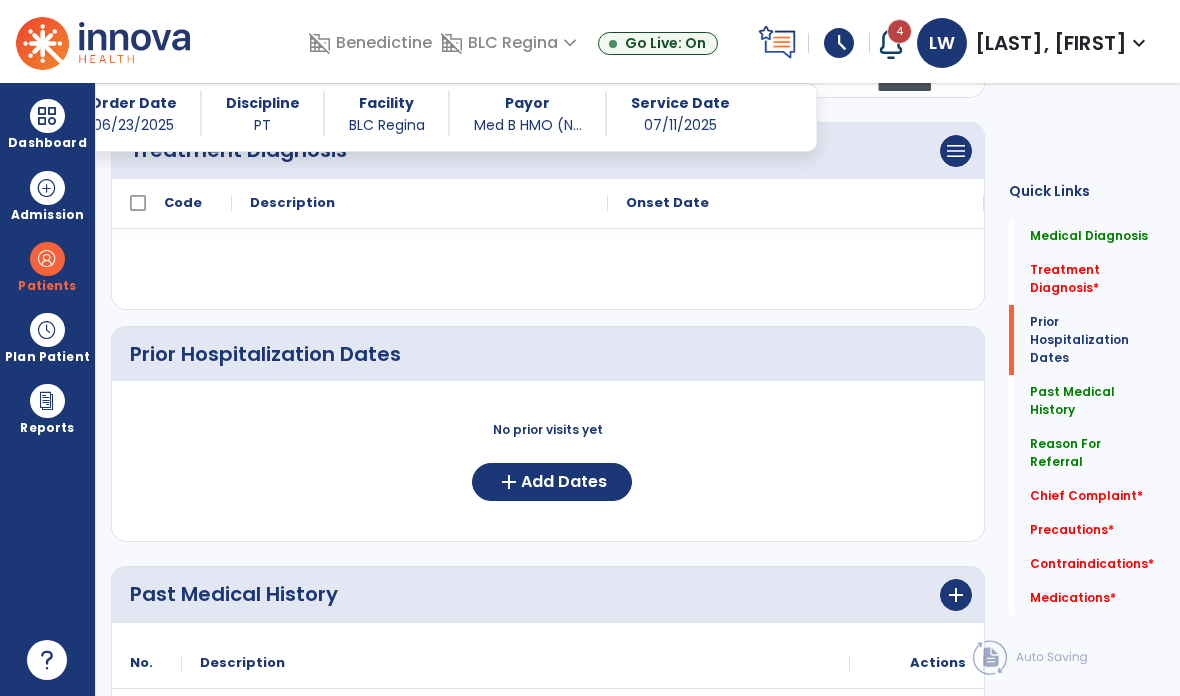 click at bounding box center [796, 228] 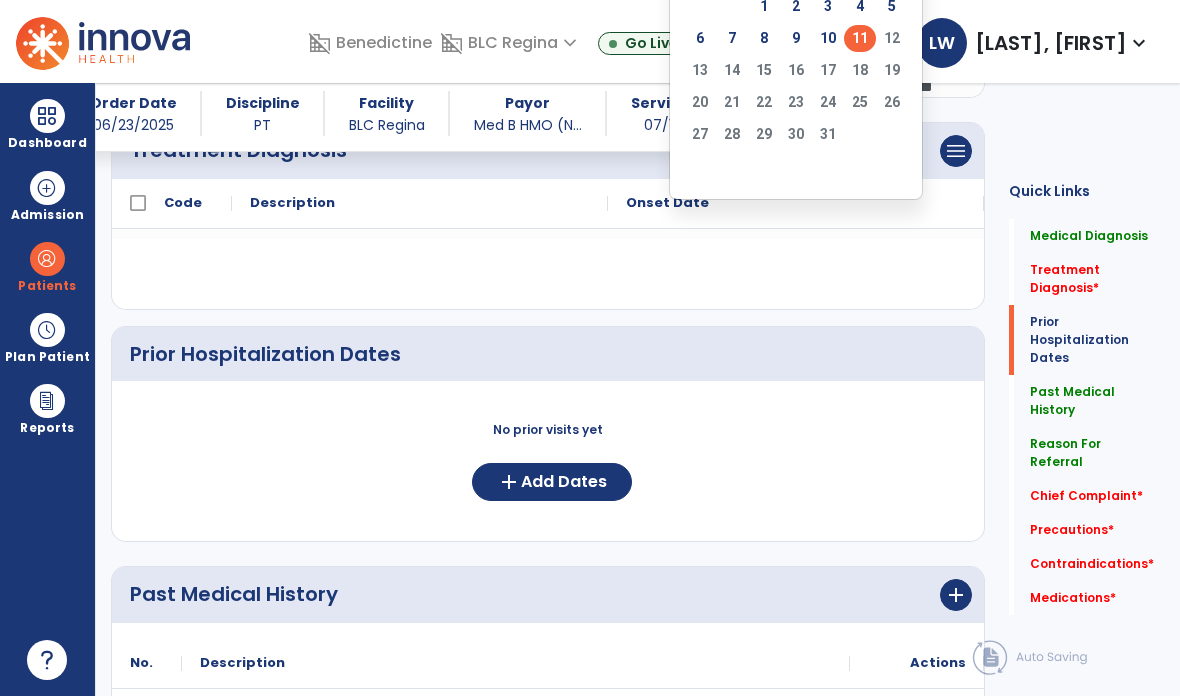 click on "11" 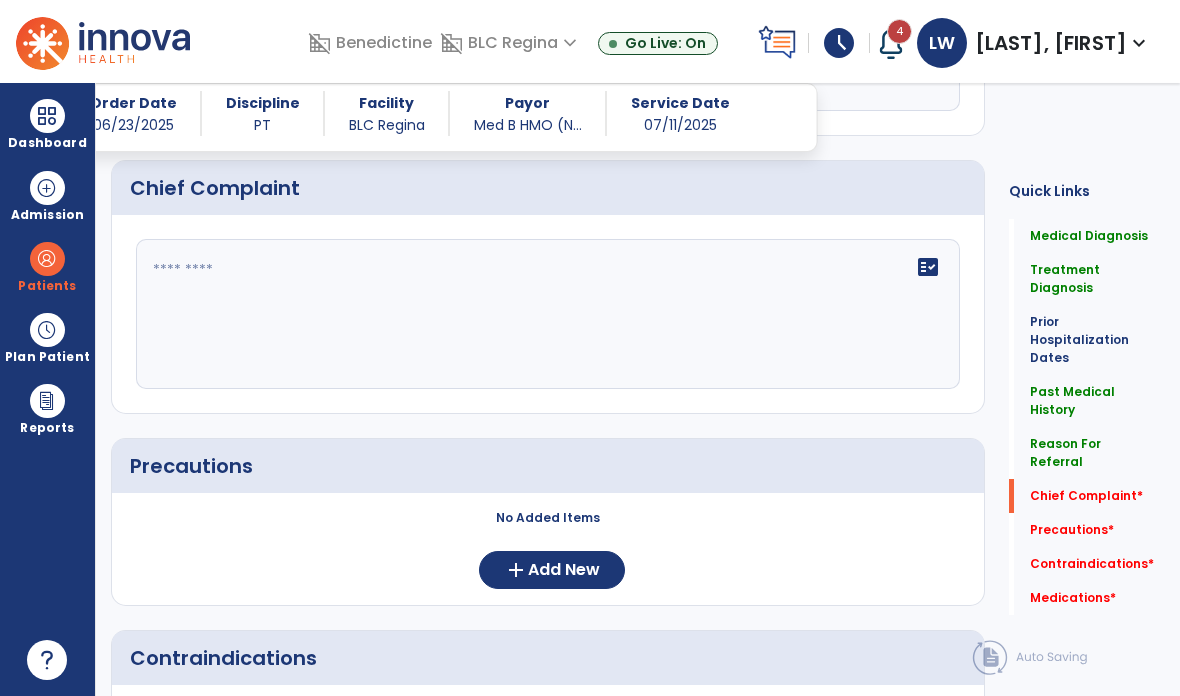 scroll, scrollTop: 1474, scrollLeft: 0, axis: vertical 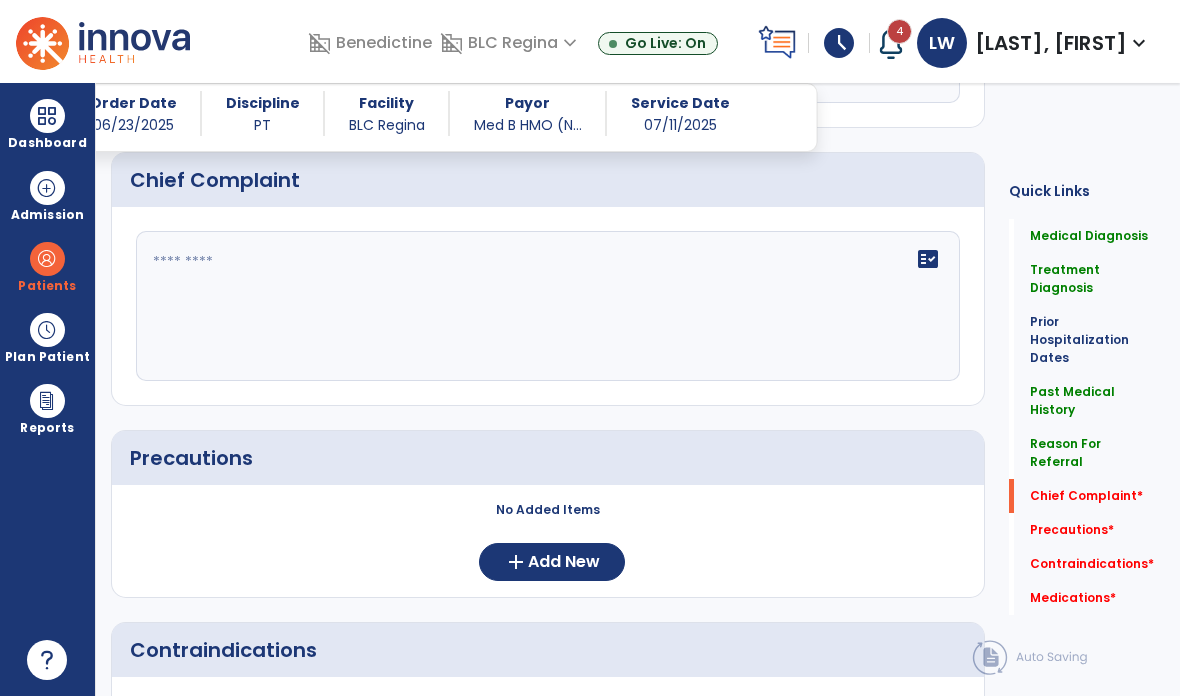 click on "Add New" 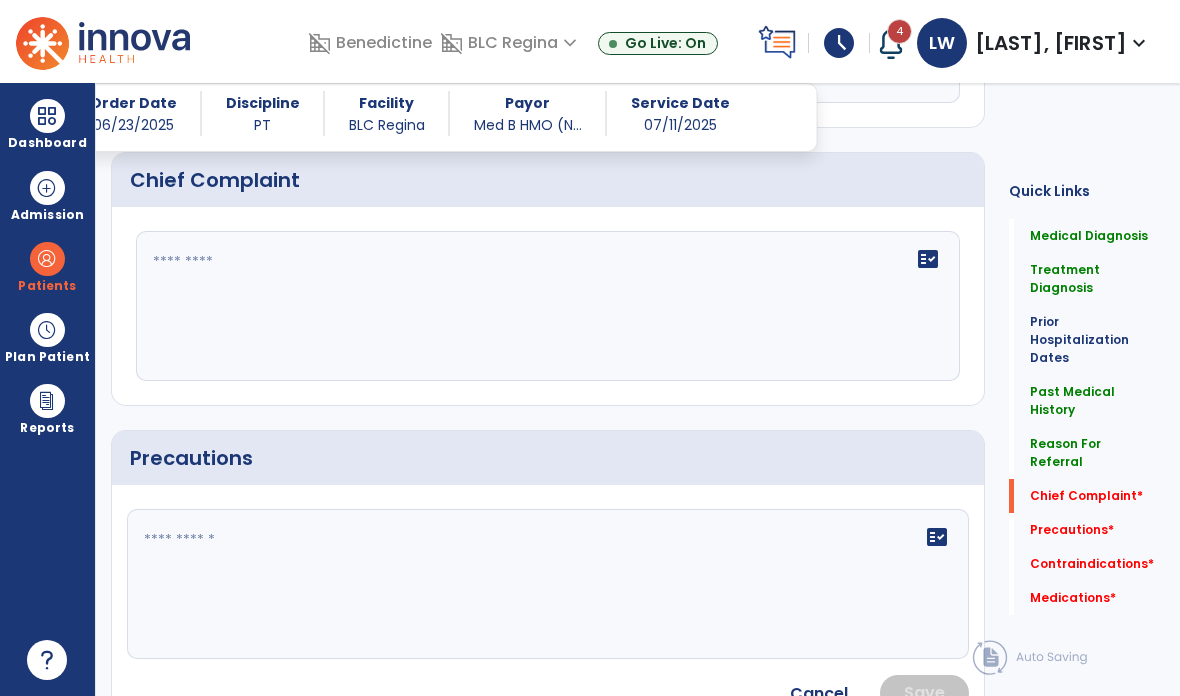click on "fact_check" 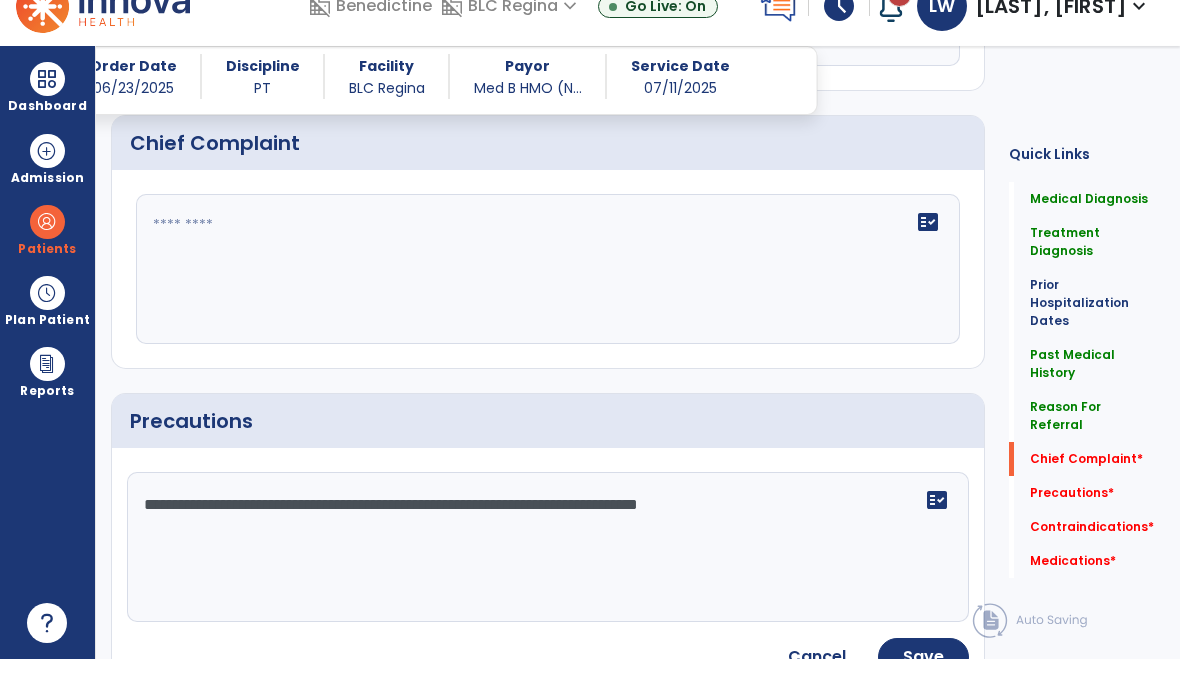 click on "**********" 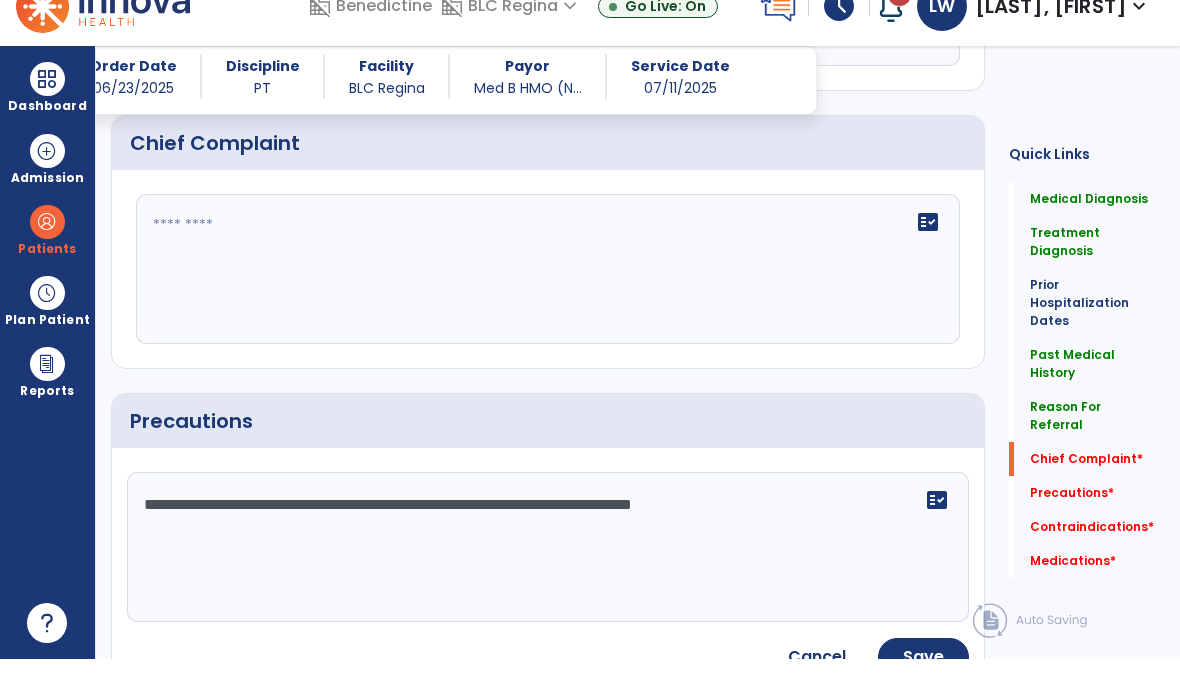 type on "**********" 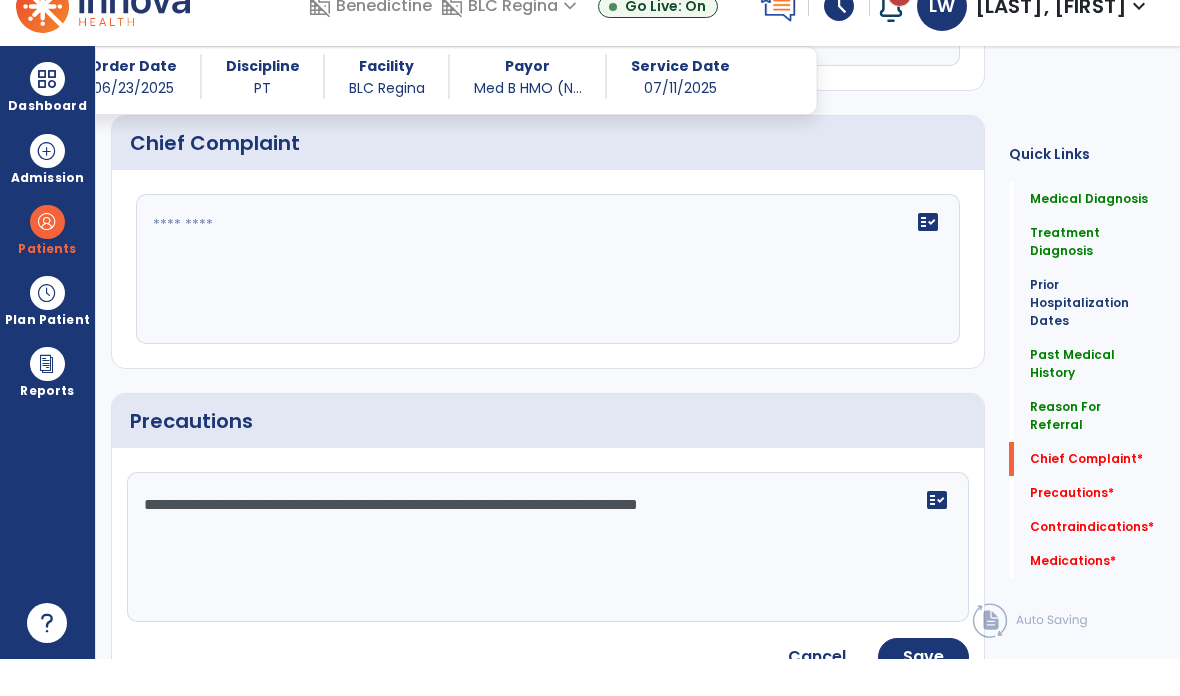 click on "**********" 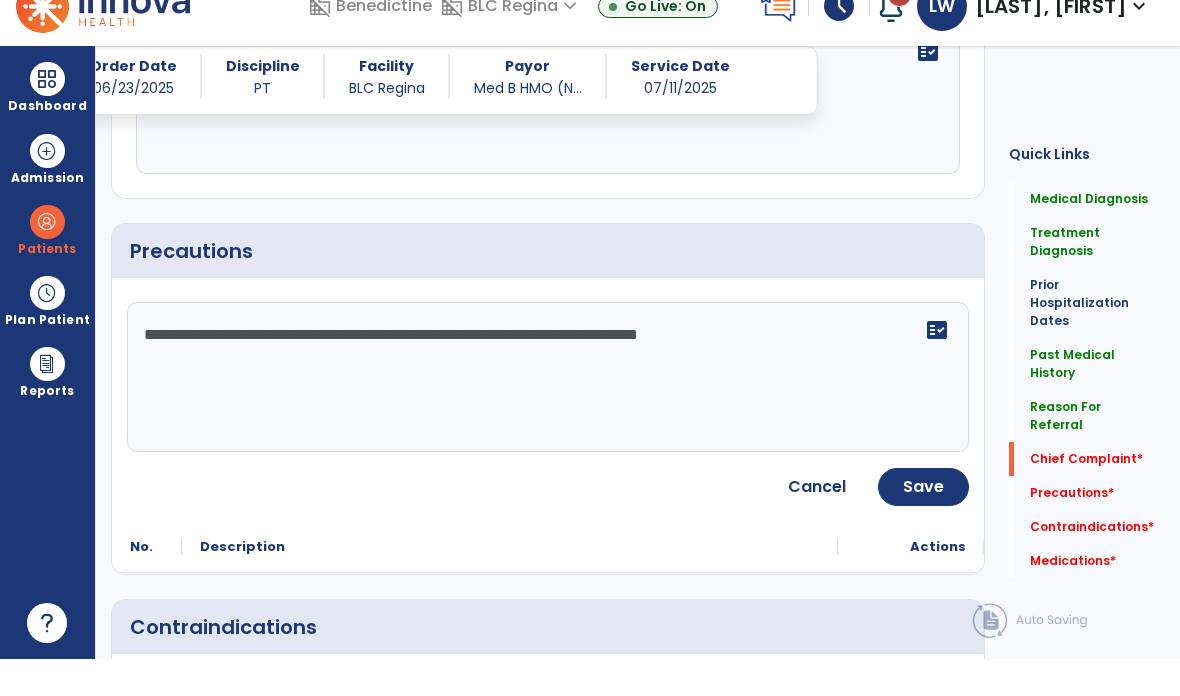 scroll, scrollTop: 1670, scrollLeft: 0, axis: vertical 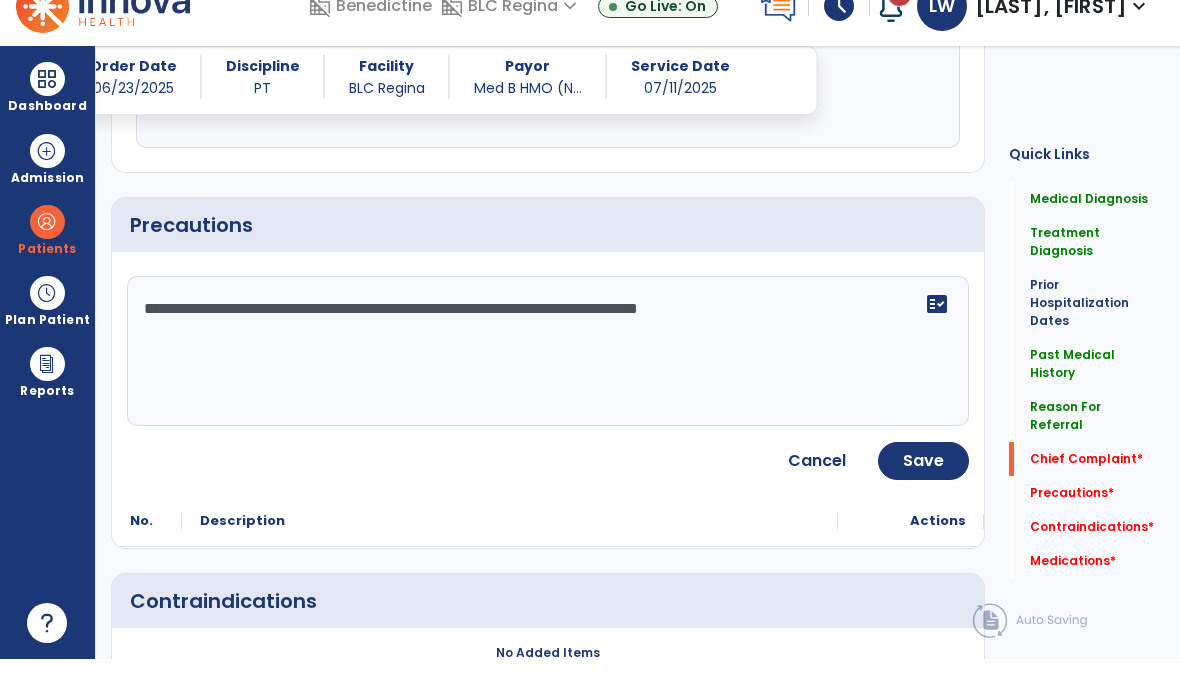 click on "Save" 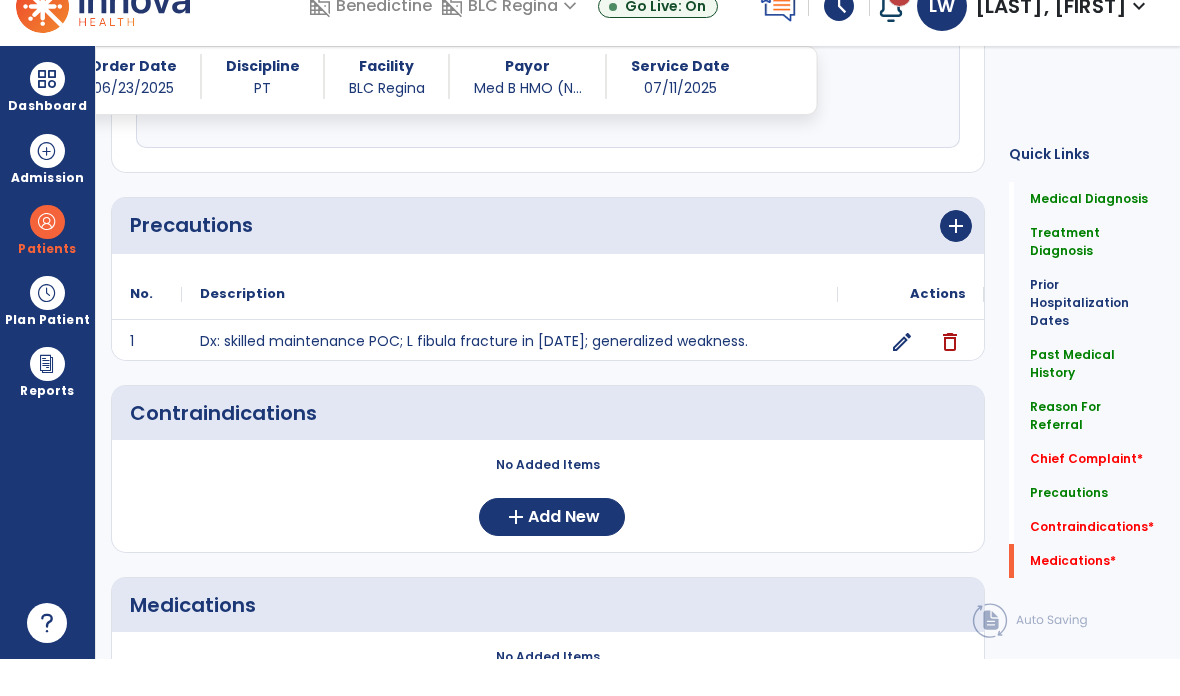 scroll, scrollTop: 1586, scrollLeft: 0, axis: vertical 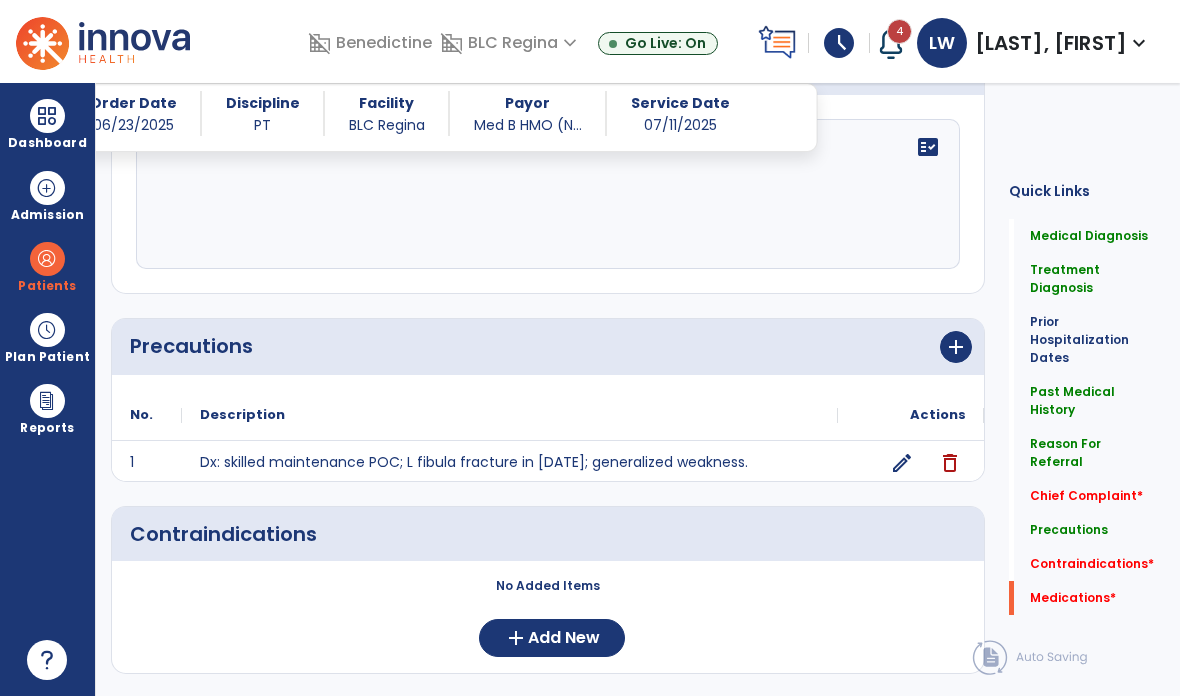 click on "add" 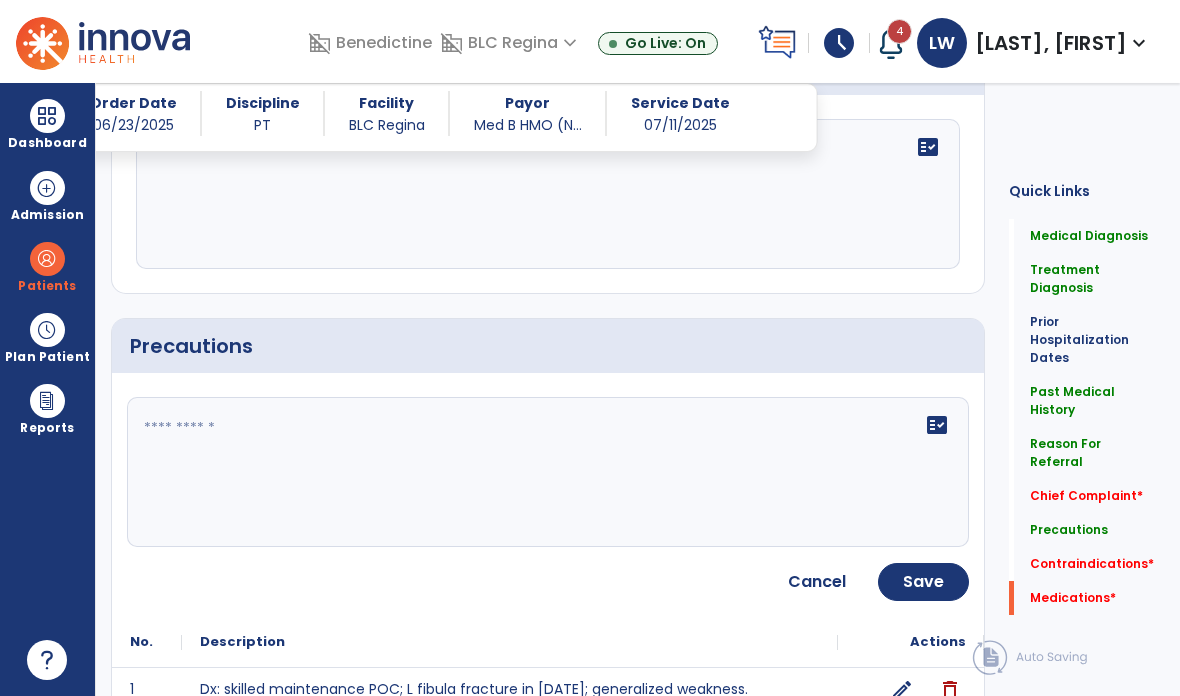 click on "fact_check" 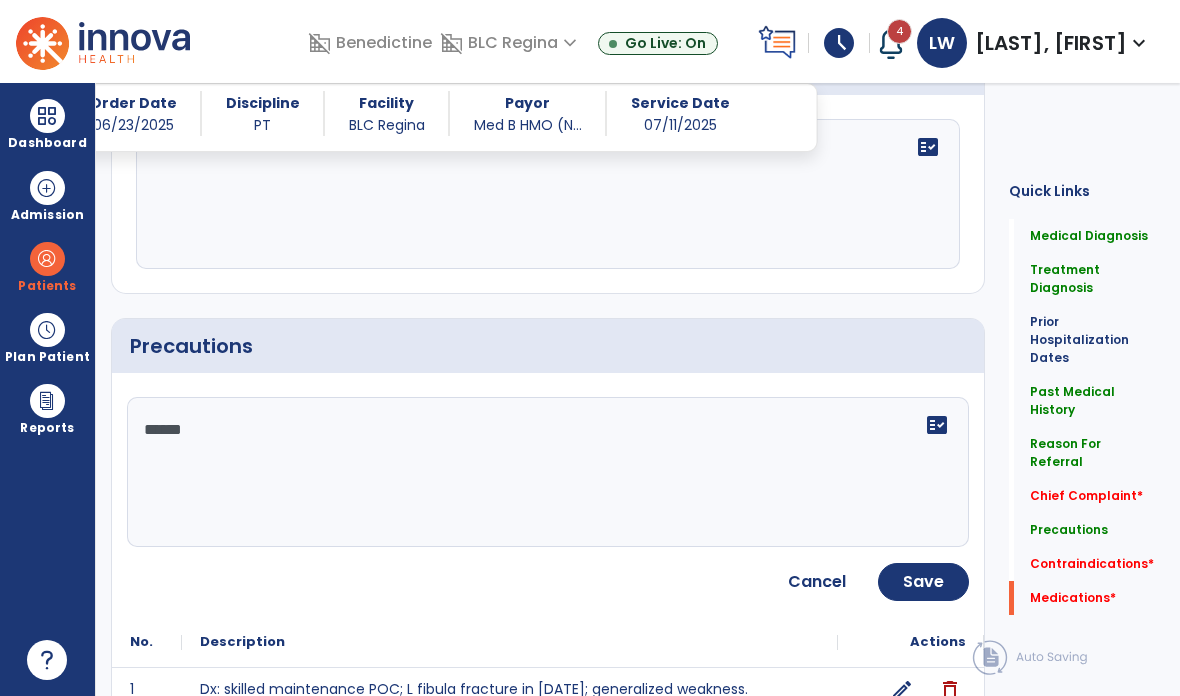 scroll, scrollTop: 0, scrollLeft: 0, axis: both 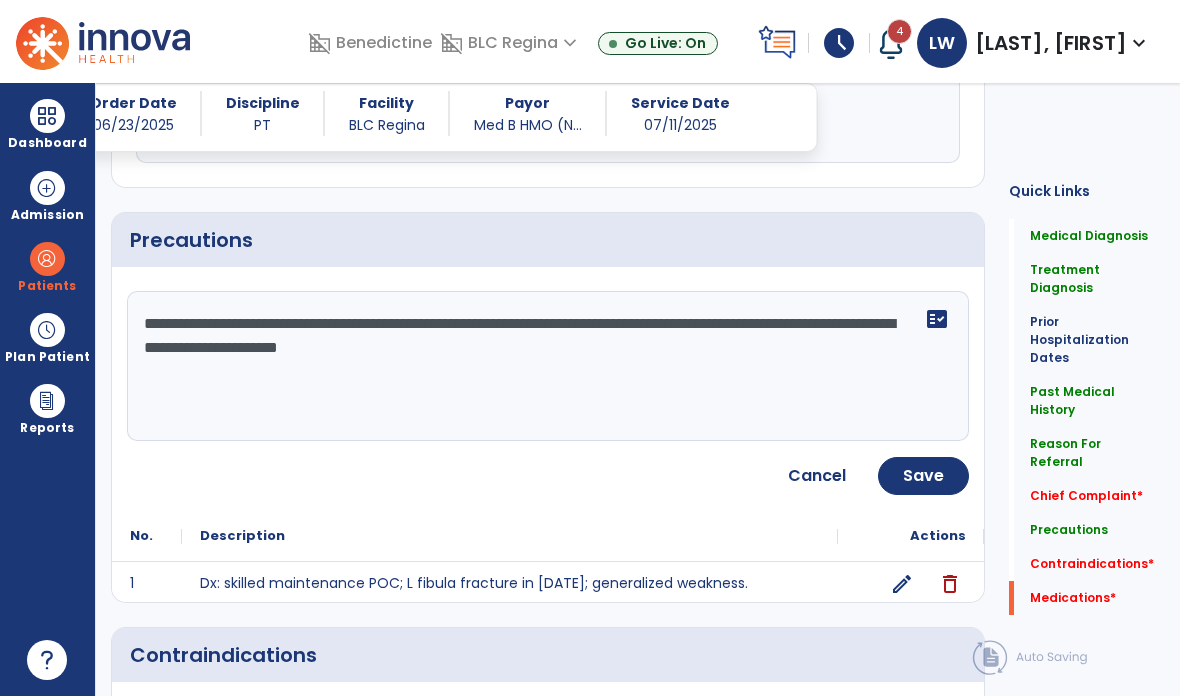 click on "**********" 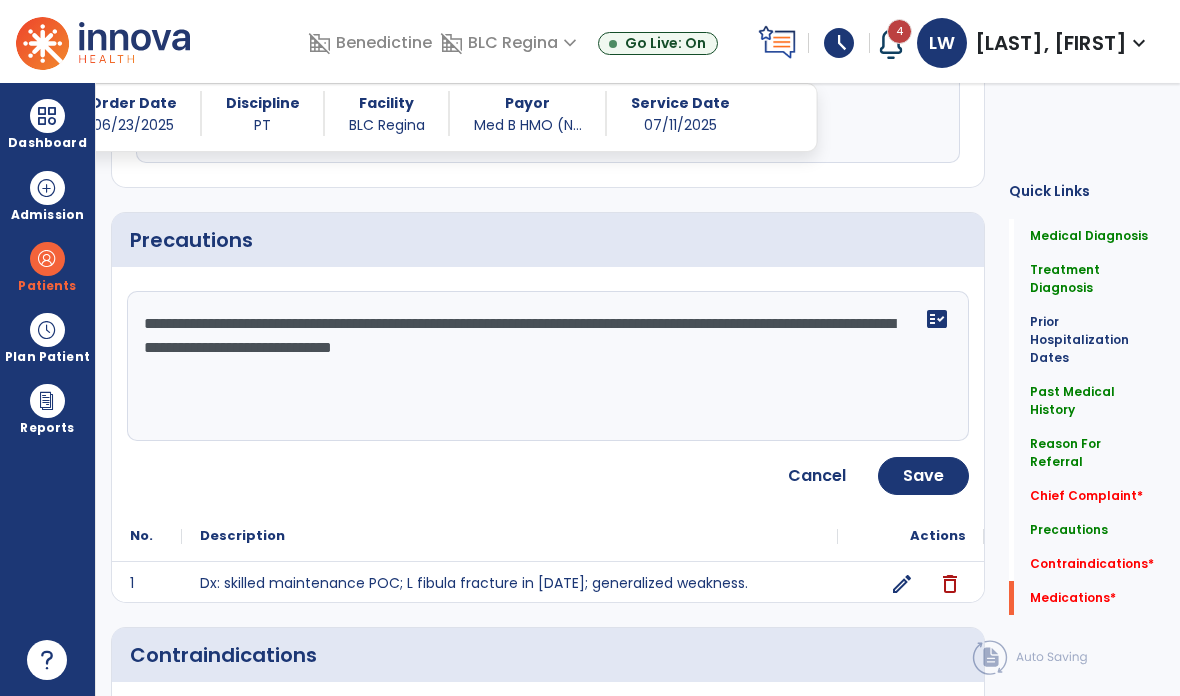 type on "**********" 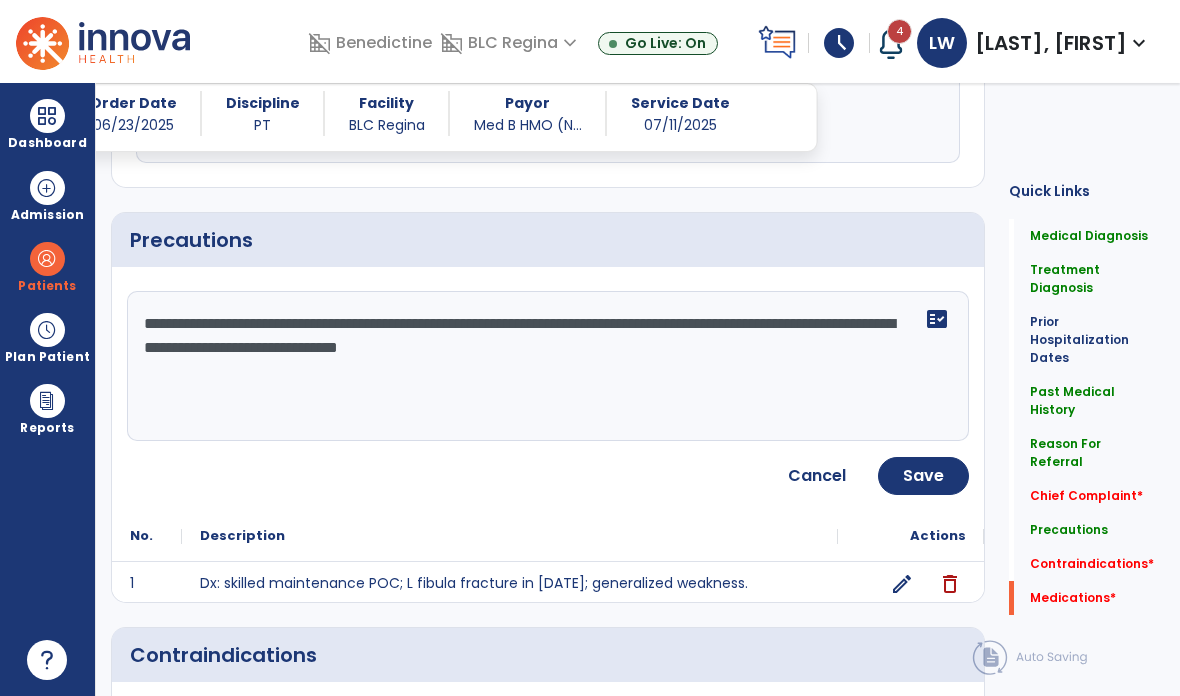 click on "**********" 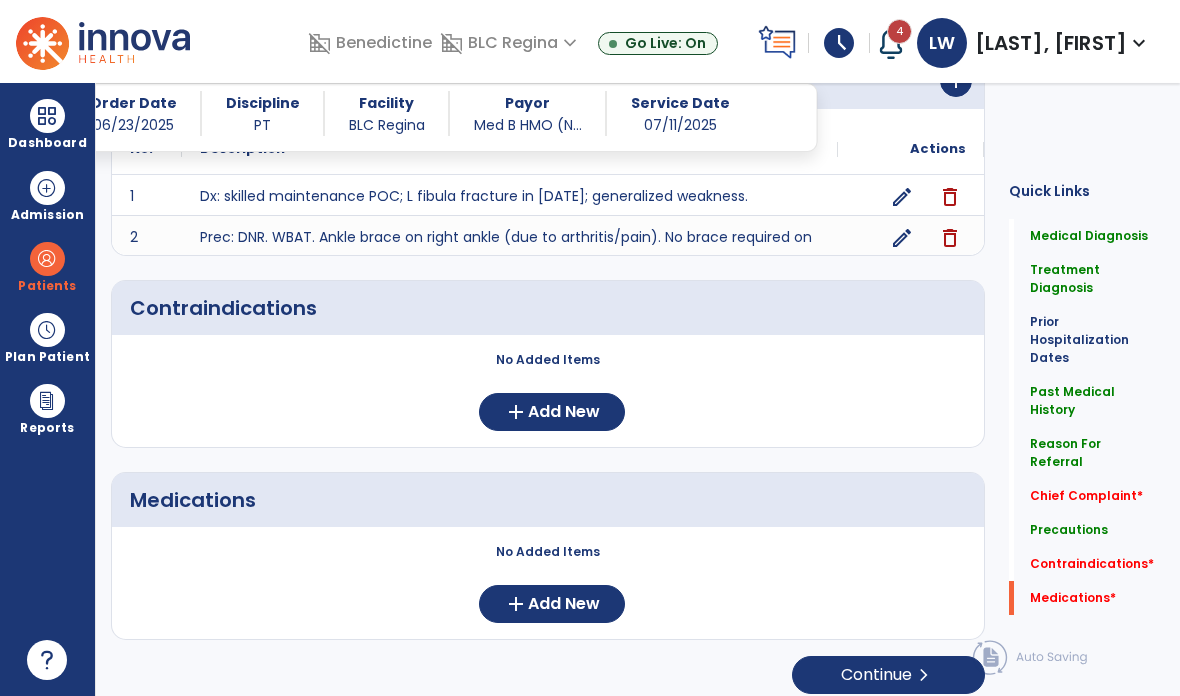 scroll, scrollTop: 1626, scrollLeft: 0, axis: vertical 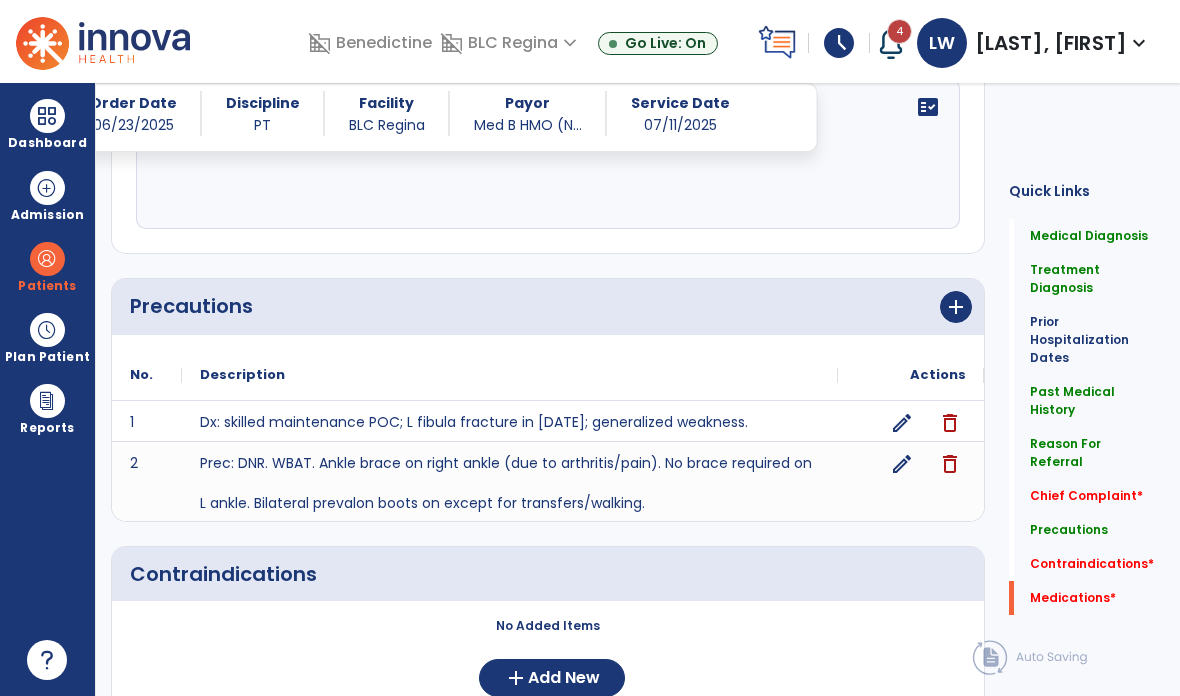 click on "add" 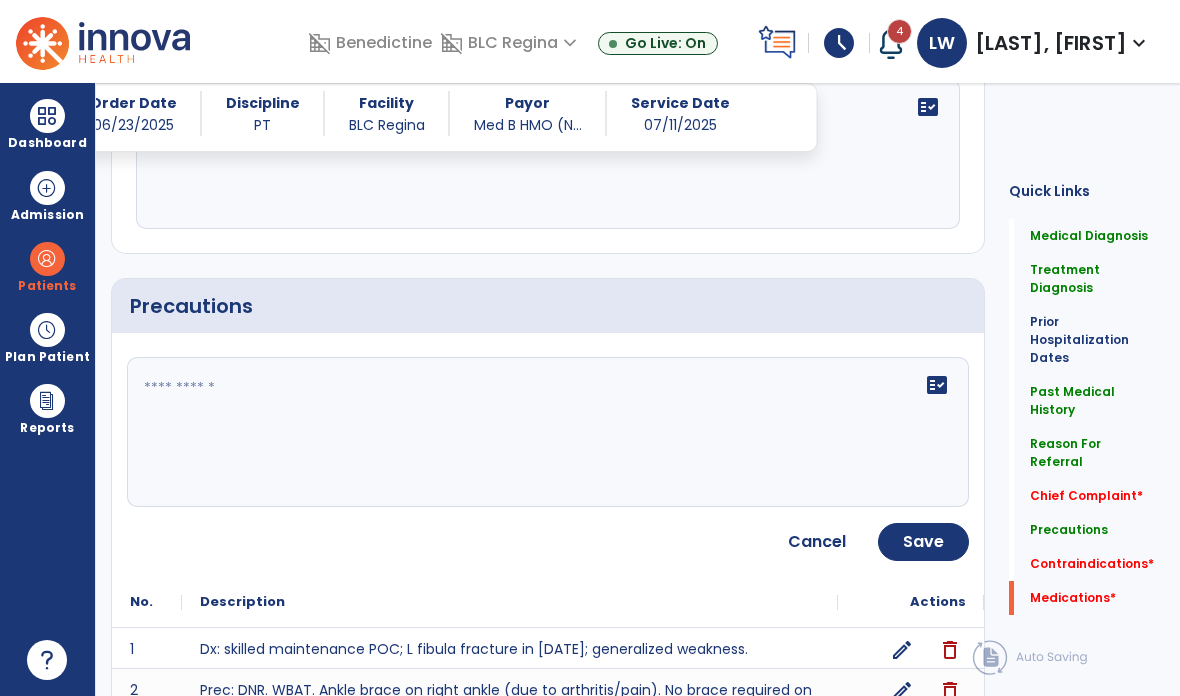 click on "fact_check" 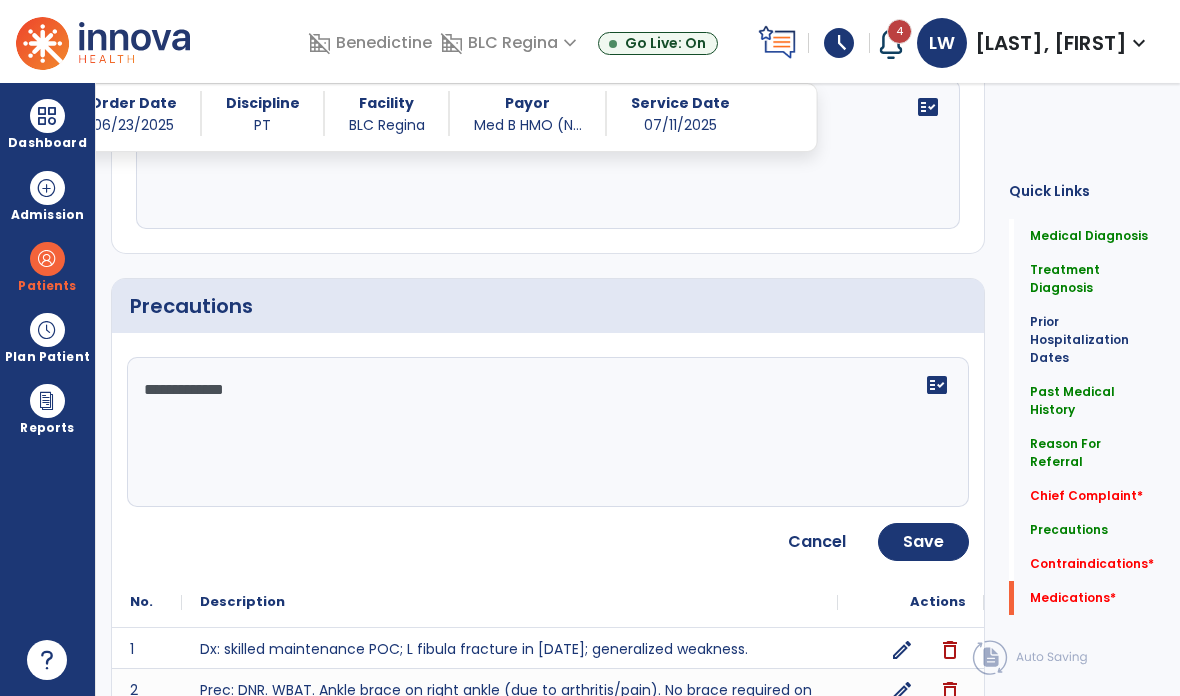 type on "**********" 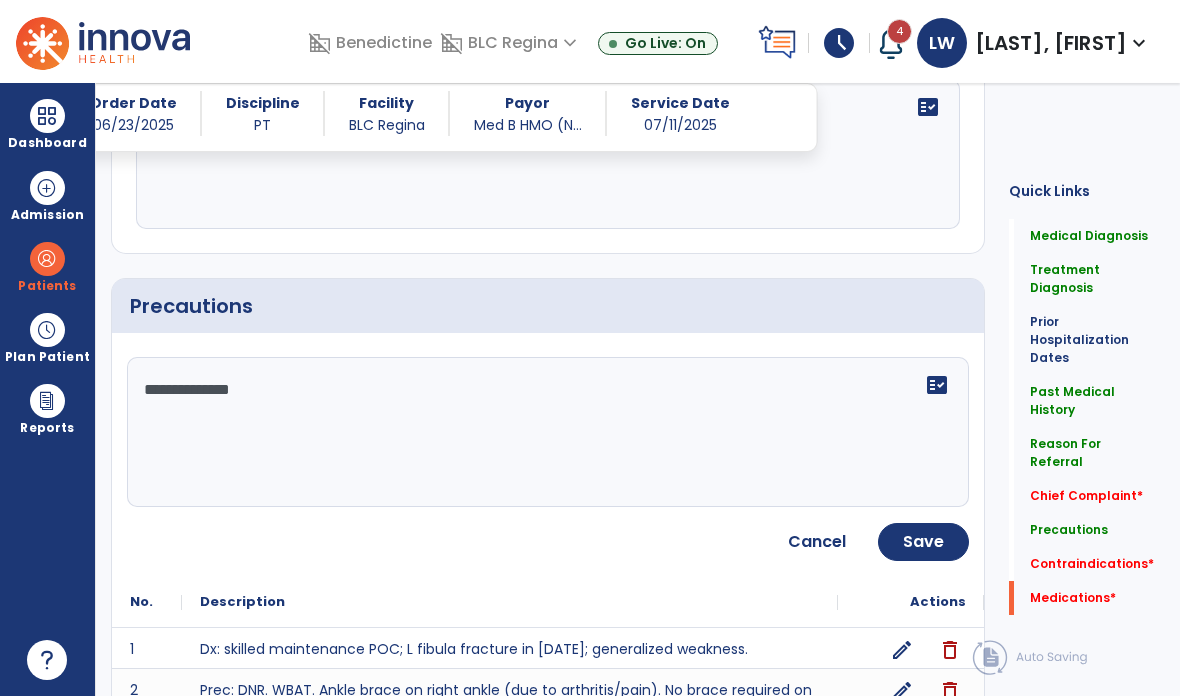 click on "Save" 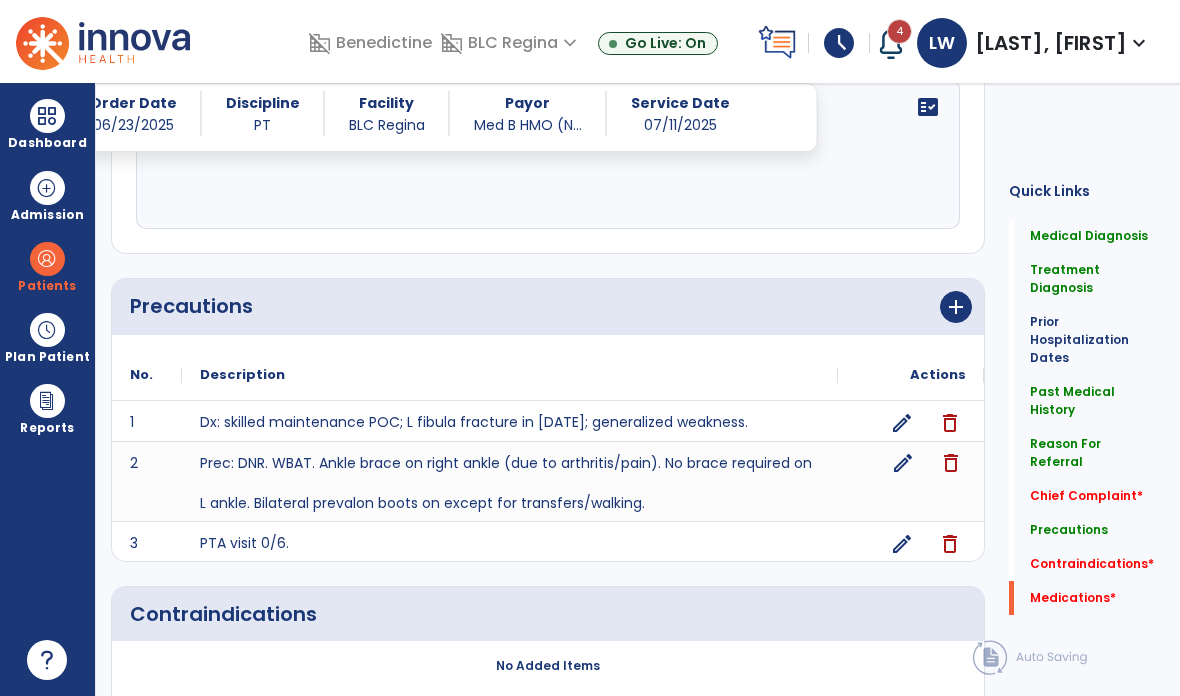 click on "edit" 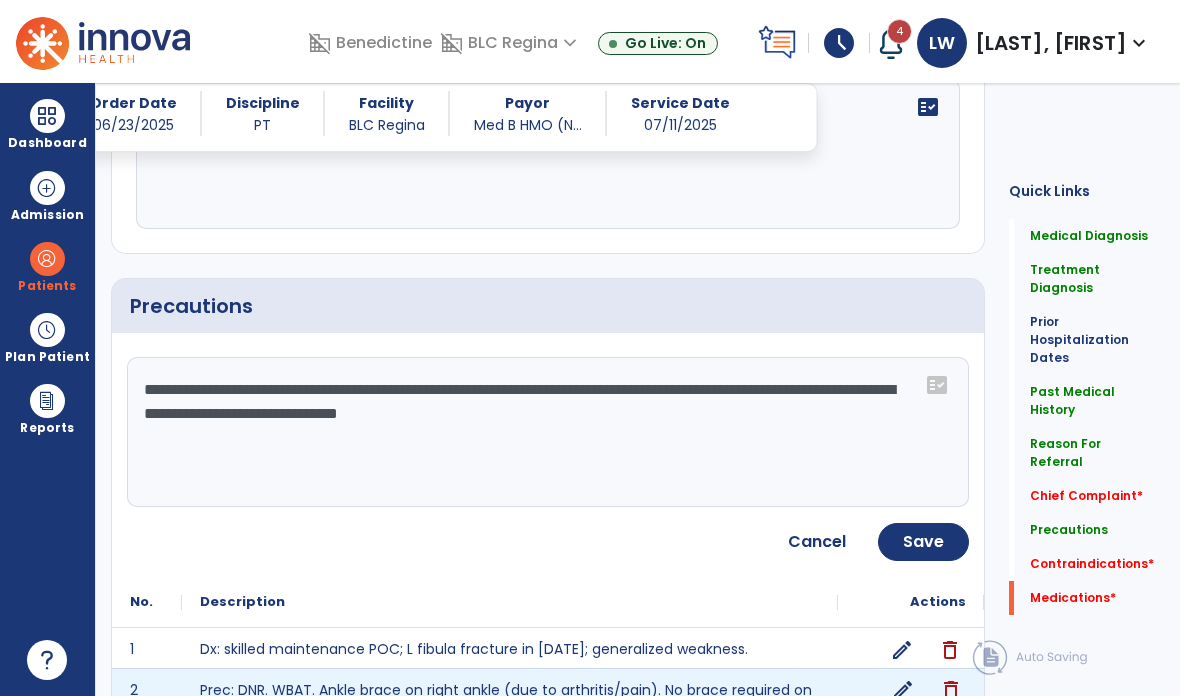 click on "**********" 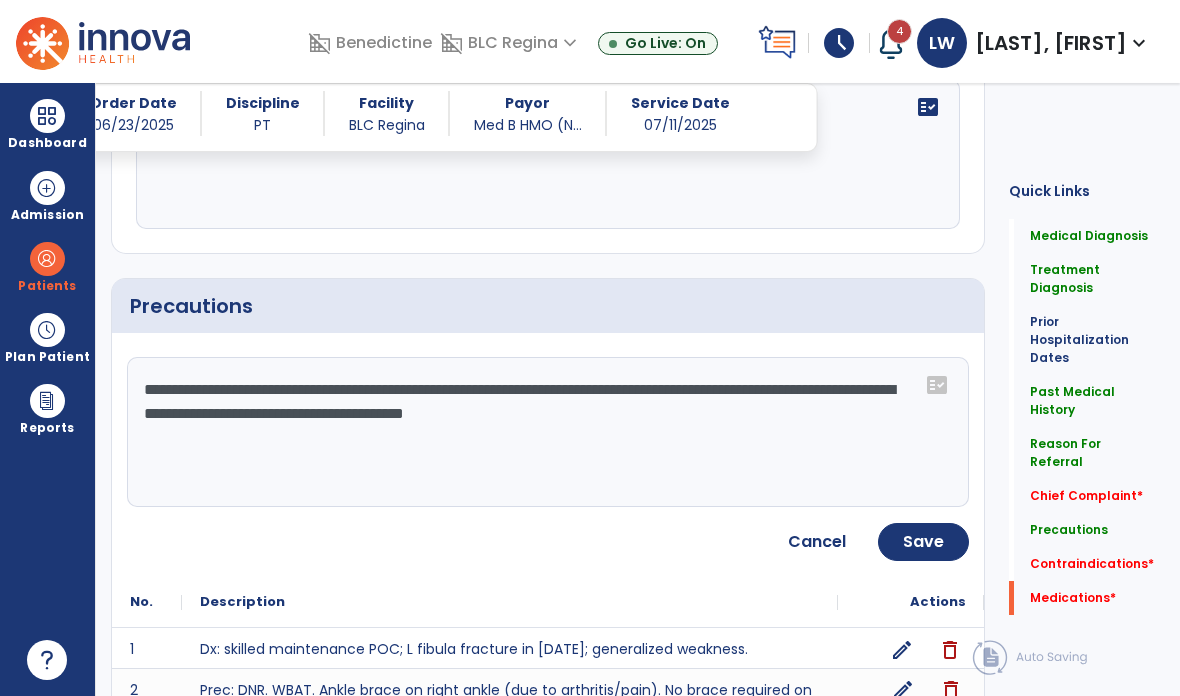 type on "**********" 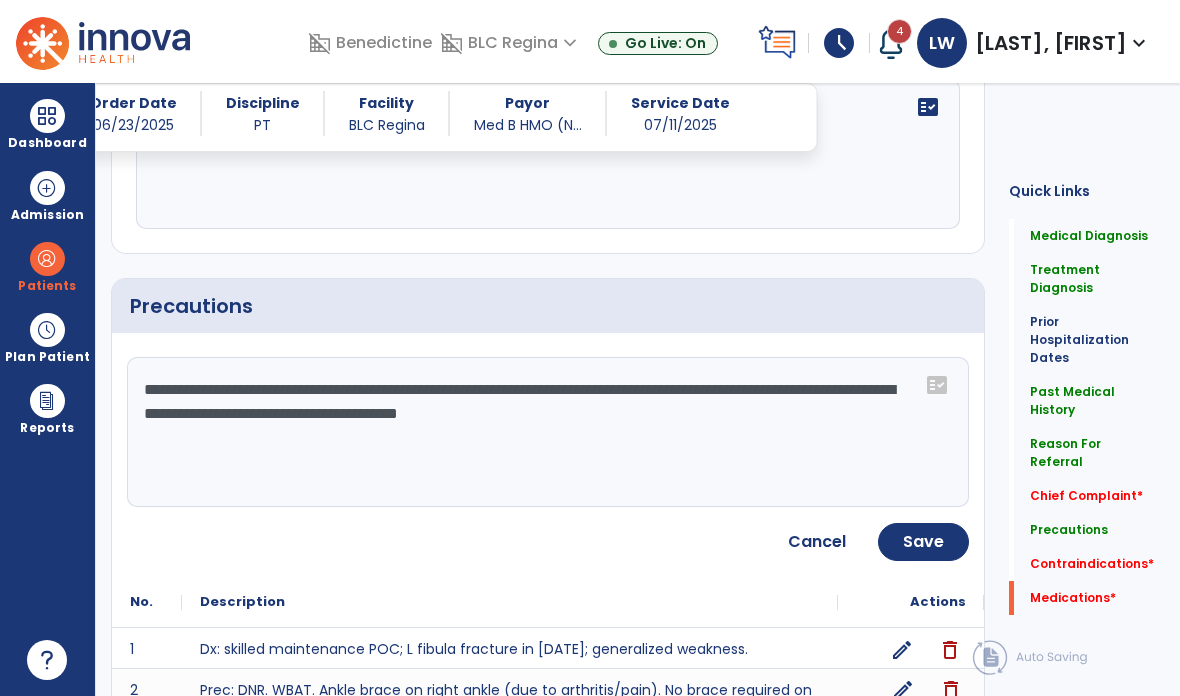 click on "Save" 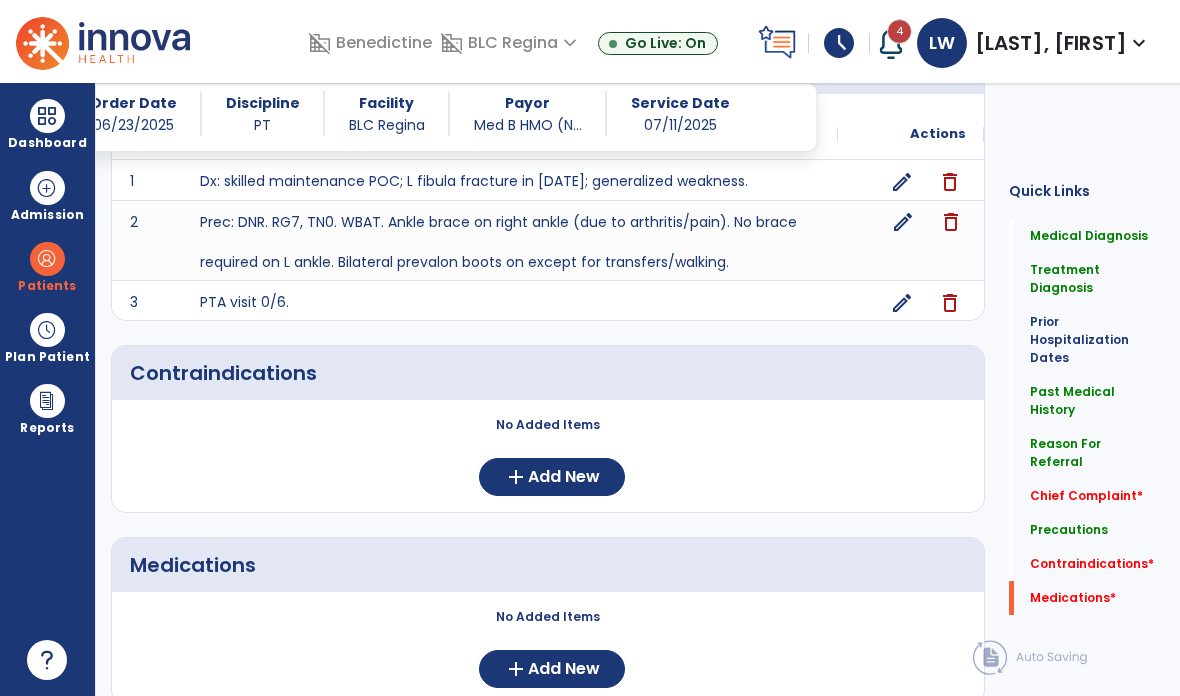 scroll, scrollTop: 1866, scrollLeft: 0, axis: vertical 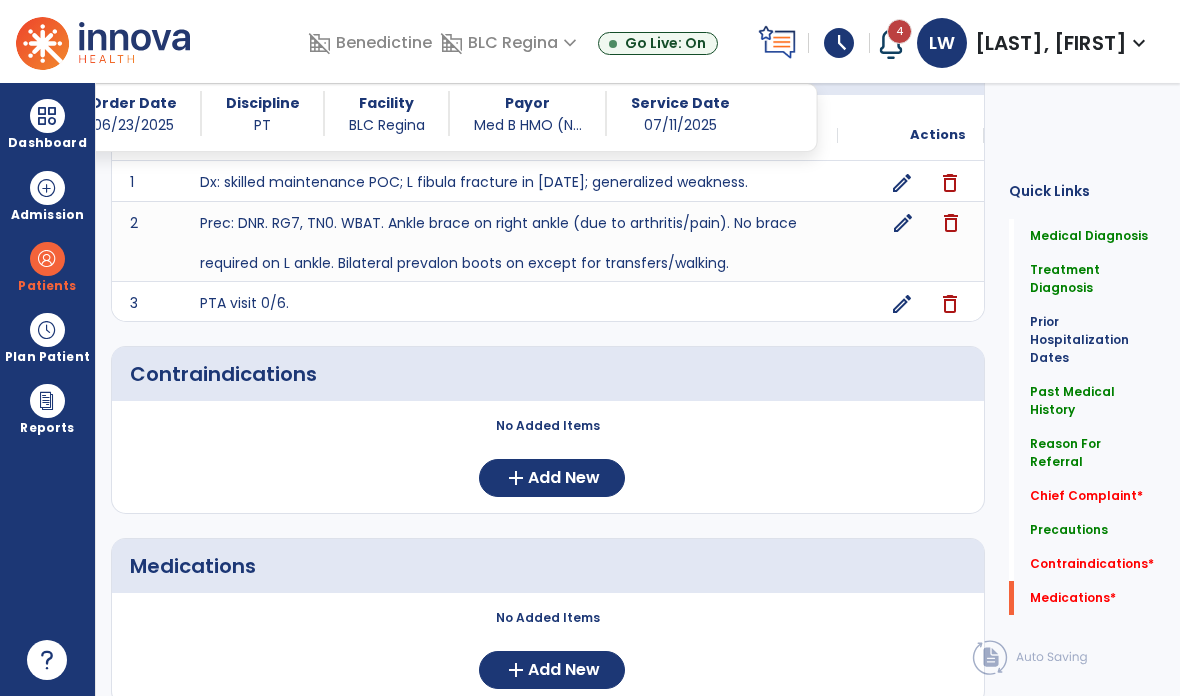 click on "Add New" 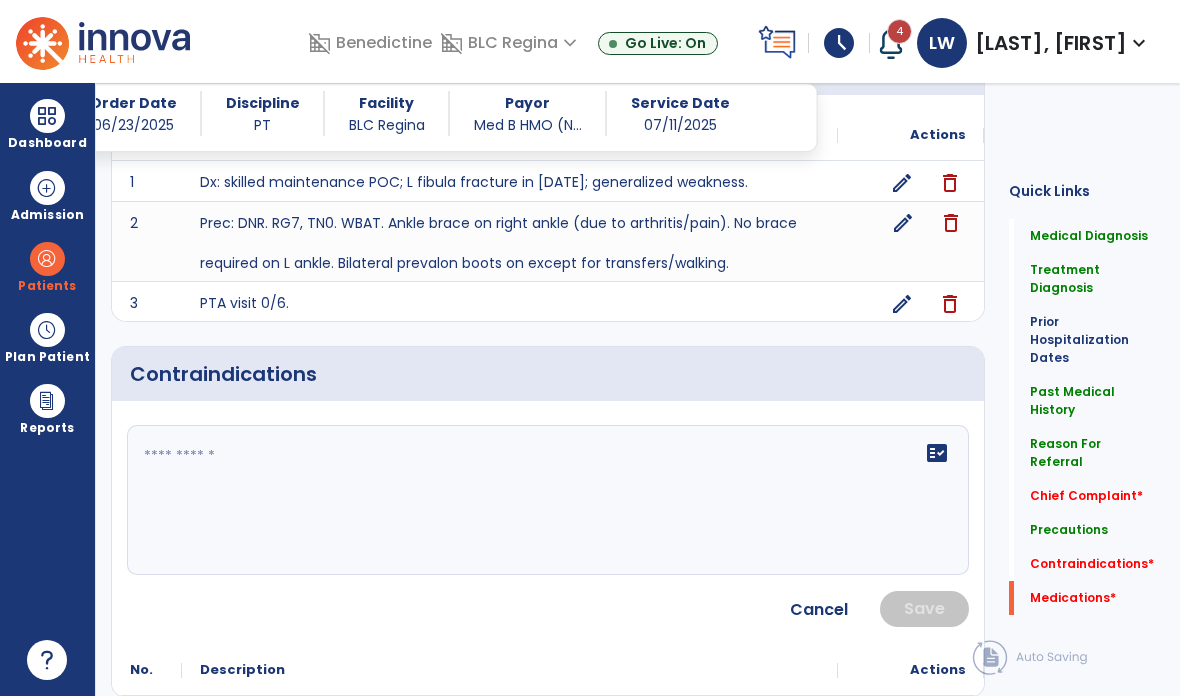 click 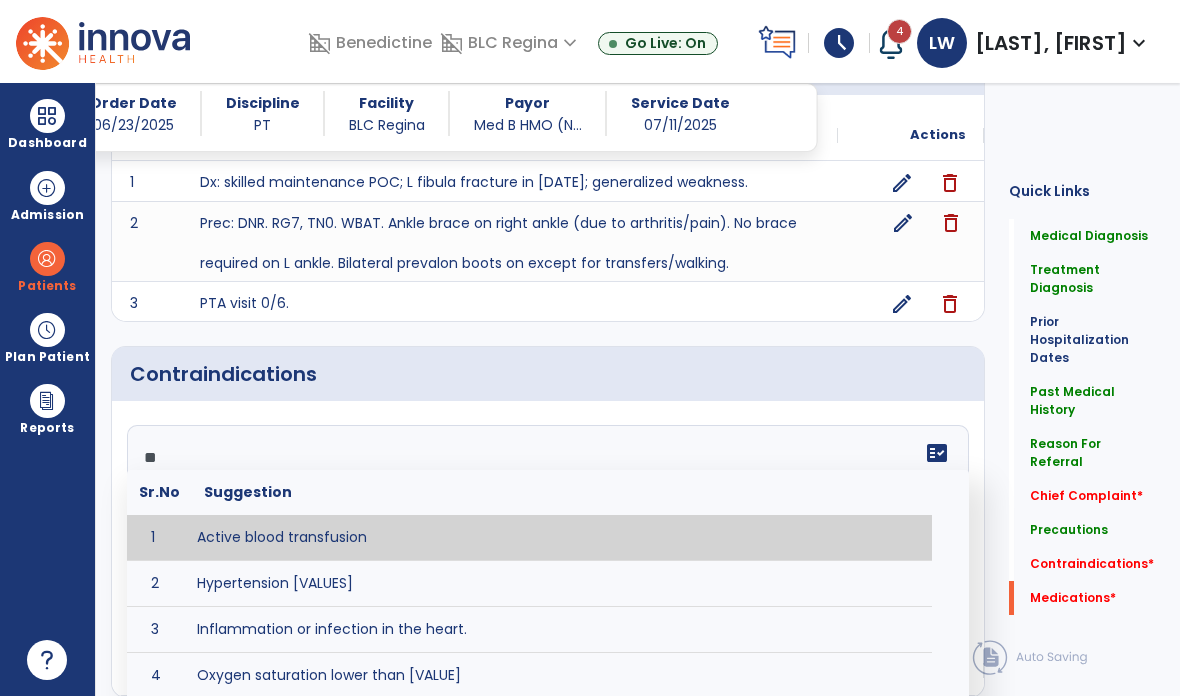 type on "*" 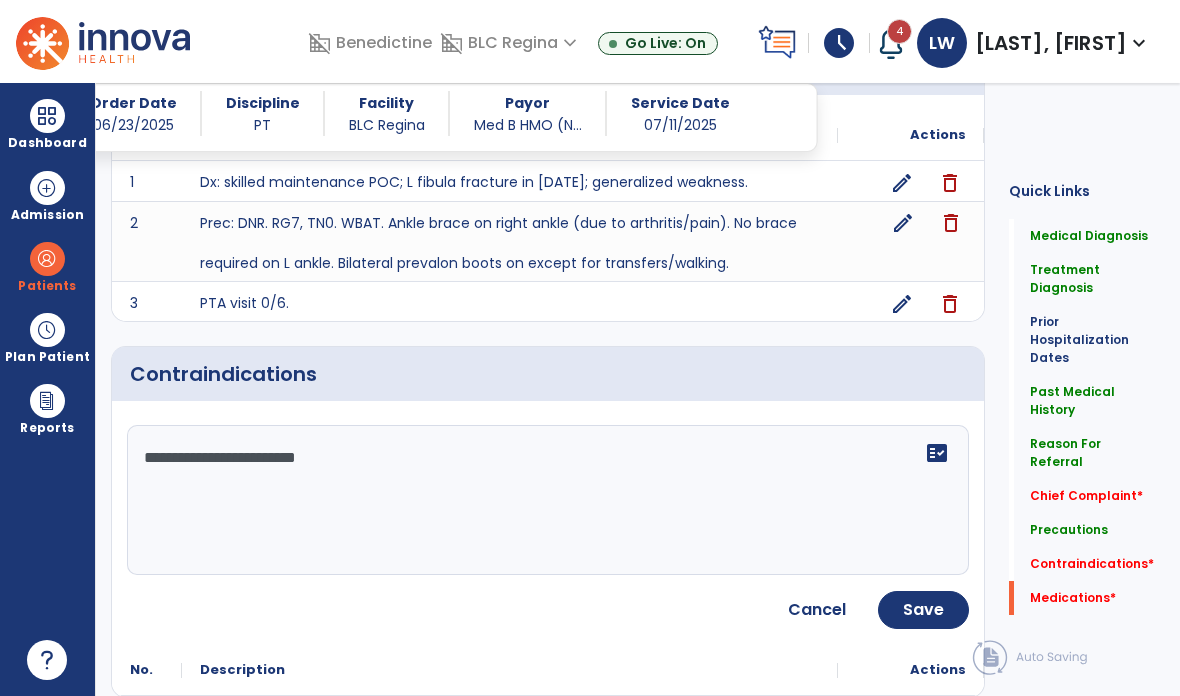 type on "**********" 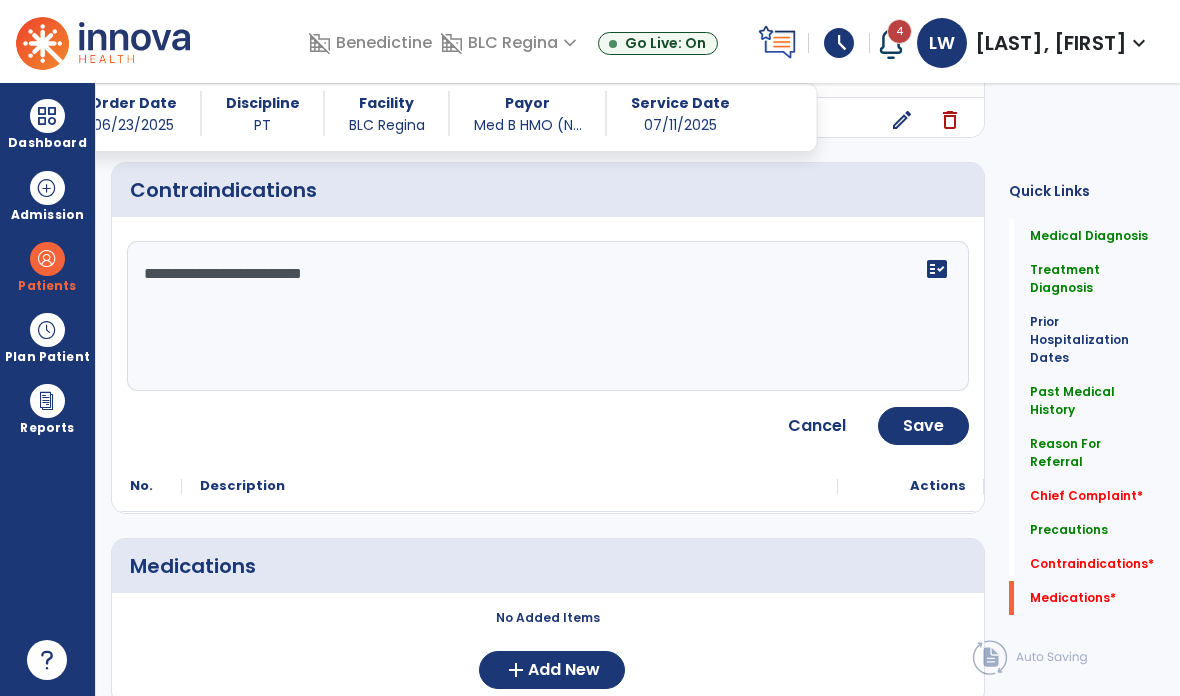 click on "Save" 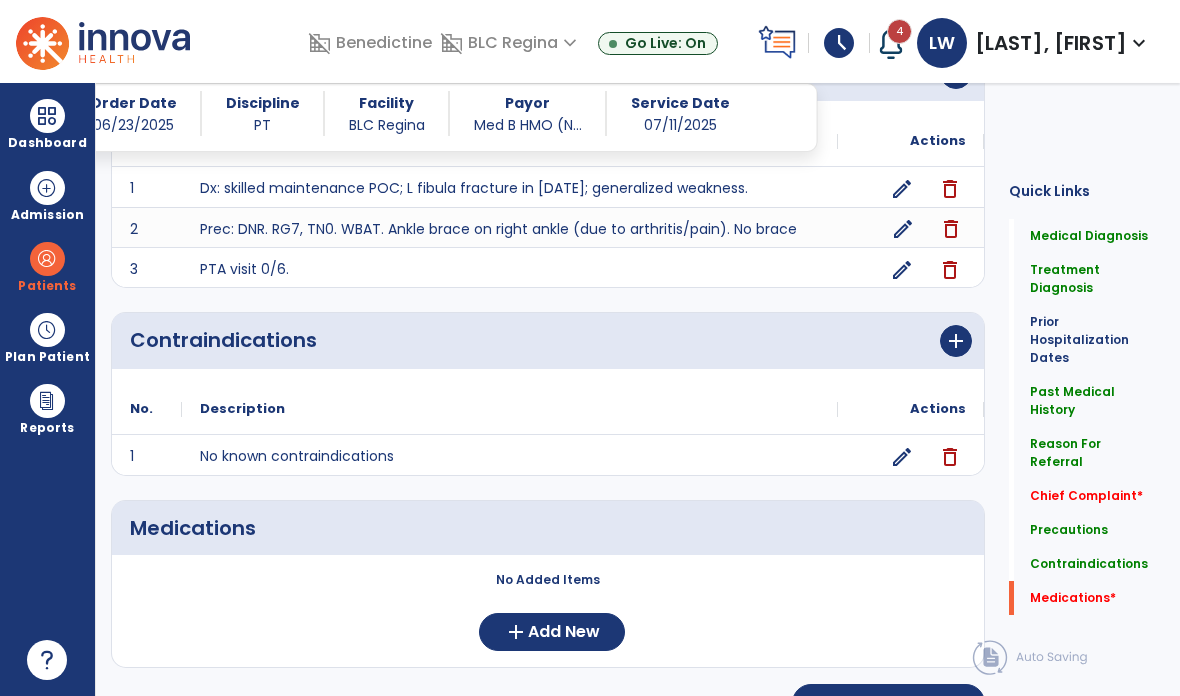 scroll, scrollTop: 1662, scrollLeft: 0, axis: vertical 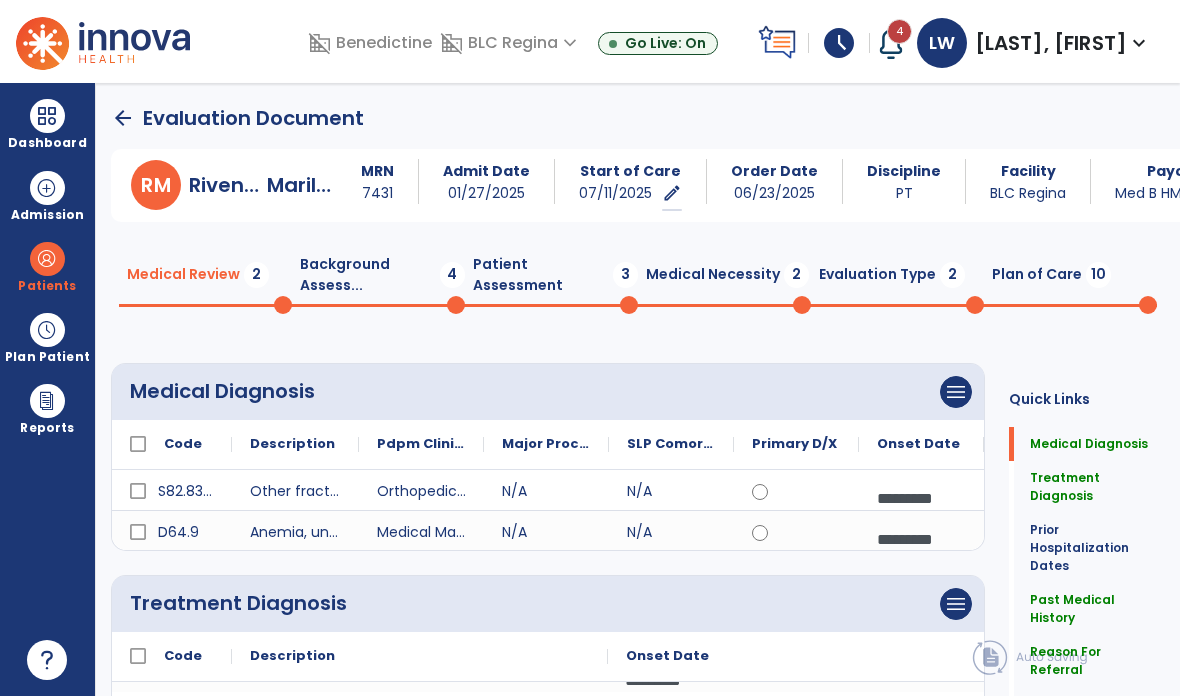 click on "Background Assess...  4" 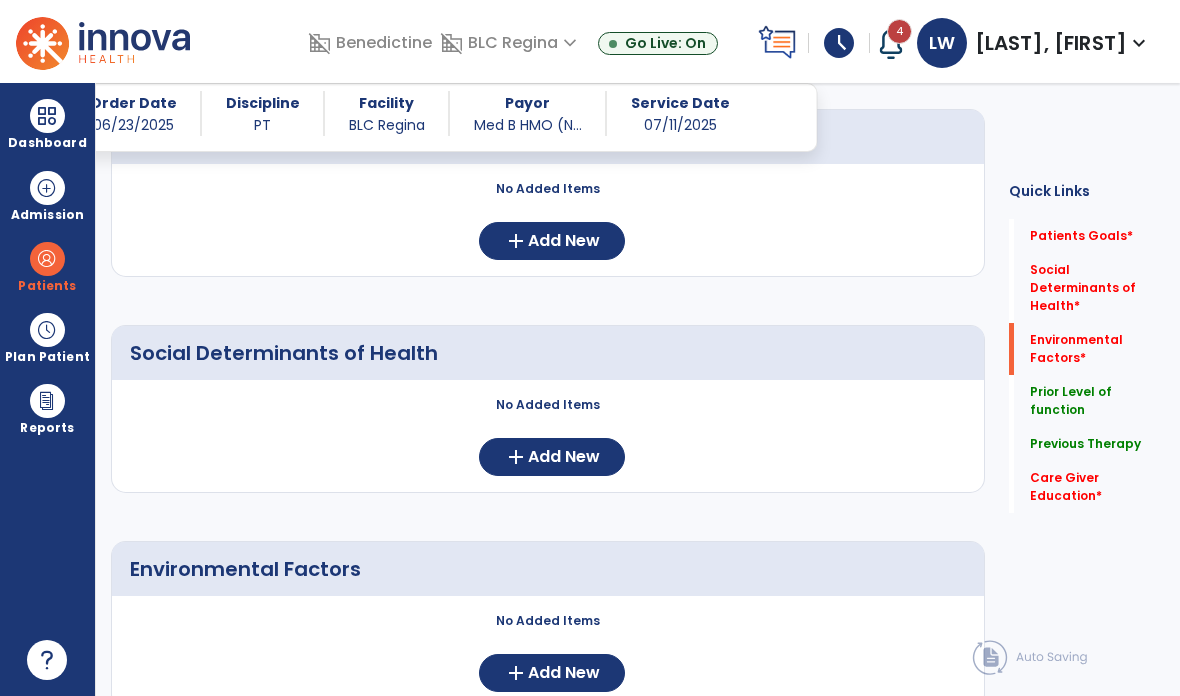scroll, scrollTop: 229, scrollLeft: 0, axis: vertical 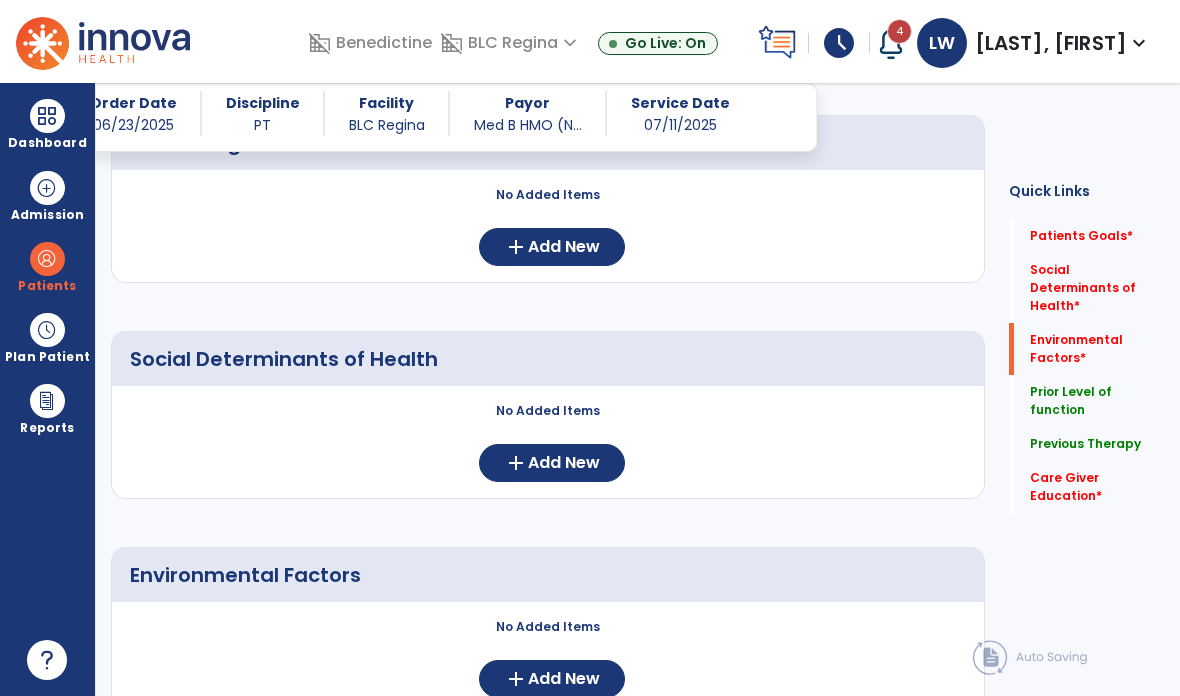 click on "Add New" 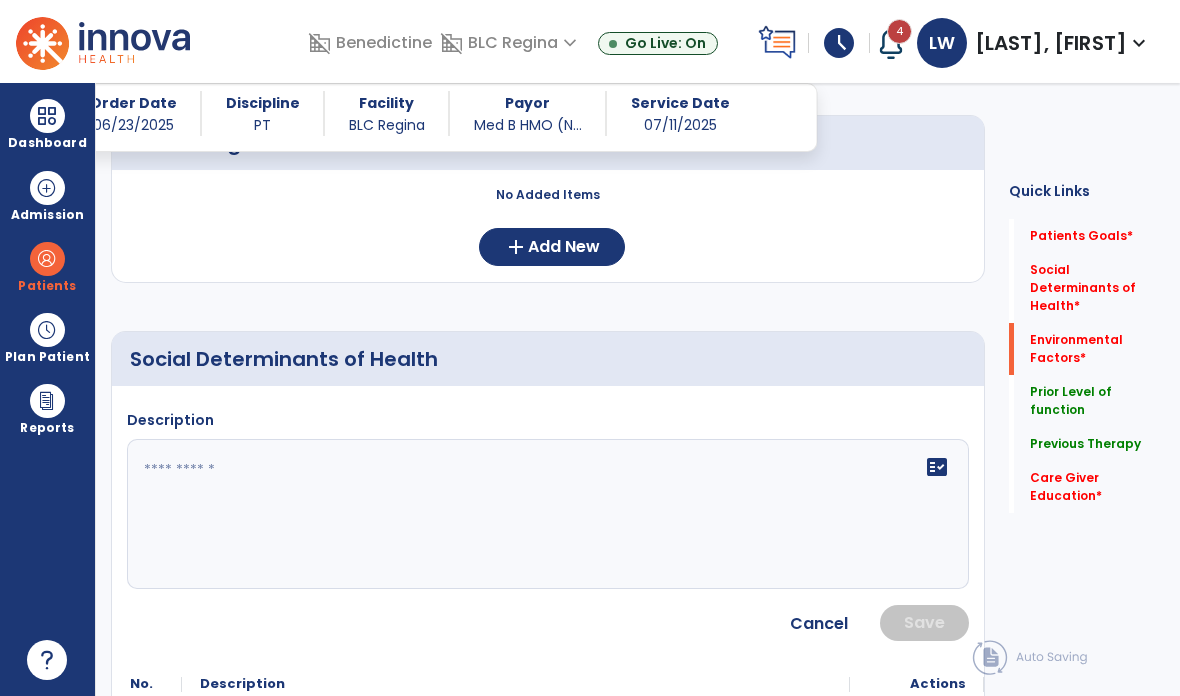 click on "fact_check" 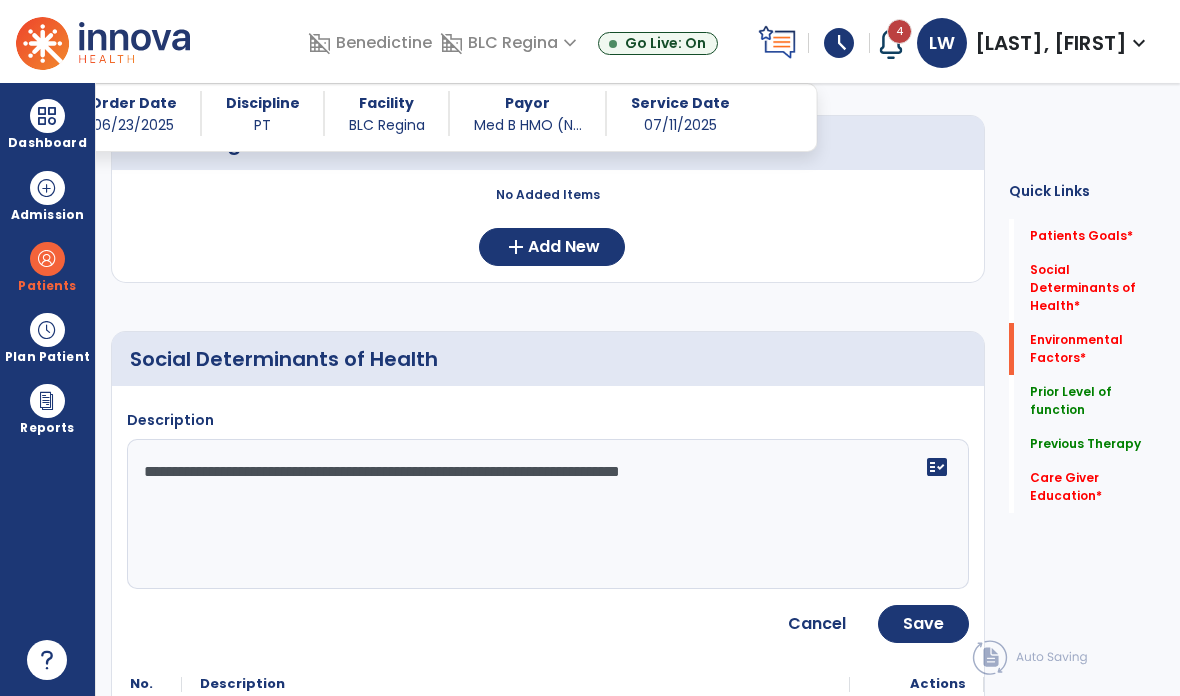 type on "**********" 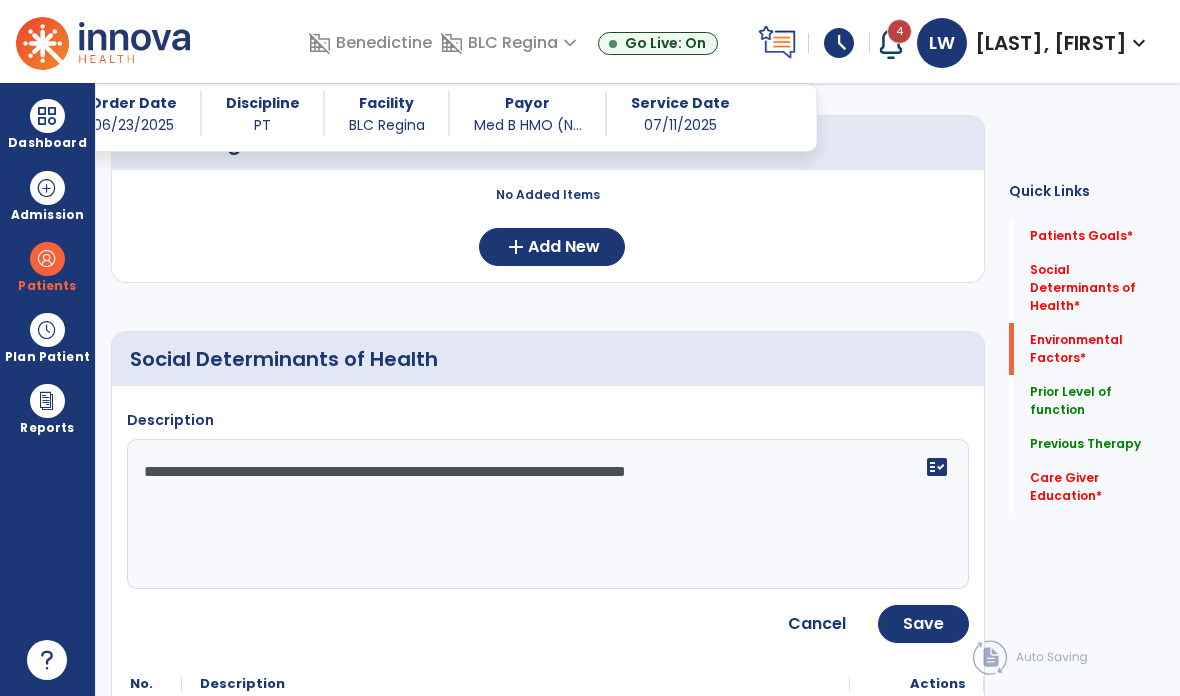 click on "Save" 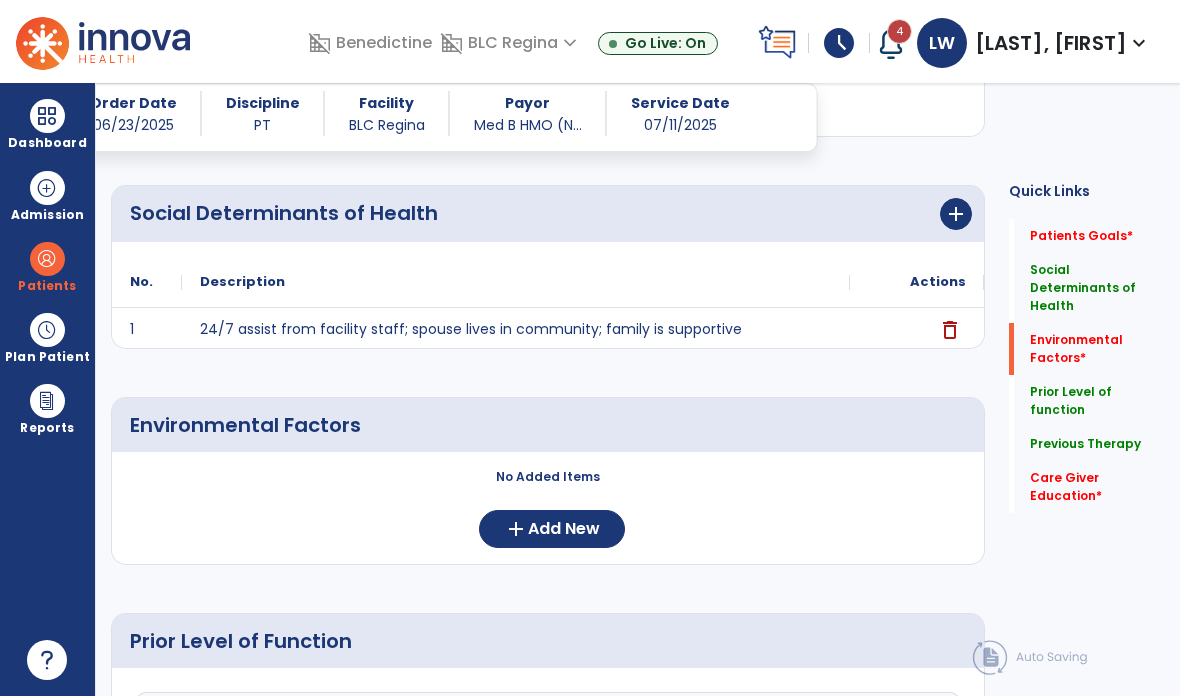 scroll, scrollTop: 445, scrollLeft: 0, axis: vertical 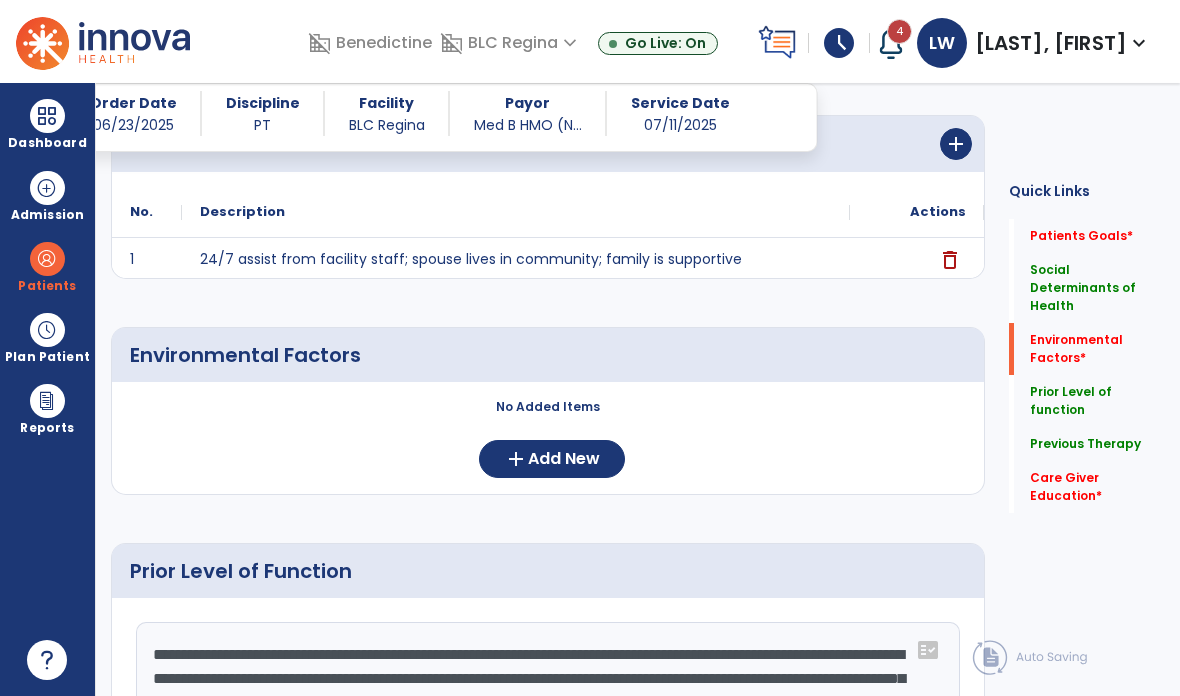 click on "add  Add New" 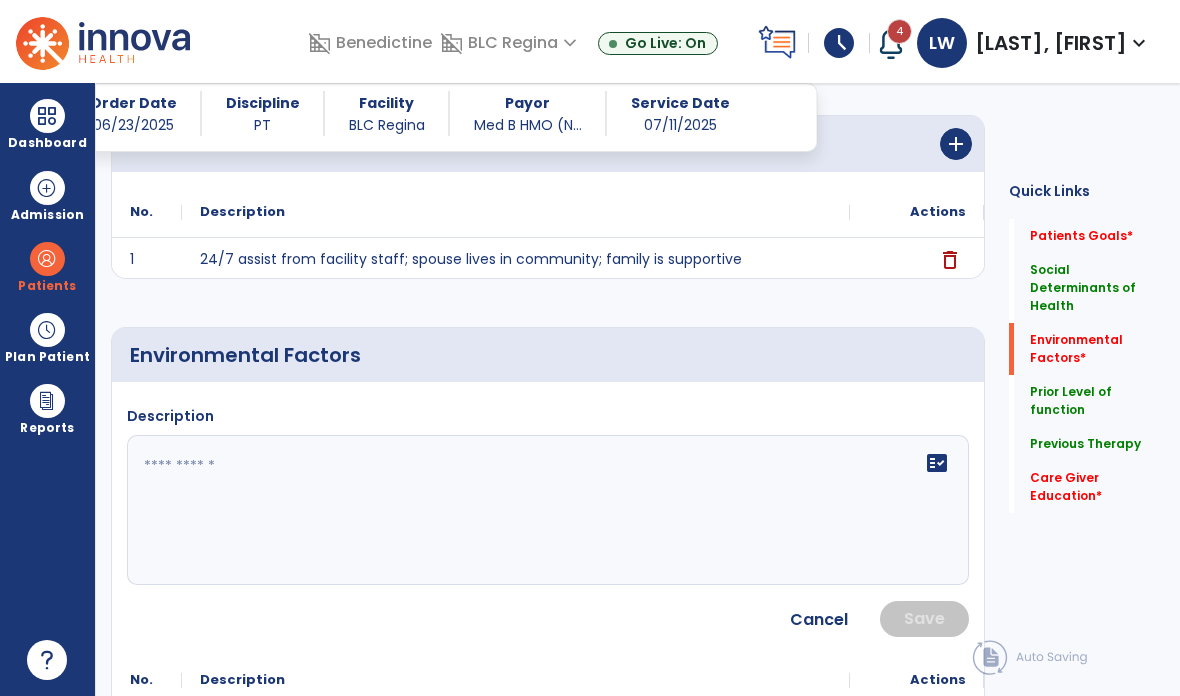 click on "fact_check" 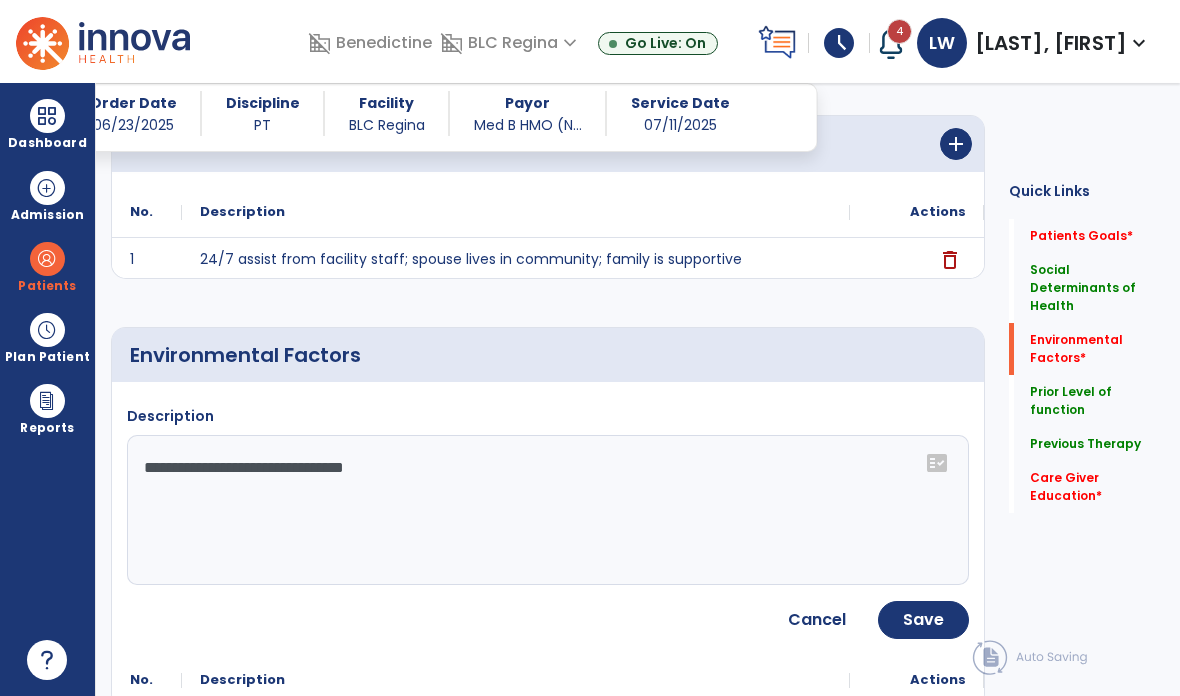 click on "**********" 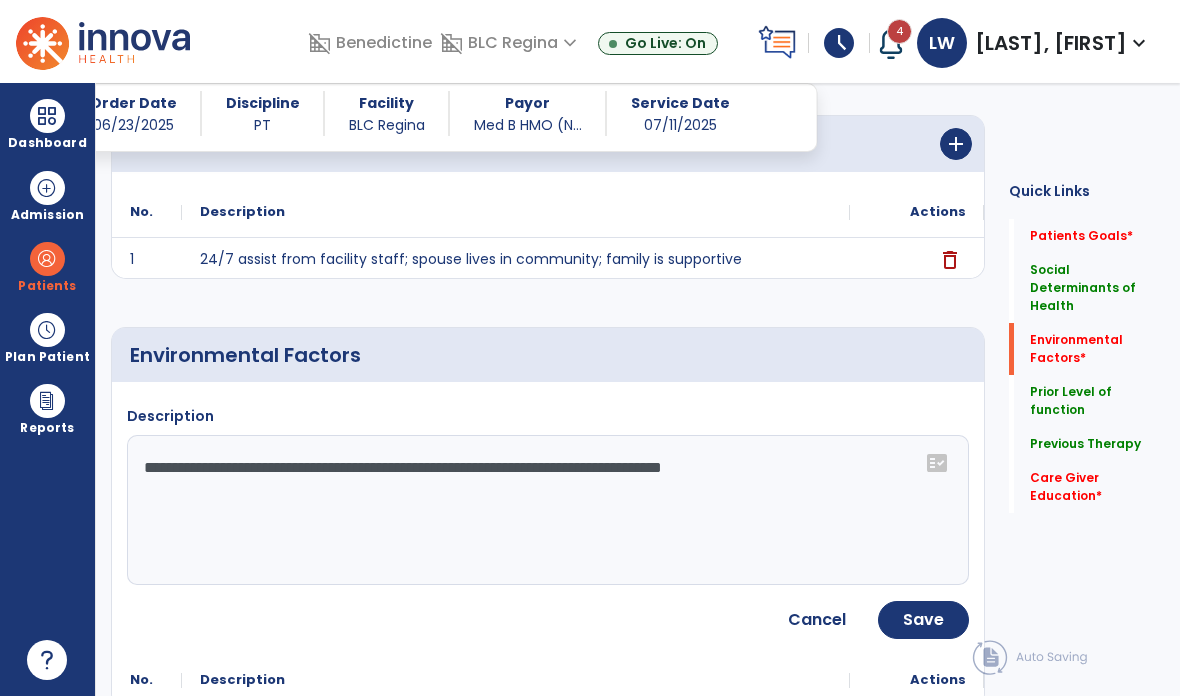type on "**********" 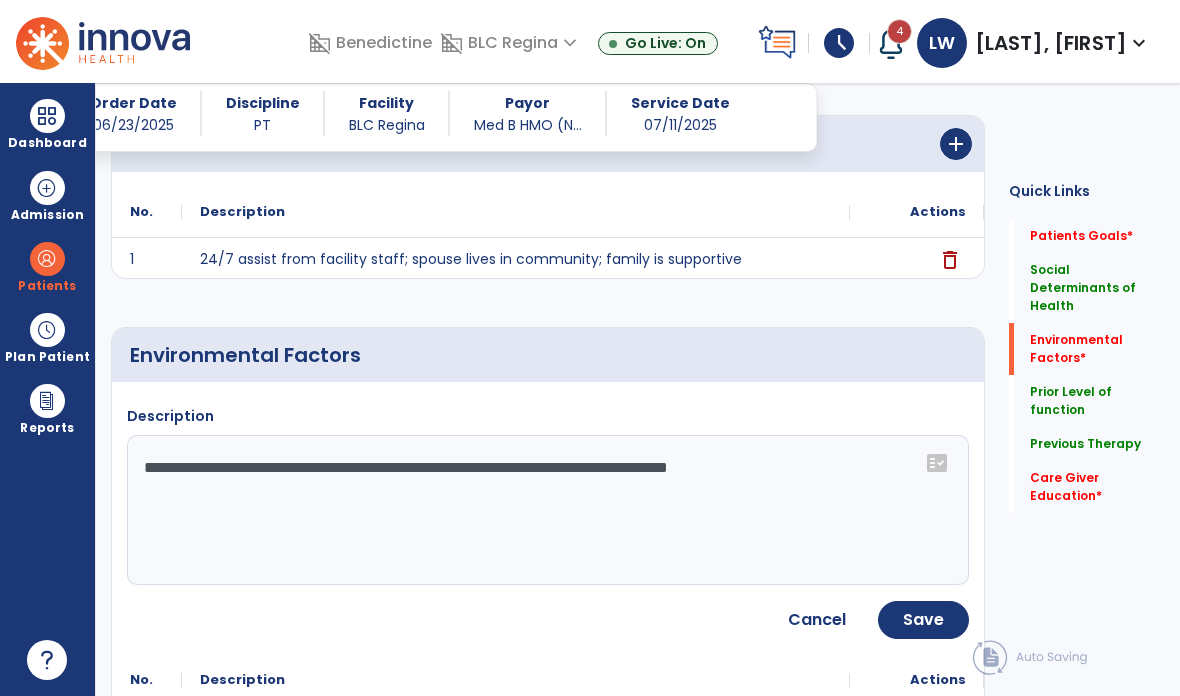click on "Save" 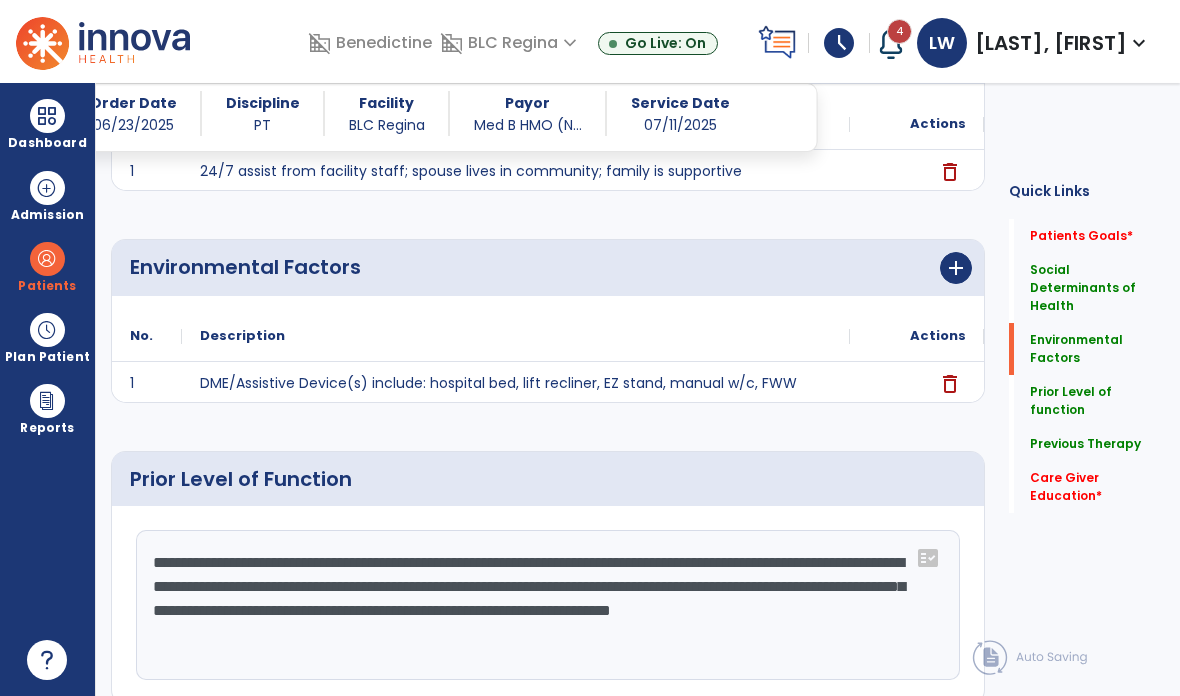 scroll, scrollTop: 540, scrollLeft: 0, axis: vertical 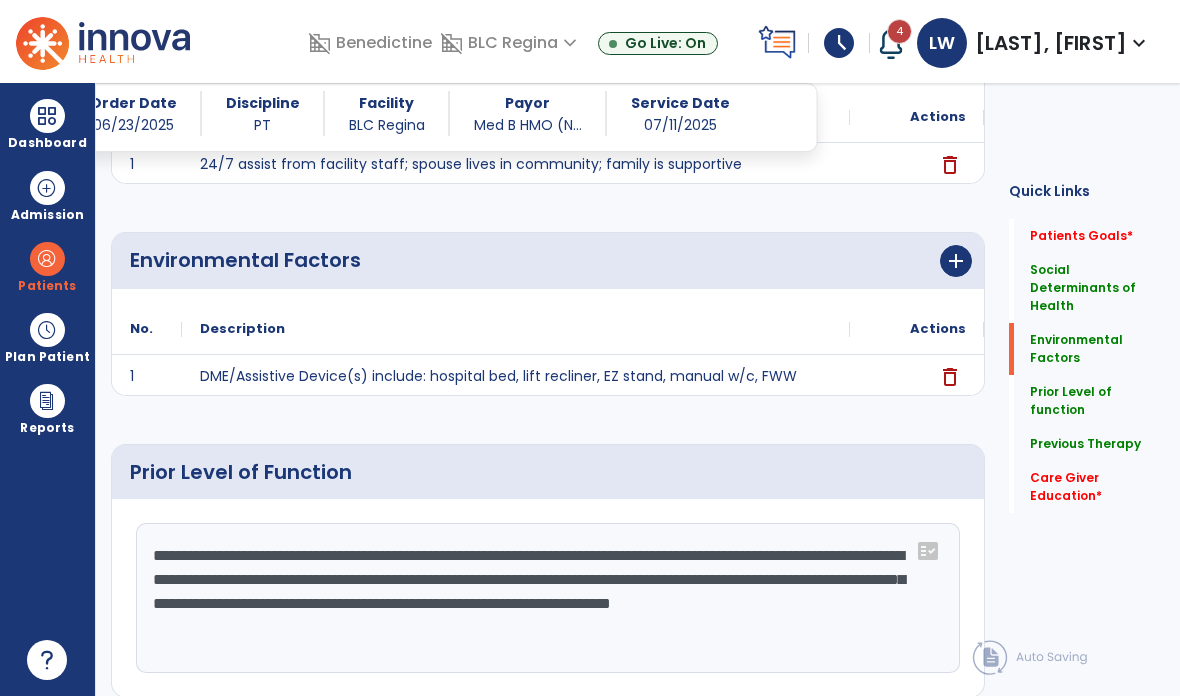 click on "**********" 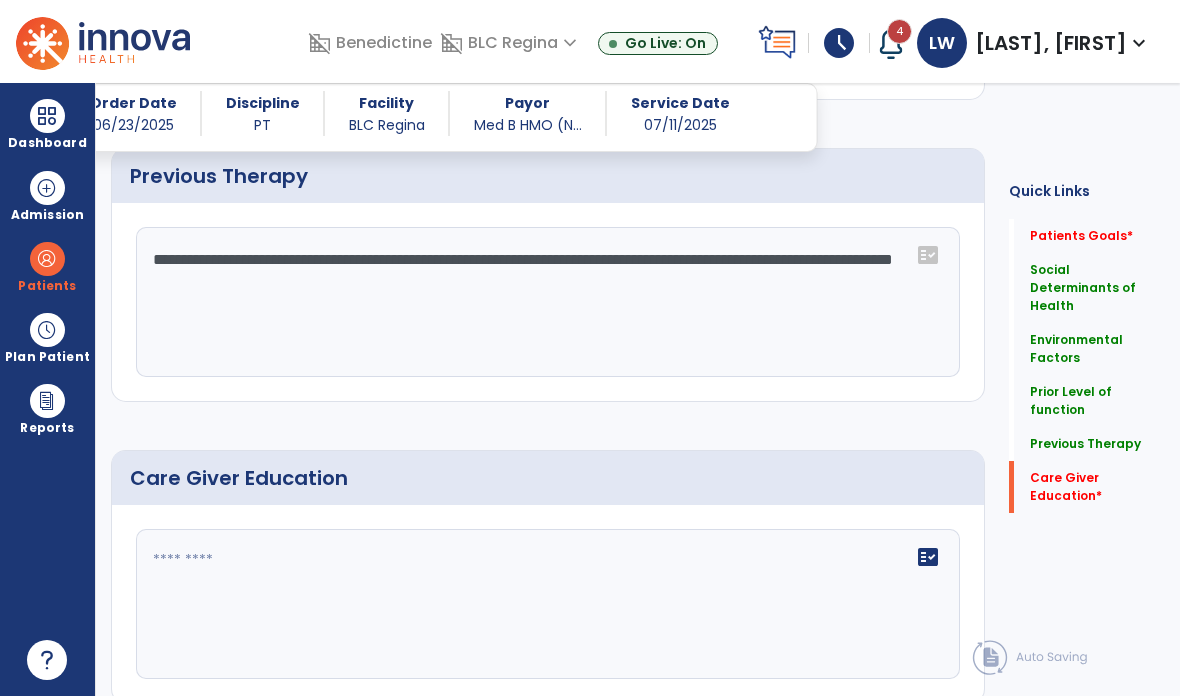 scroll, scrollTop: 1136, scrollLeft: 0, axis: vertical 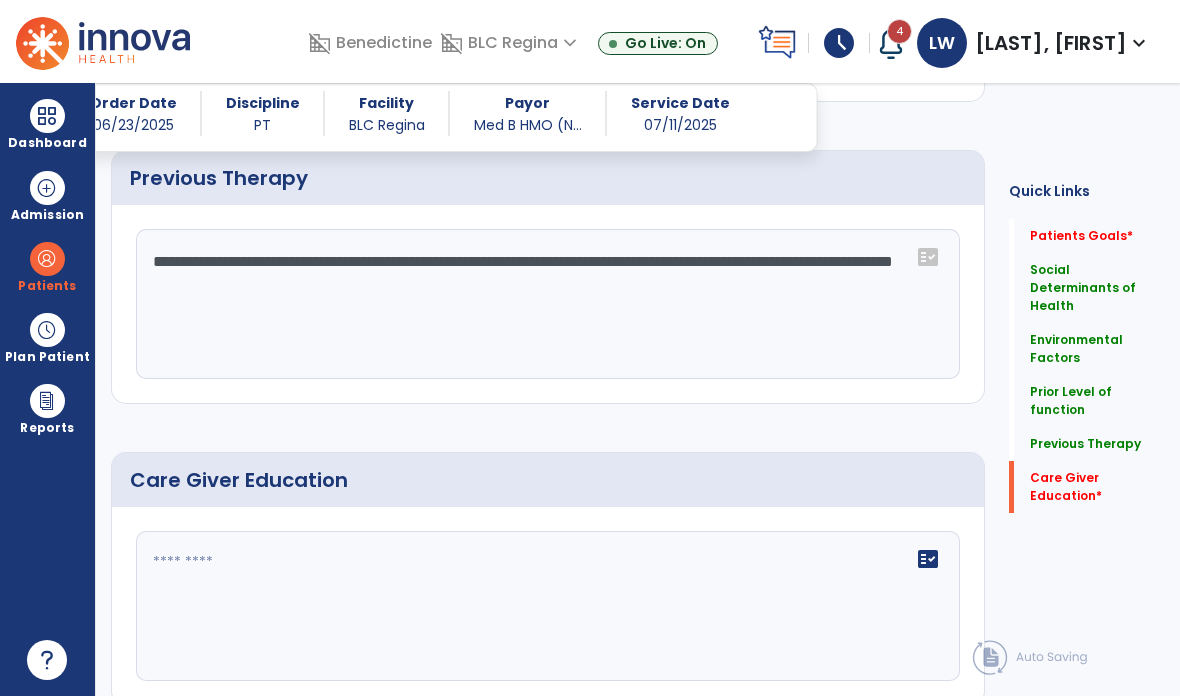 type on "**********" 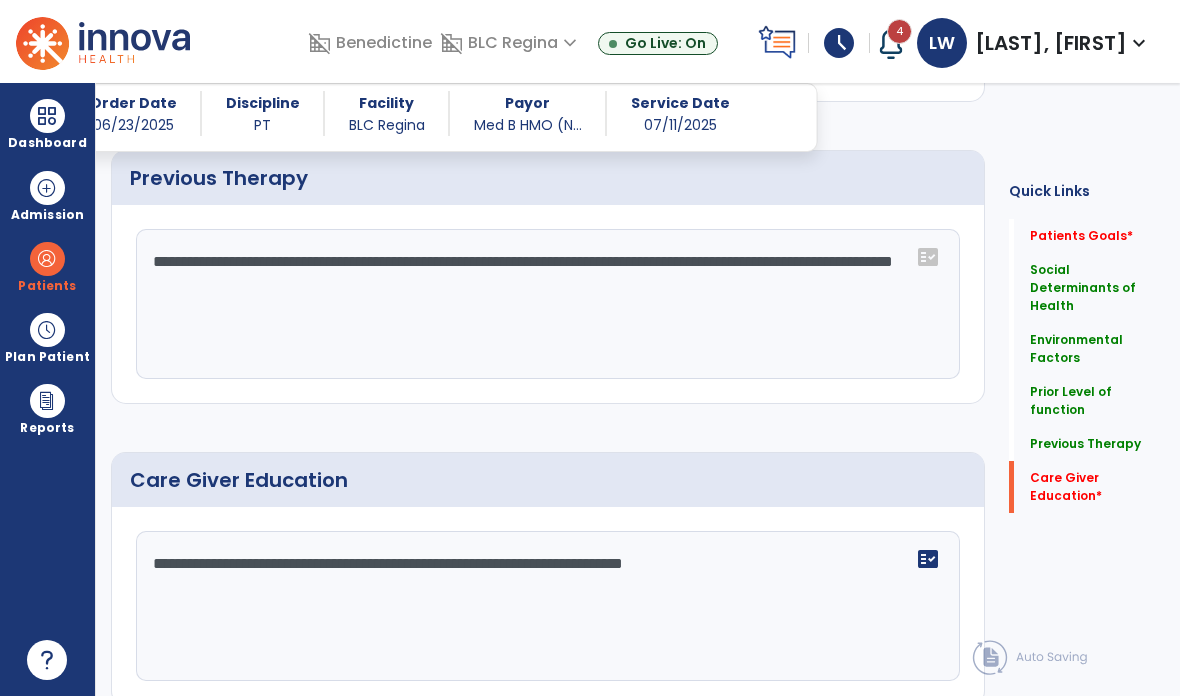 type on "**********" 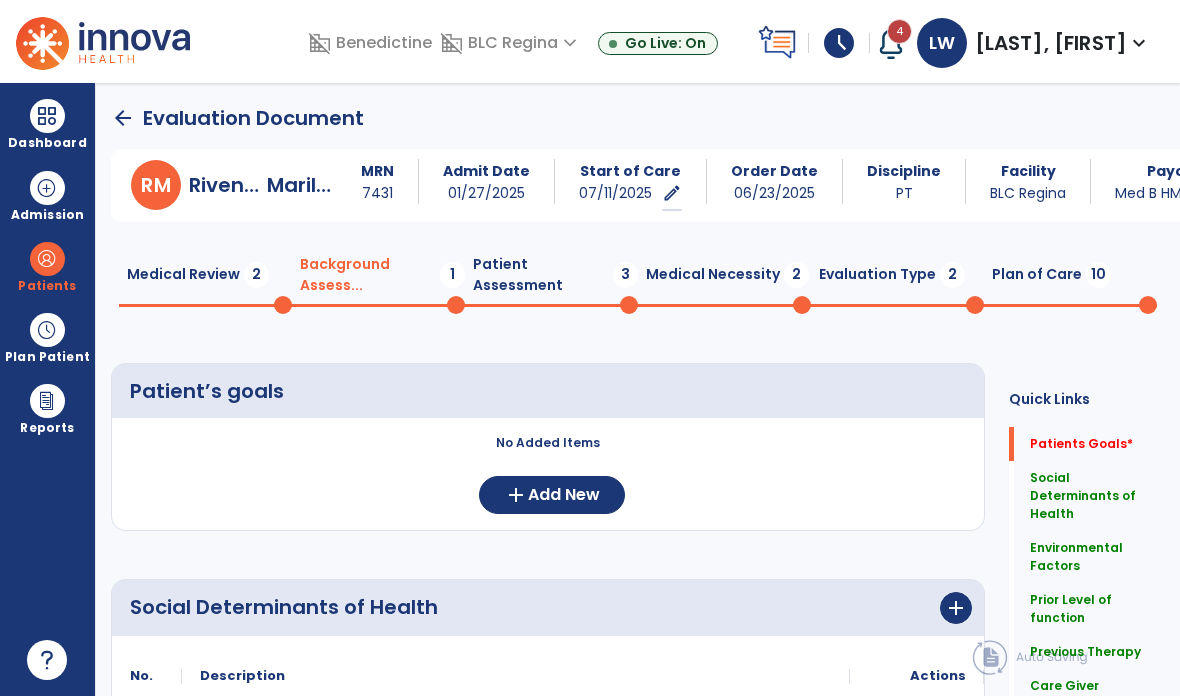 scroll, scrollTop: 0, scrollLeft: 0, axis: both 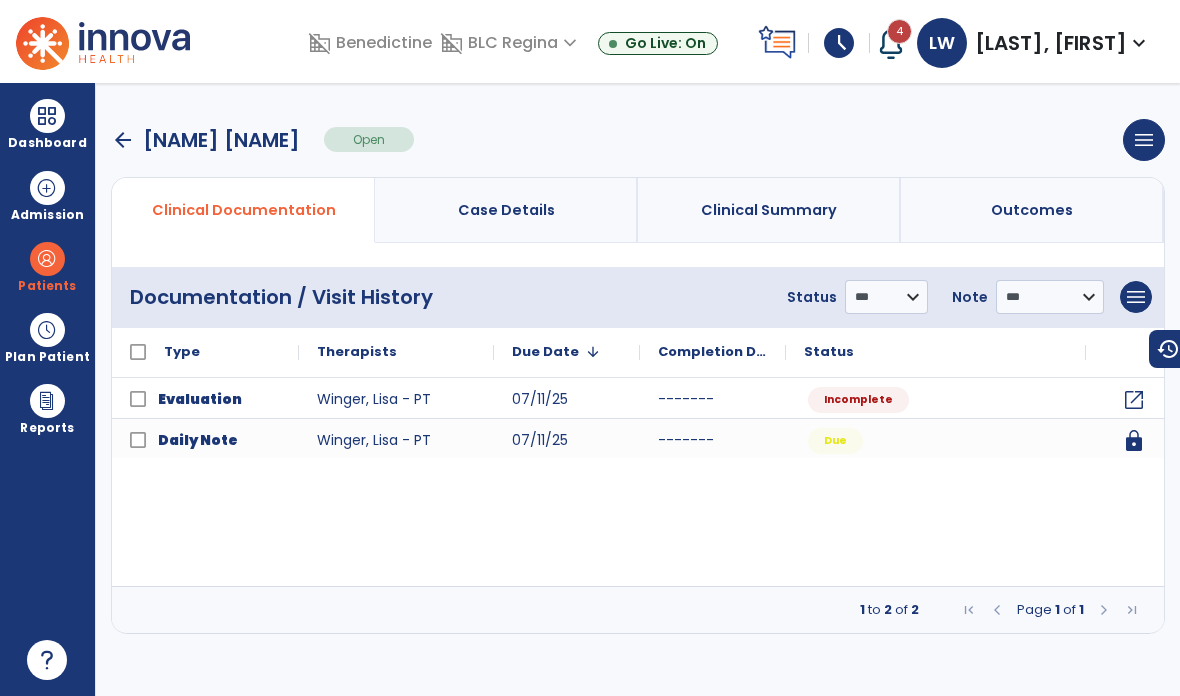 click on "arrow_back" at bounding box center [123, 140] 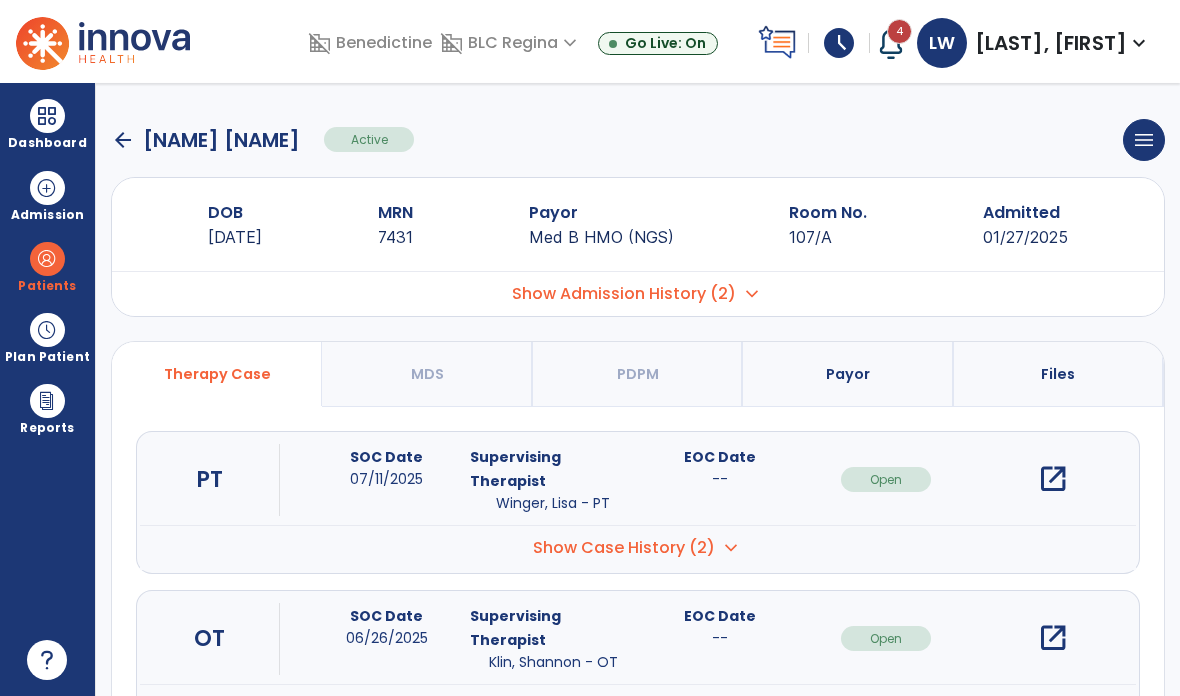 click on "Admission" at bounding box center [47, 215] 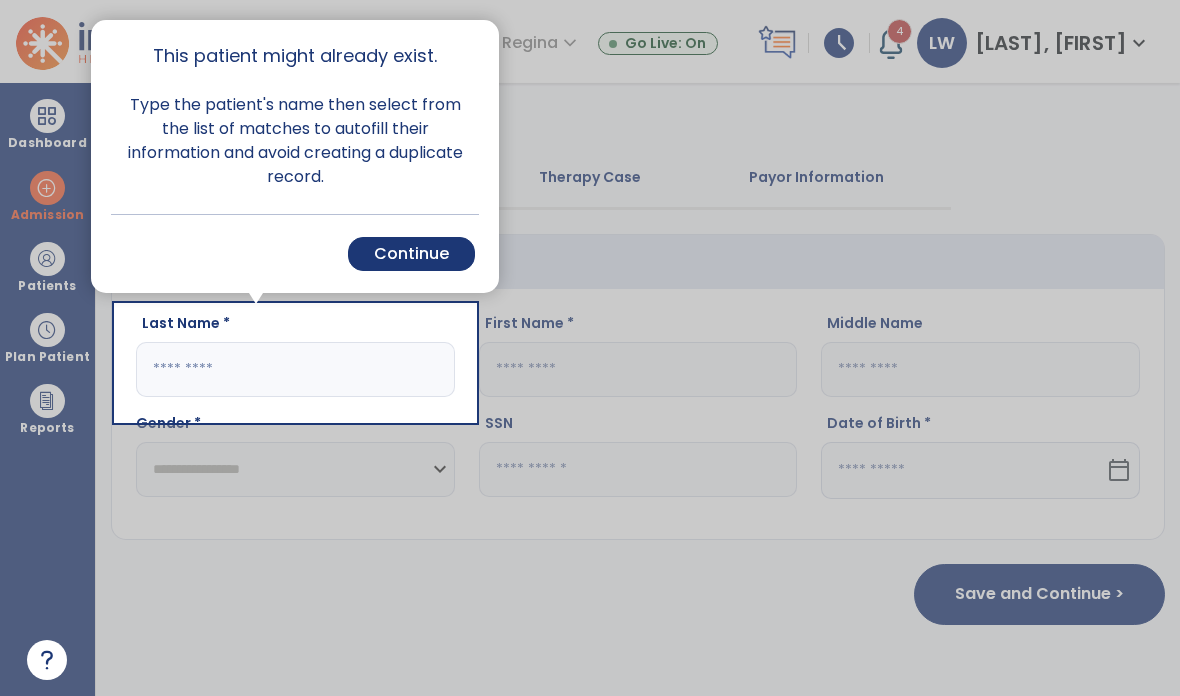 click at bounding box center (58, 388) 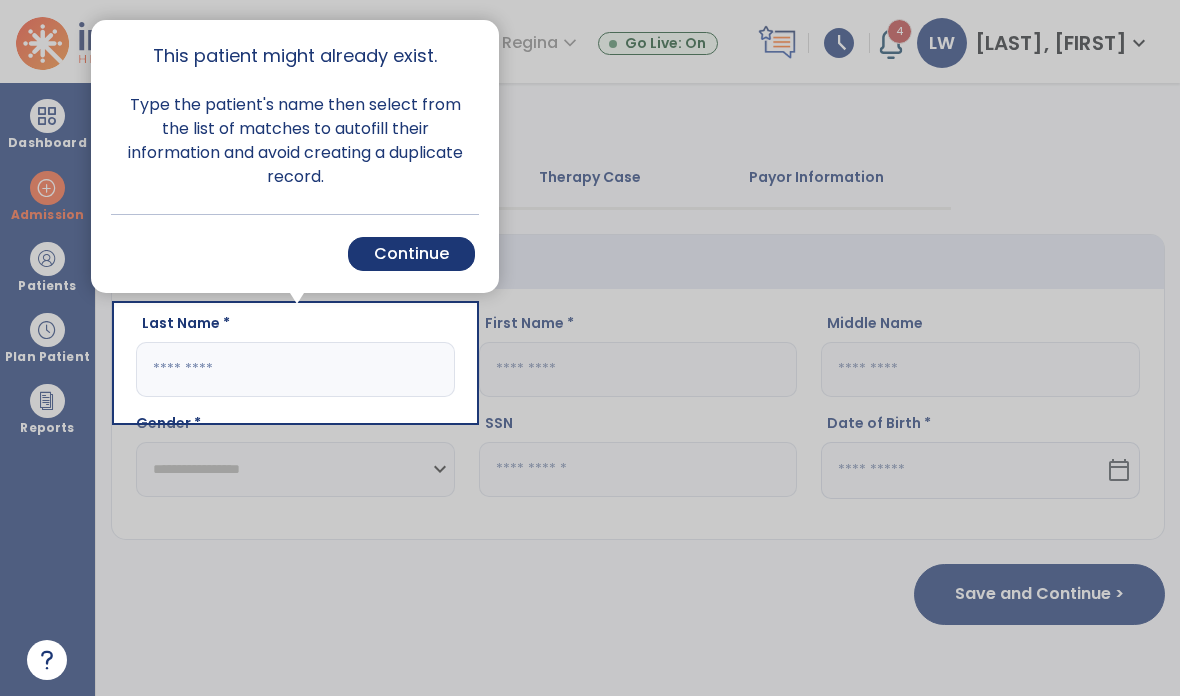 click on "Continue" at bounding box center (411, 254) 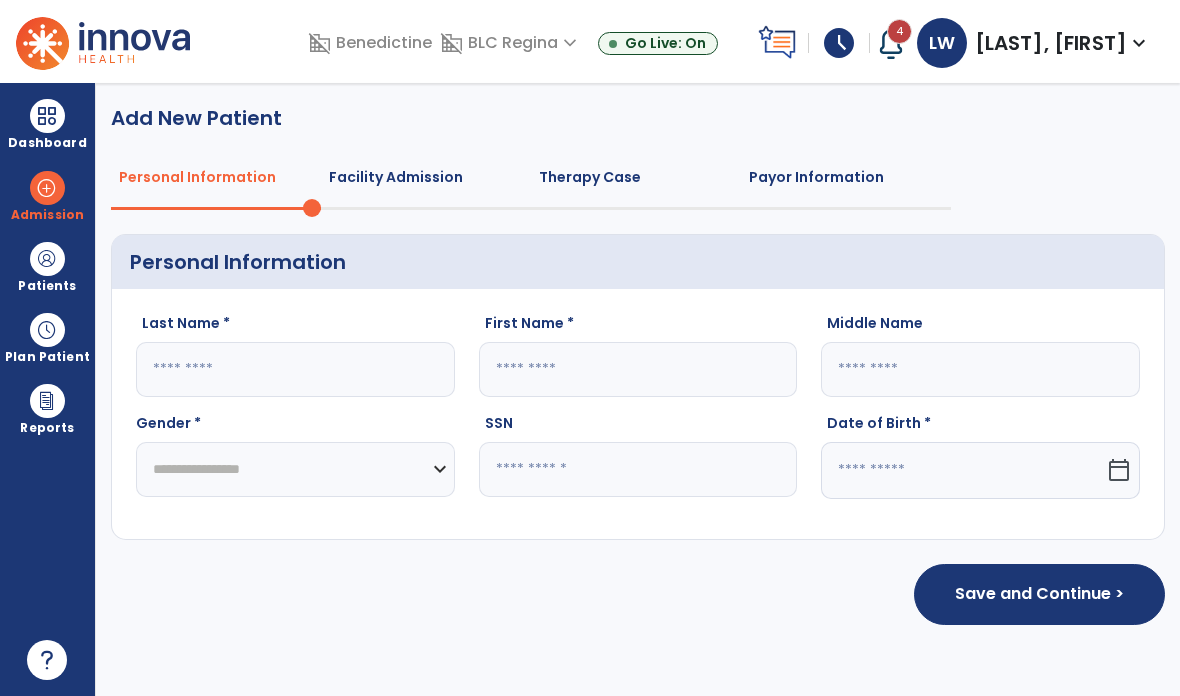 click on "Patients" at bounding box center (47, 286) 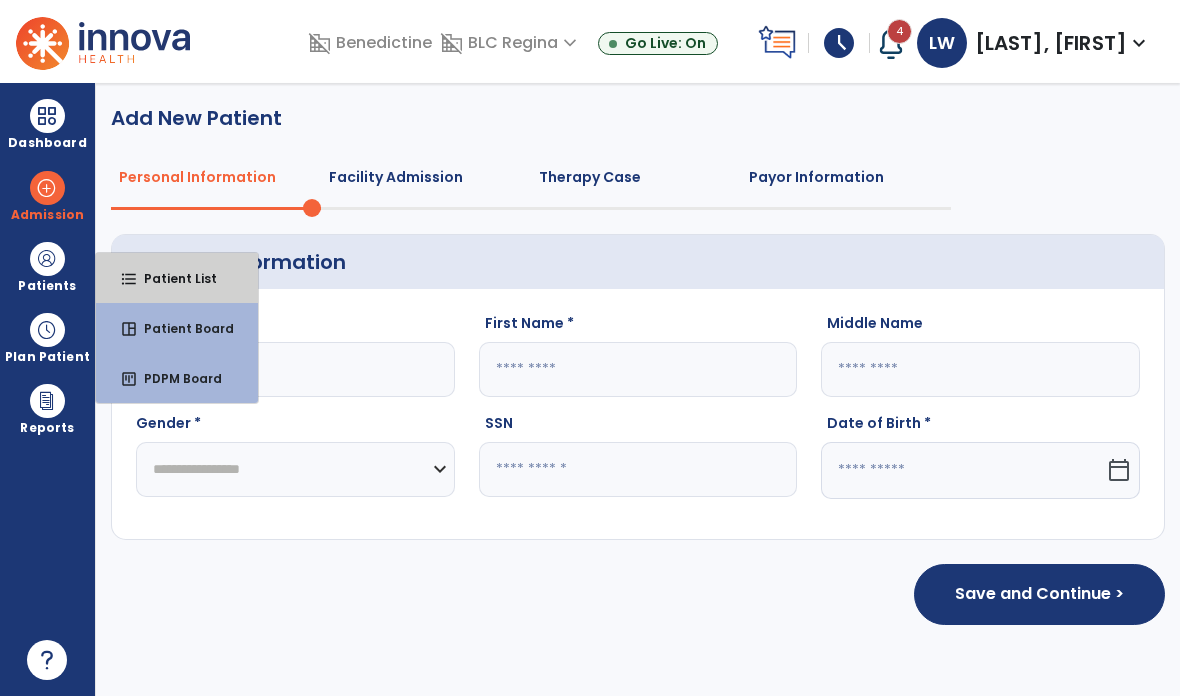 click on "Patient List" at bounding box center (172, 278) 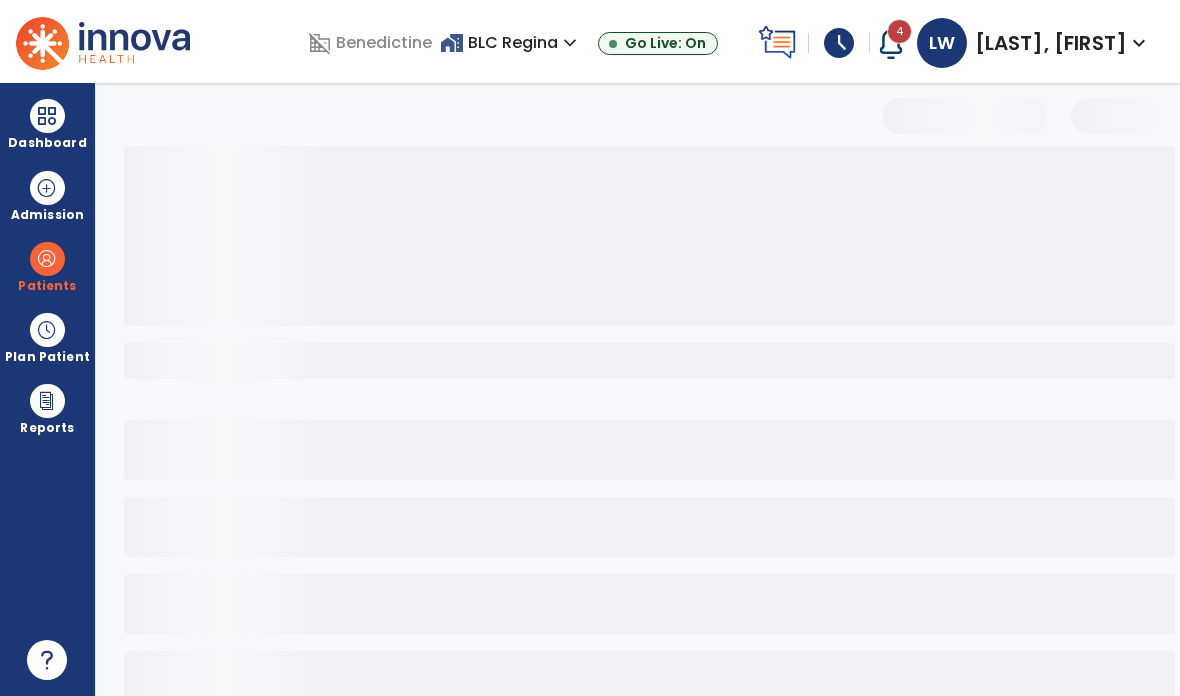 select on "***" 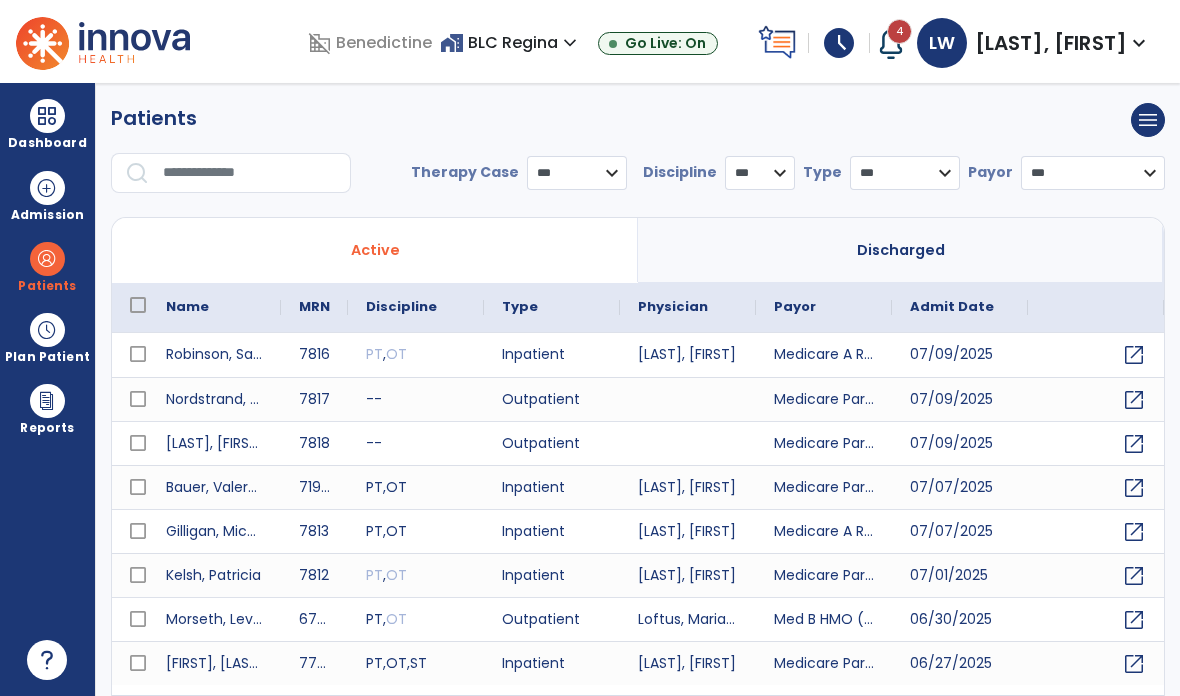 click at bounding box center [250, 173] 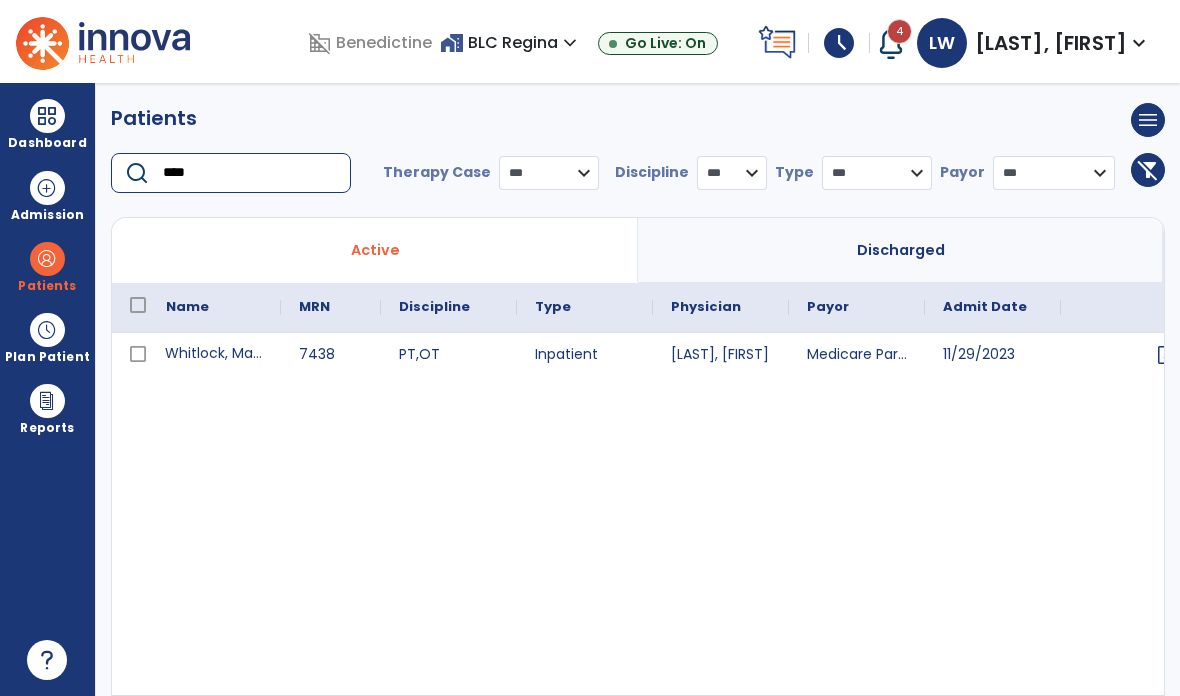 type on "****" 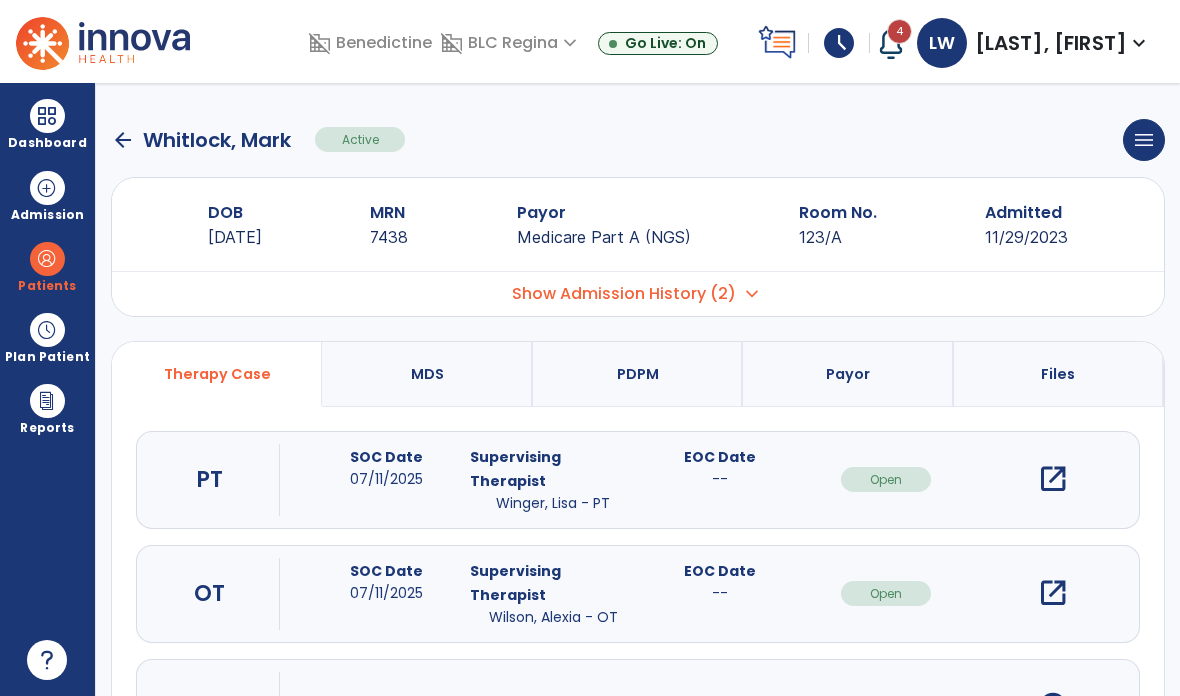 click on "open_in_new" at bounding box center (1053, 593) 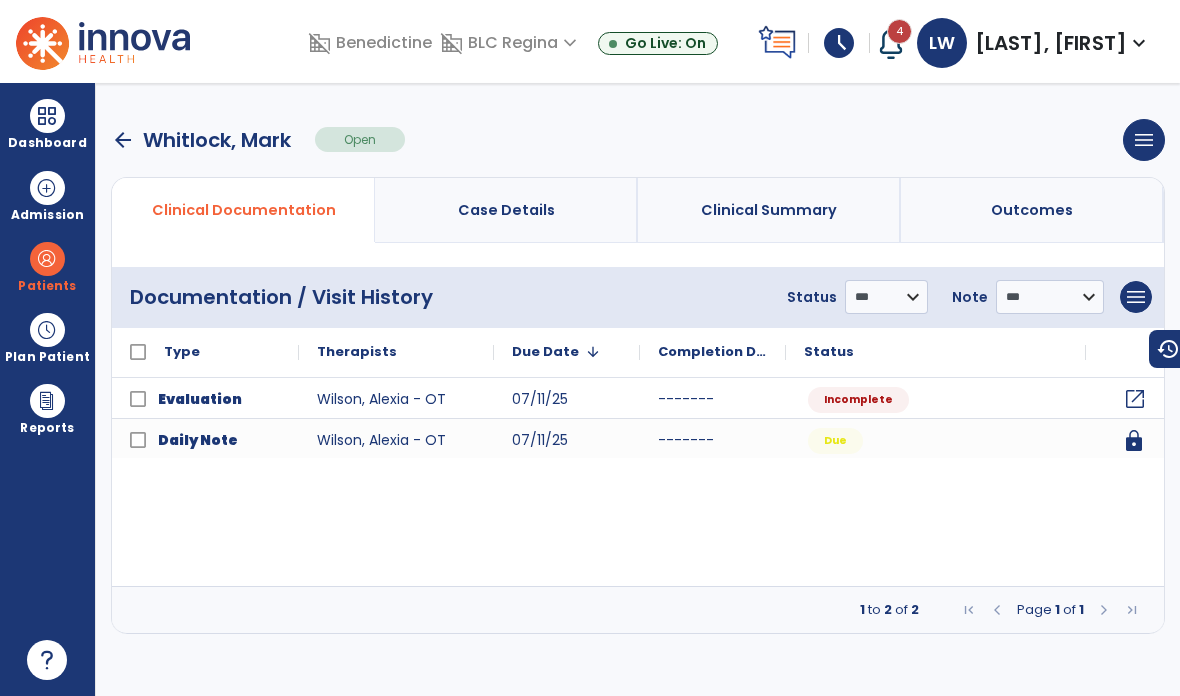 click on "open_in_new" 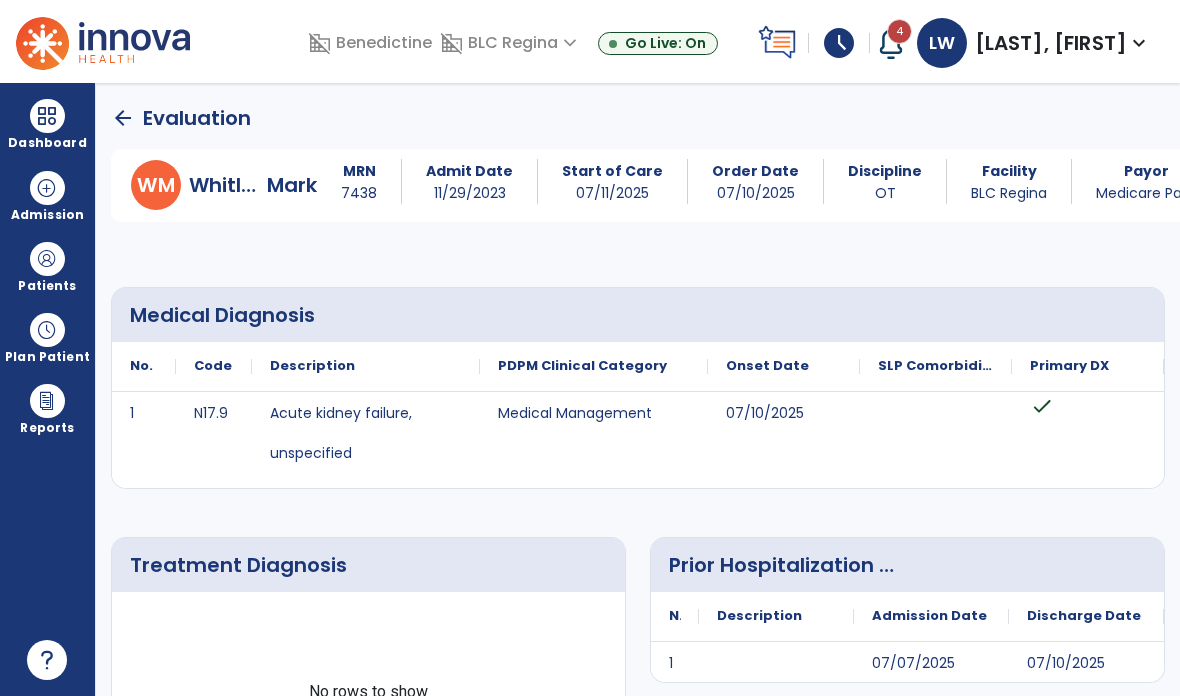 scroll, scrollTop: 0, scrollLeft: 0, axis: both 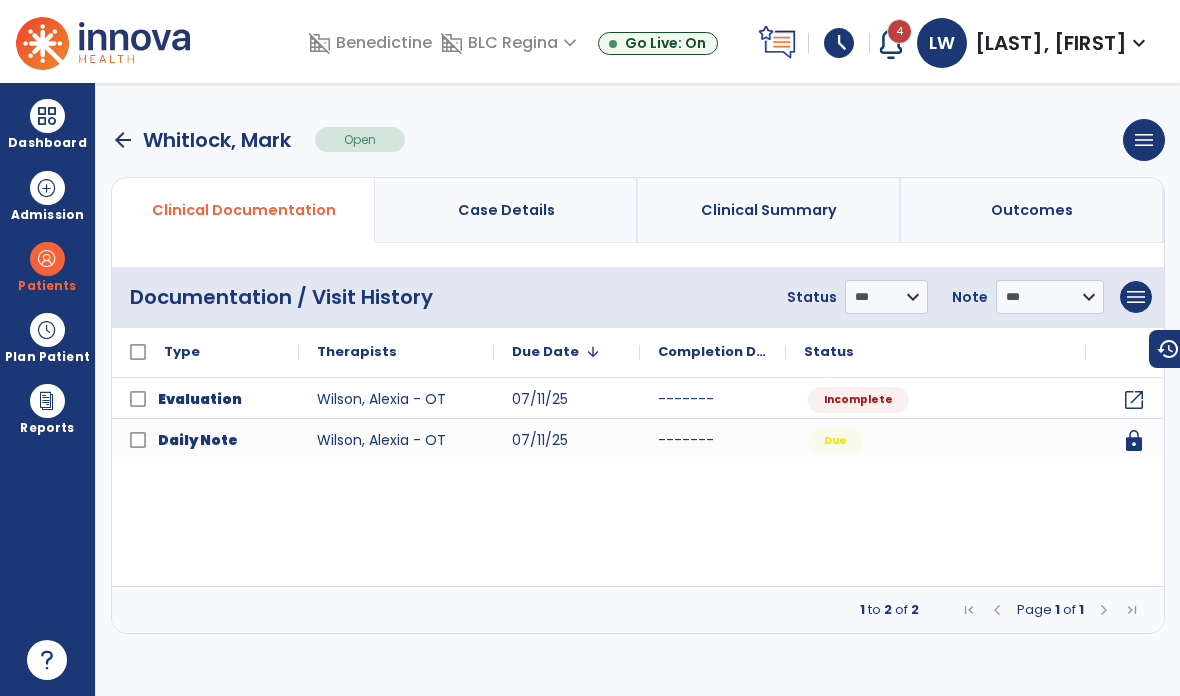 click on "arrow_back" at bounding box center (123, 140) 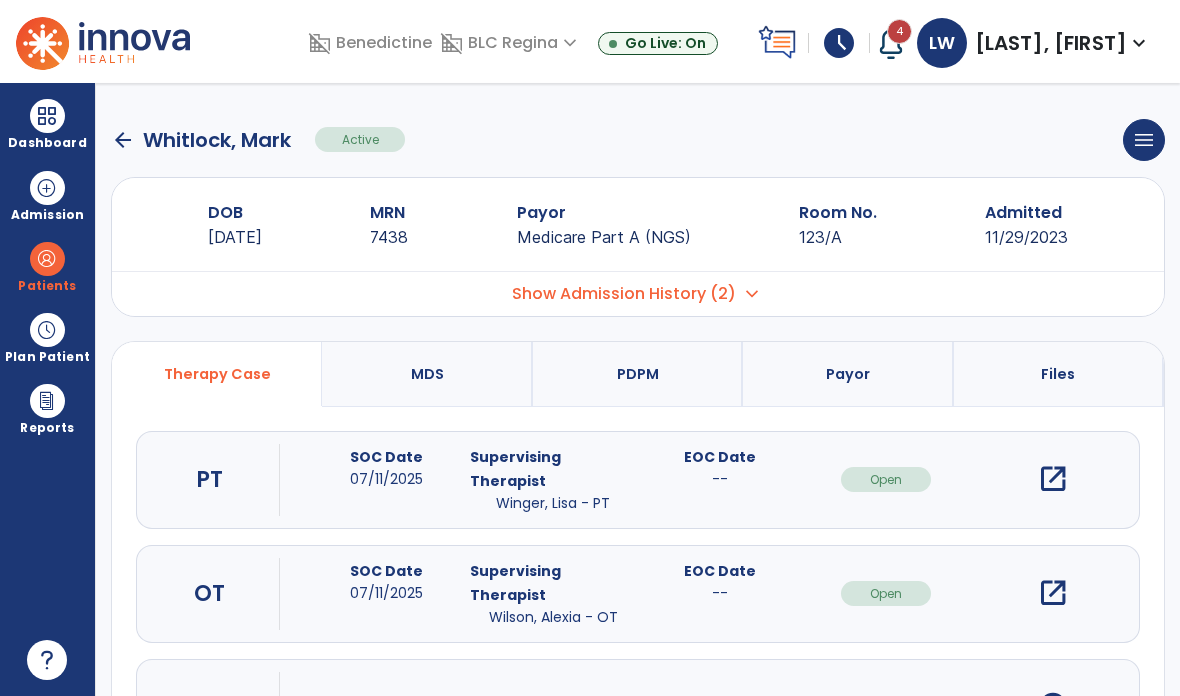 click on "Show Admission History (2)" at bounding box center (624, 294) 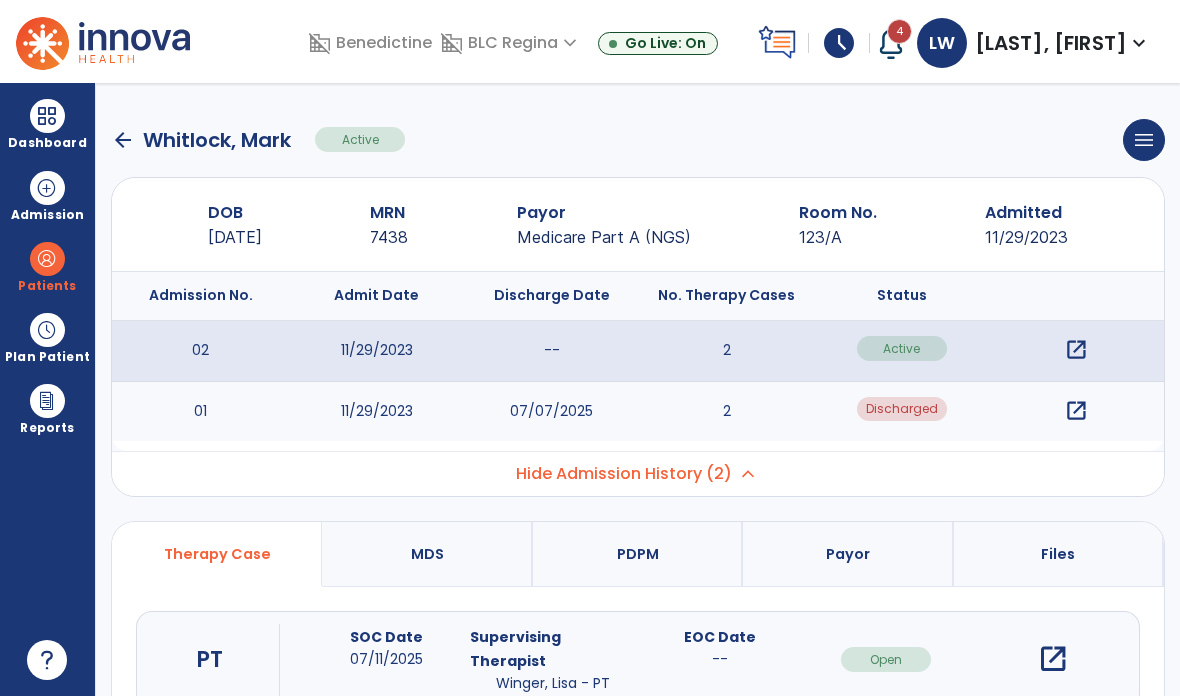 click on "open_in_new" at bounding box center (1076, 411) 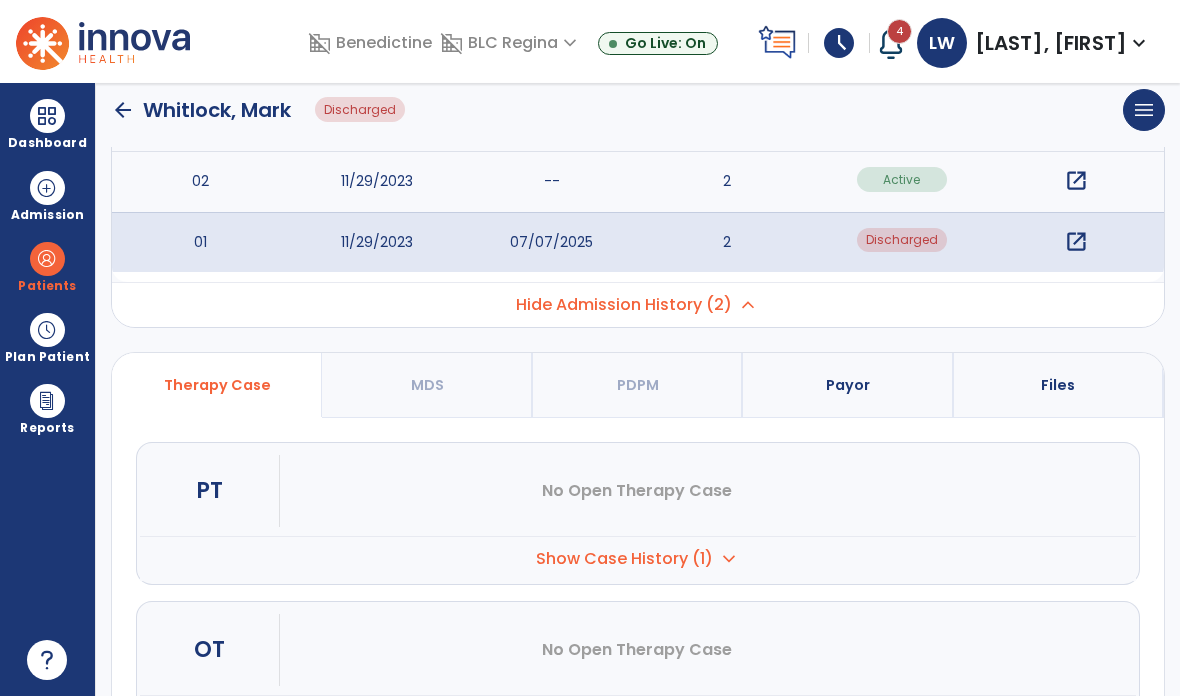 scroll, scrollTop: 193, scrollLeft: 0, axis: vertical 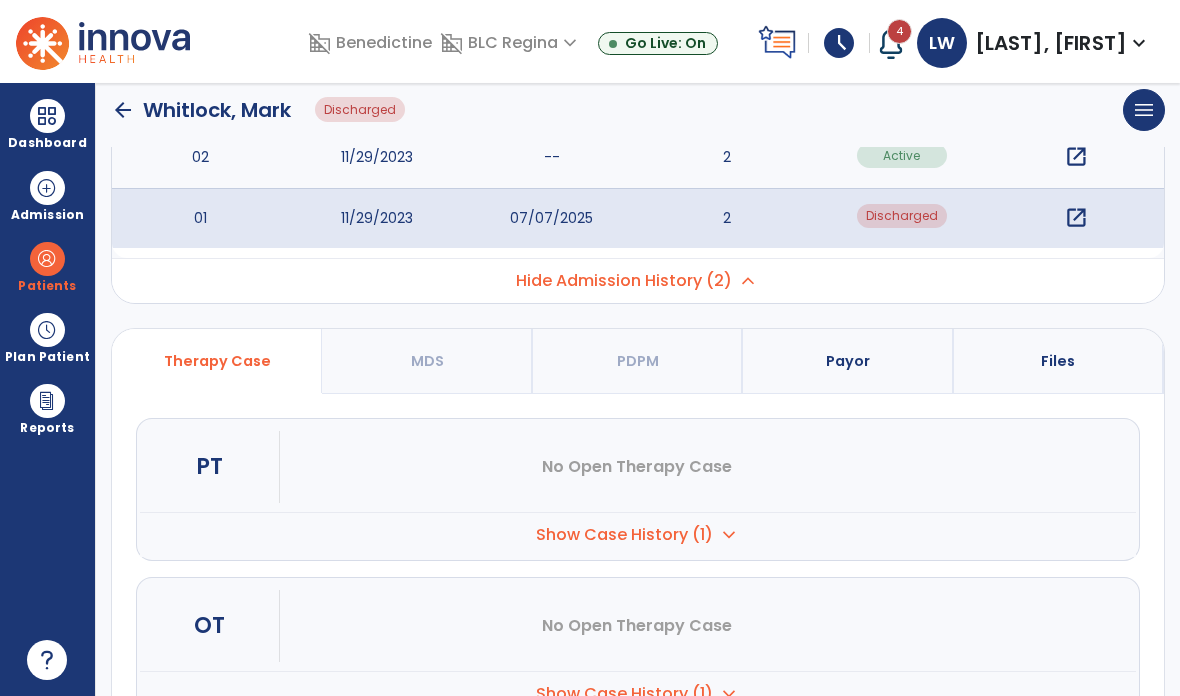 click on "Show Case History (1)" at bounding box center (624, 535) 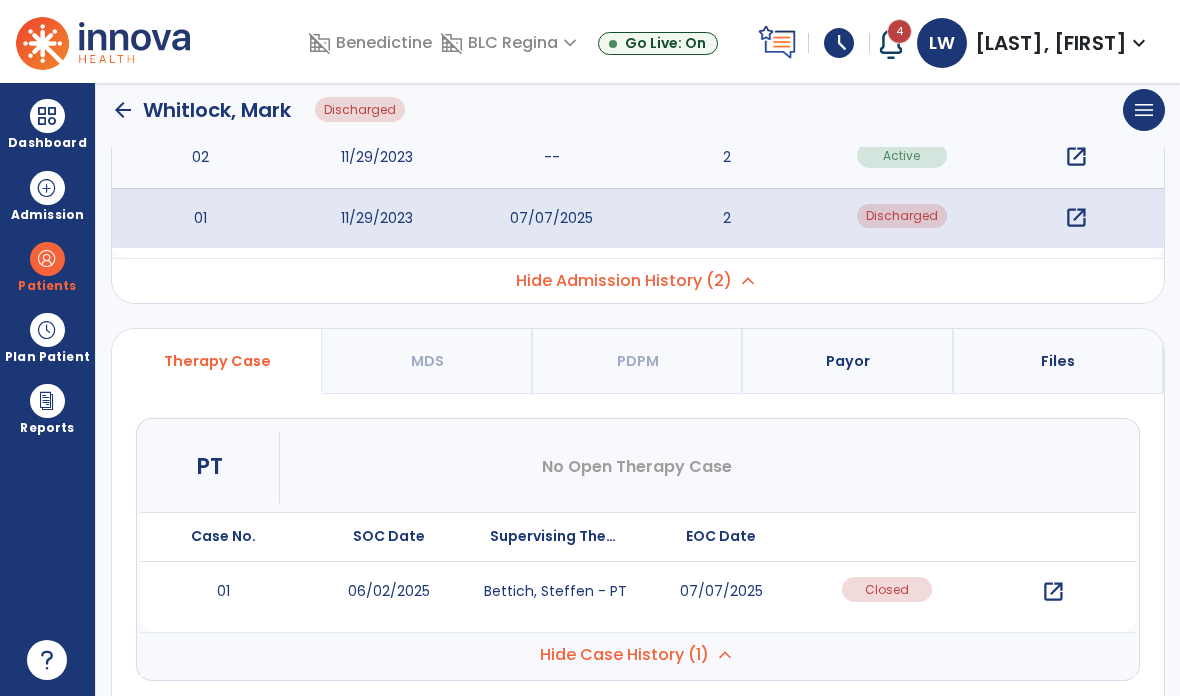 click on "open_in_new" at bounding box center [1053, 592] 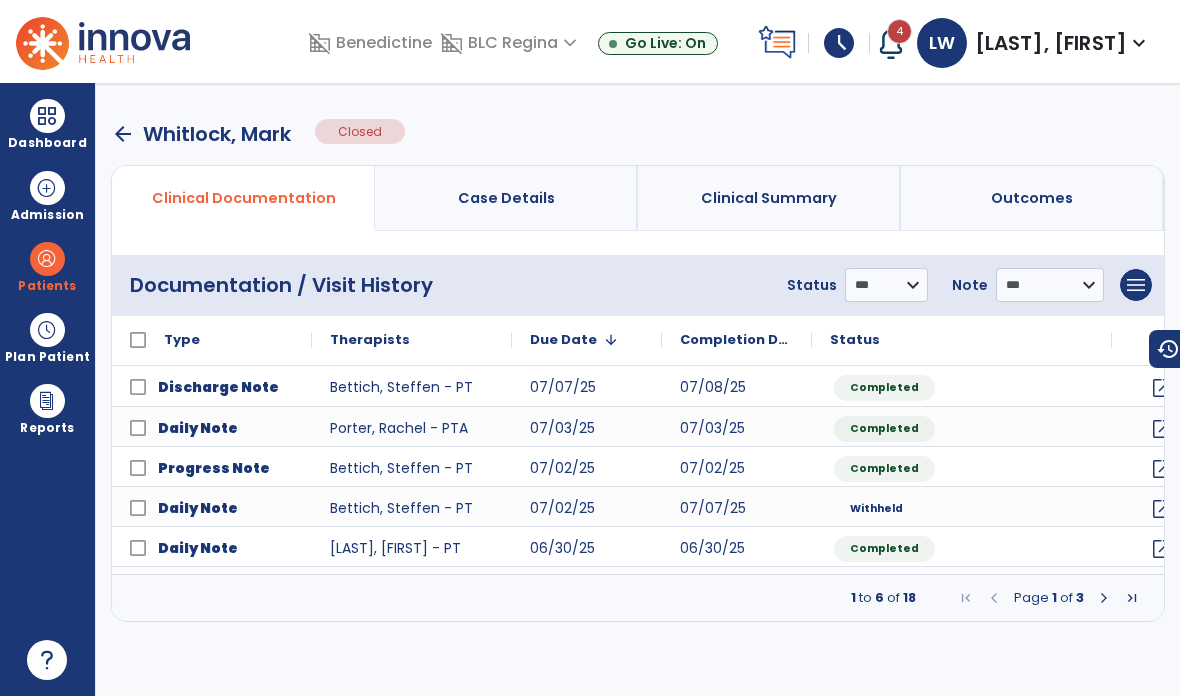 scroll, scrollTop: 0, scrollLeft: 0, axis: both 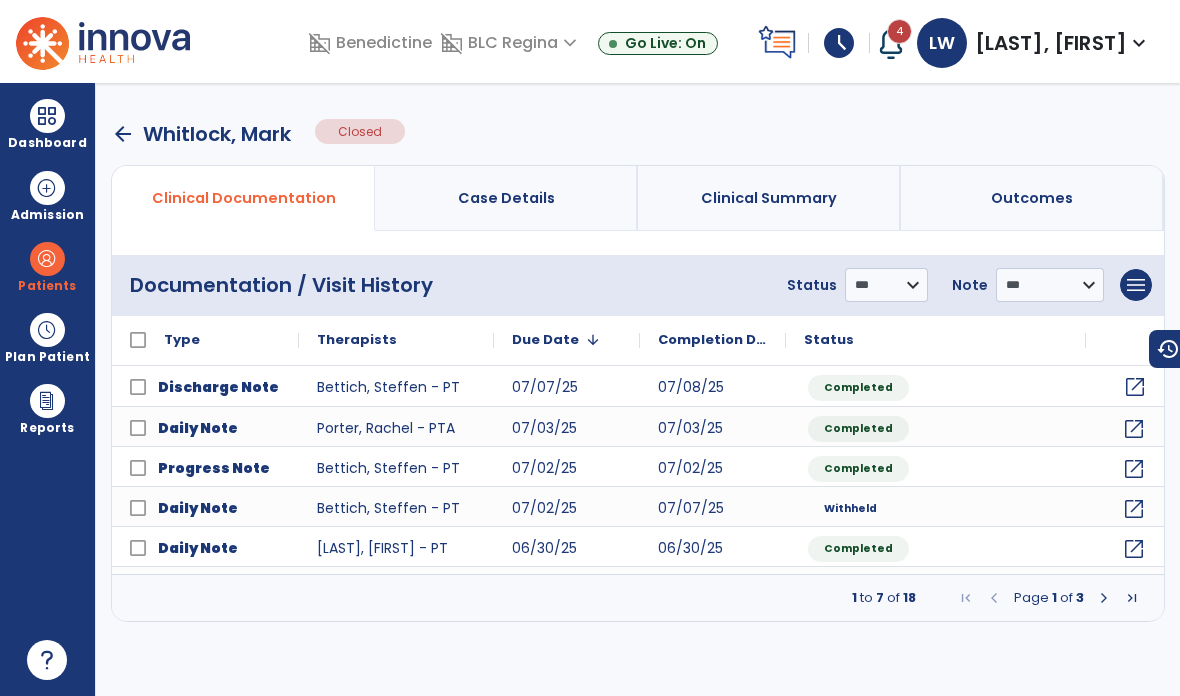 click on "open_in_new" 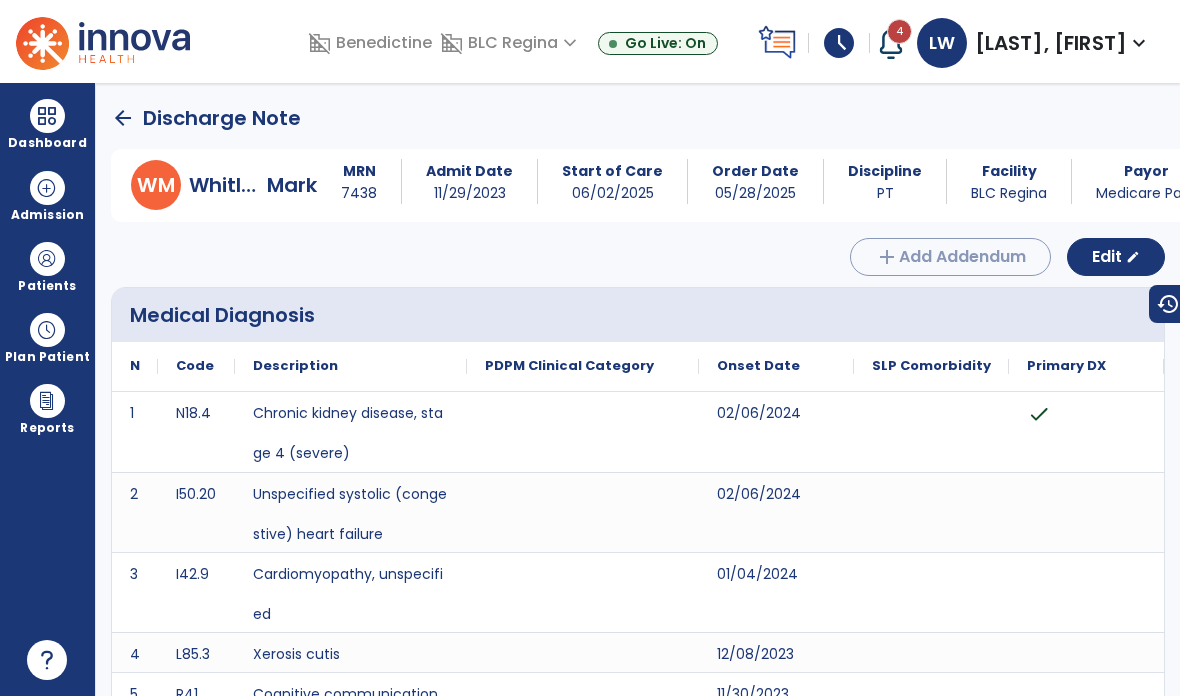 scroll, scrollTop: 0, scrollLeft: 0, axis: both 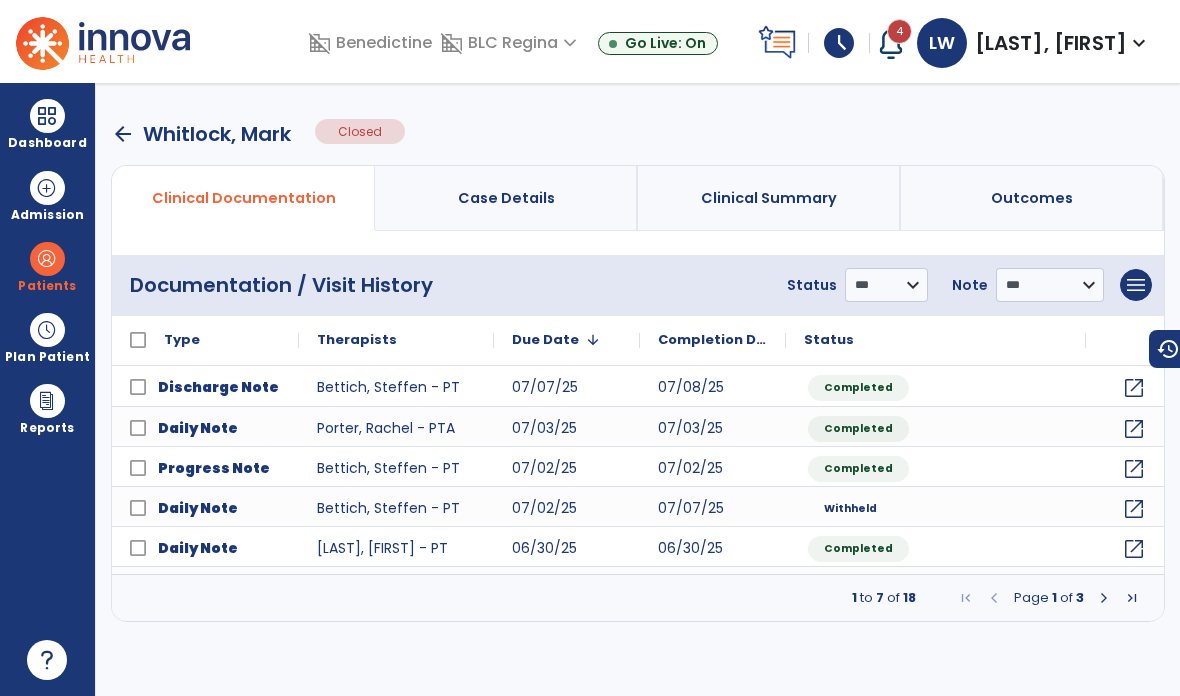 click on "arrow_back" at bounding box center [123, 134] 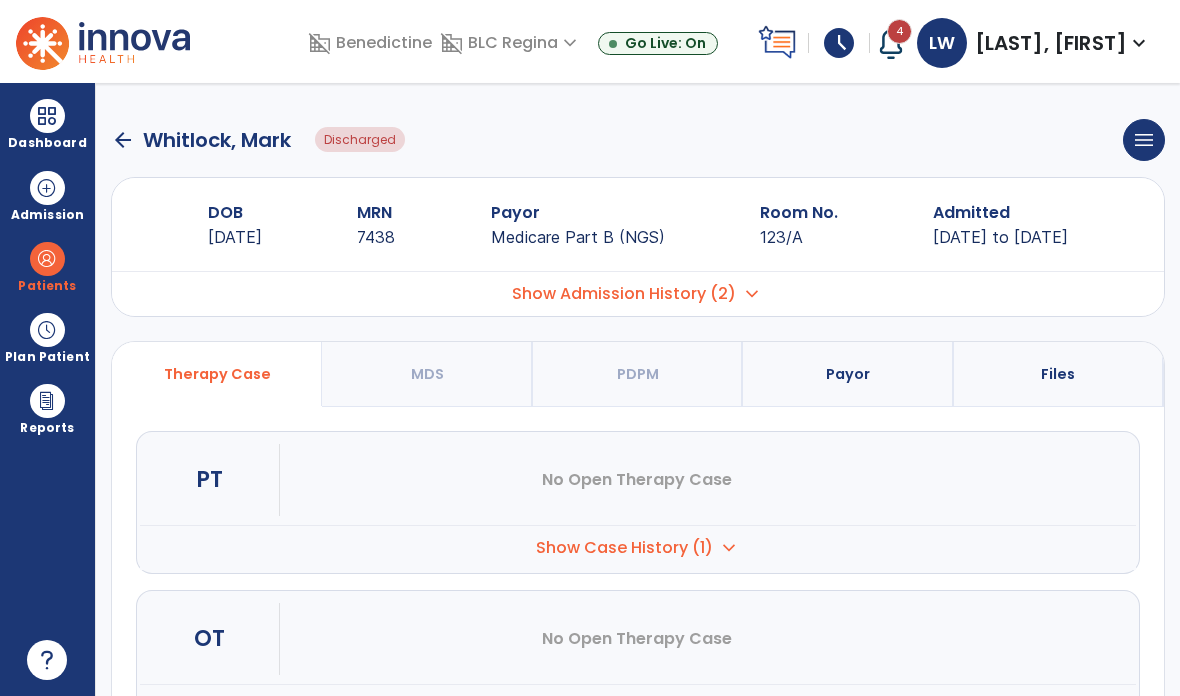 click on "arrow_back" 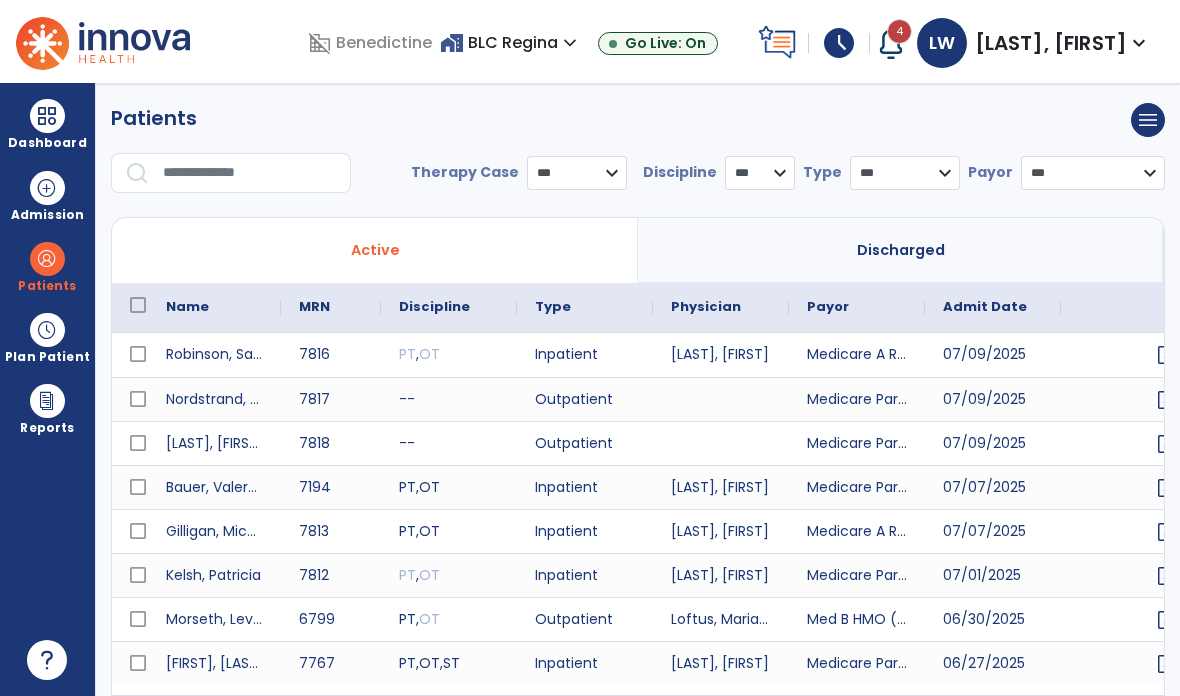 select on "***" 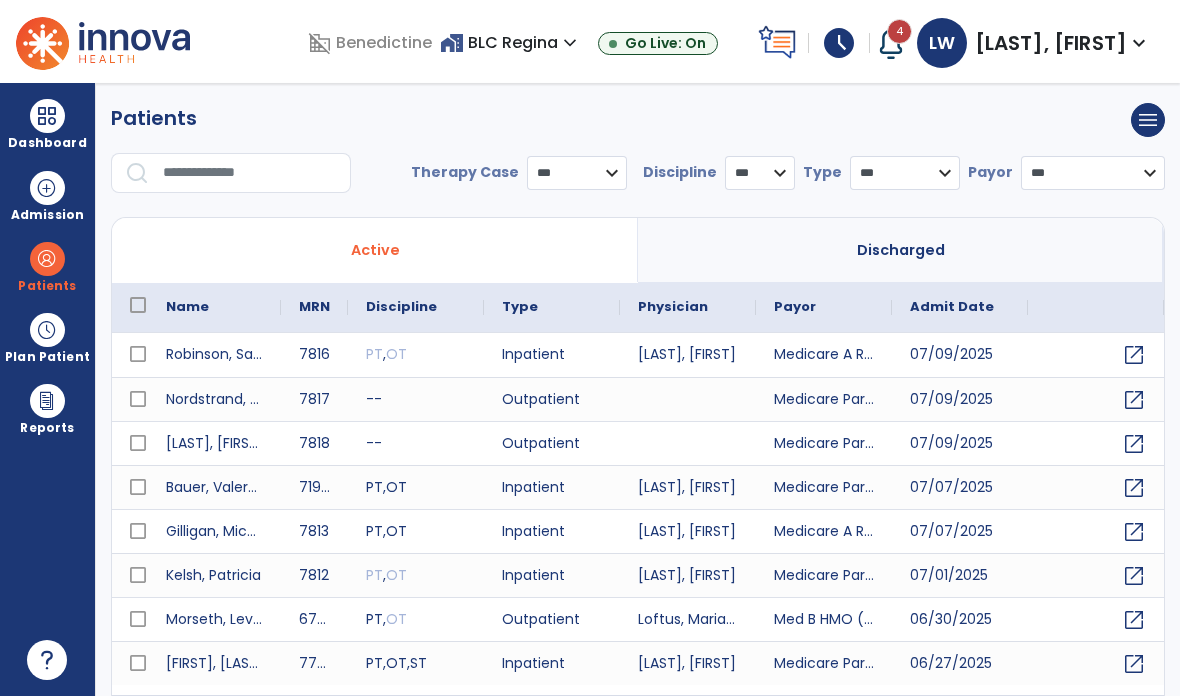click at bounding box center [47, 116] 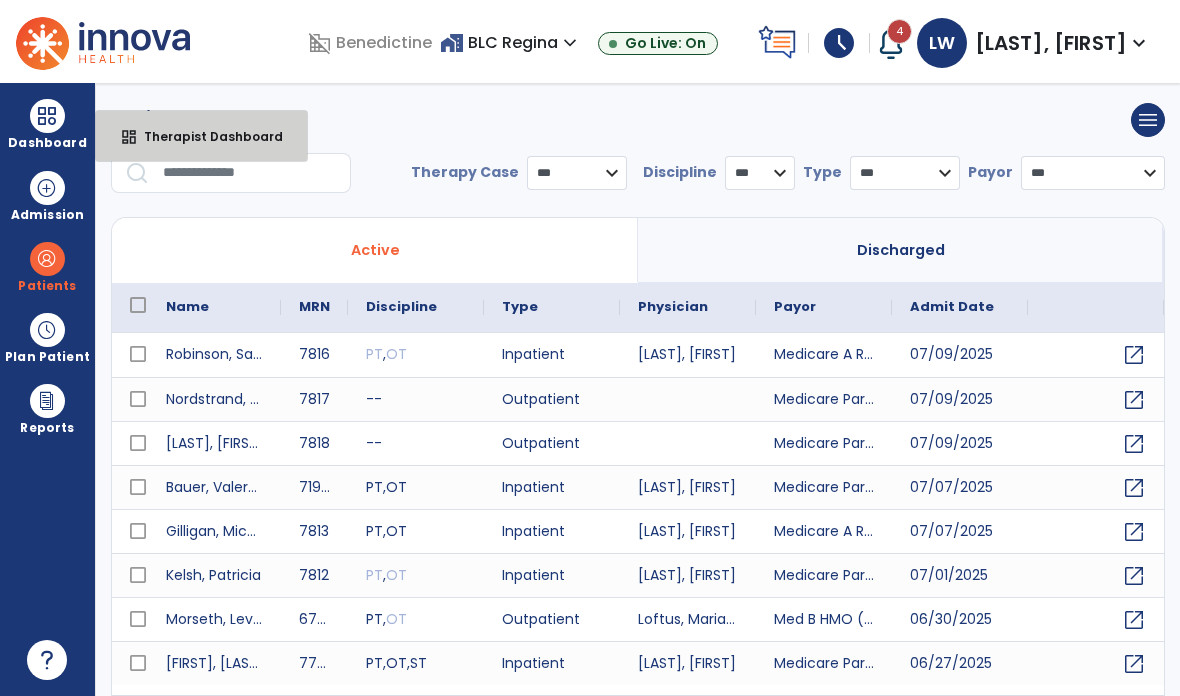 click on "Therapist Dashboard" at bounding box center [205, 136] 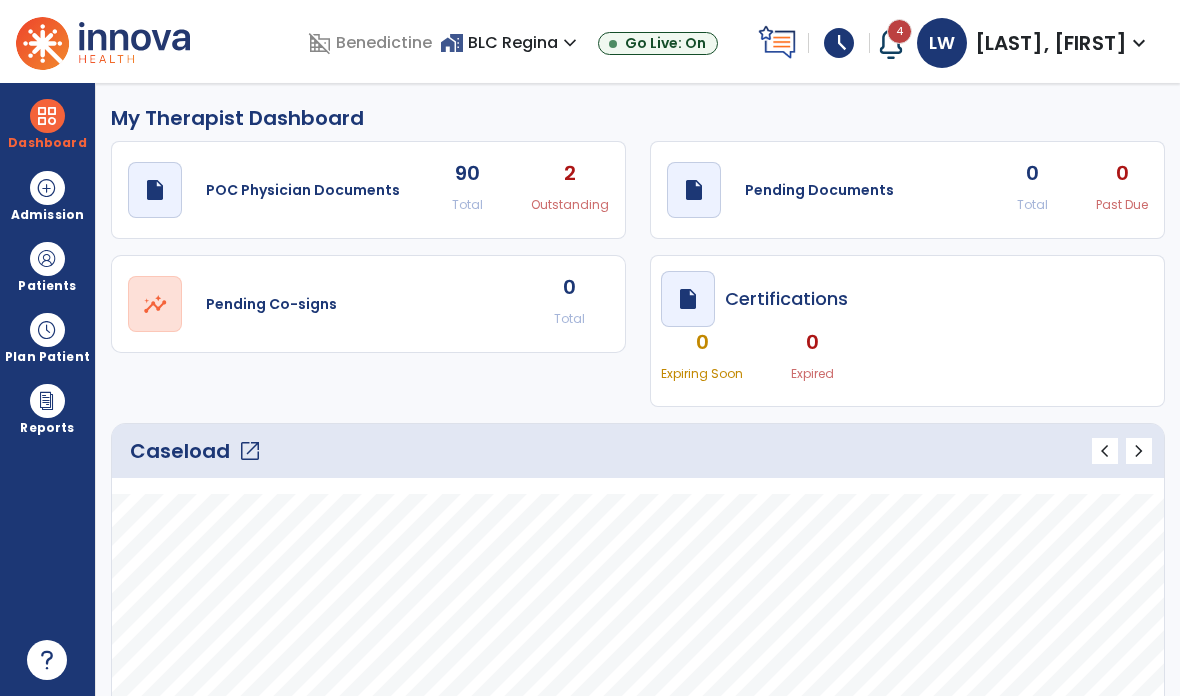 click at bounding box center (47, 259) 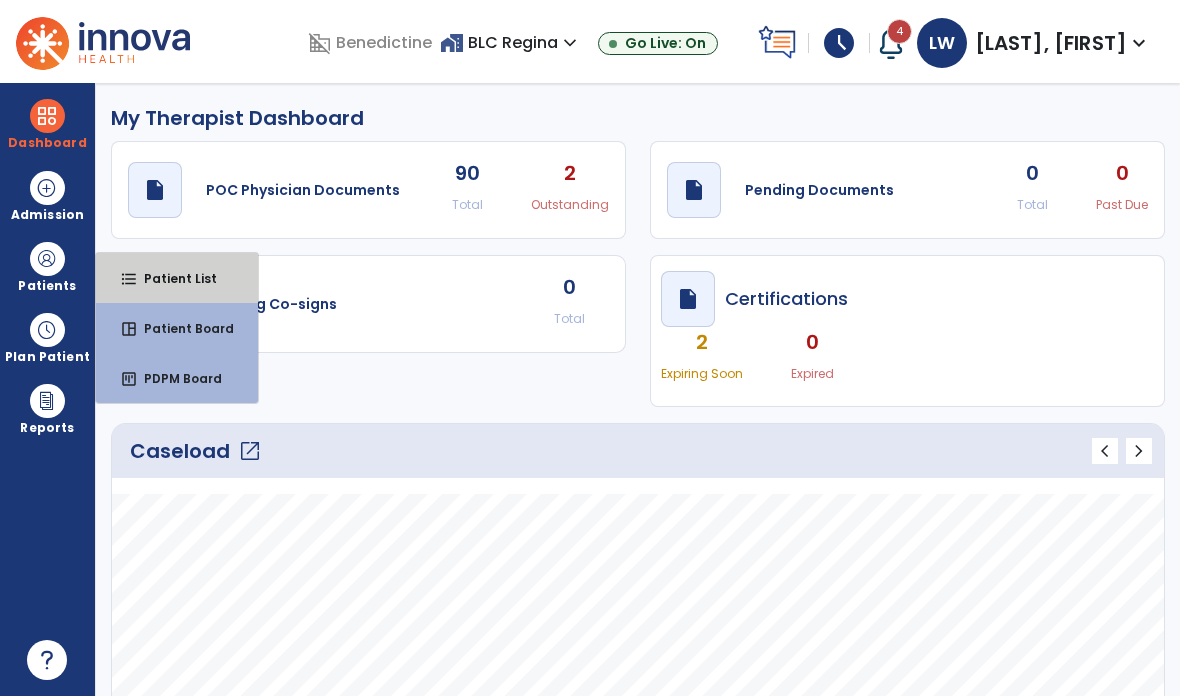 click on "Patient List" at bounding box center (172, 278) 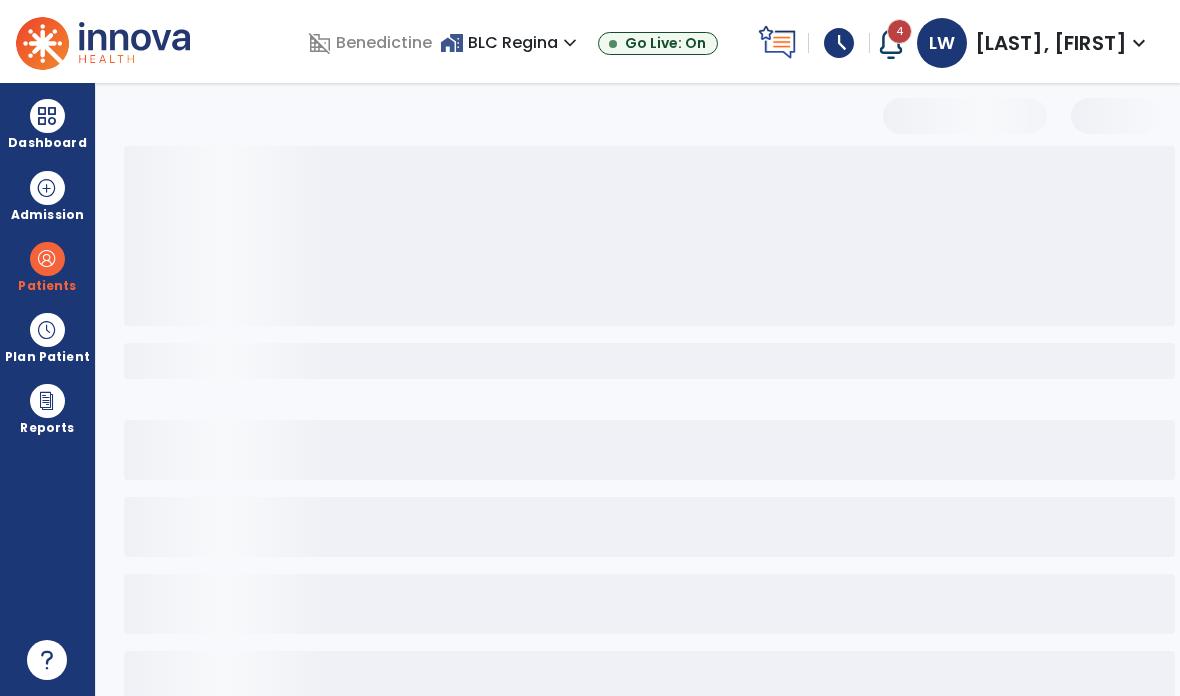 select on "***" 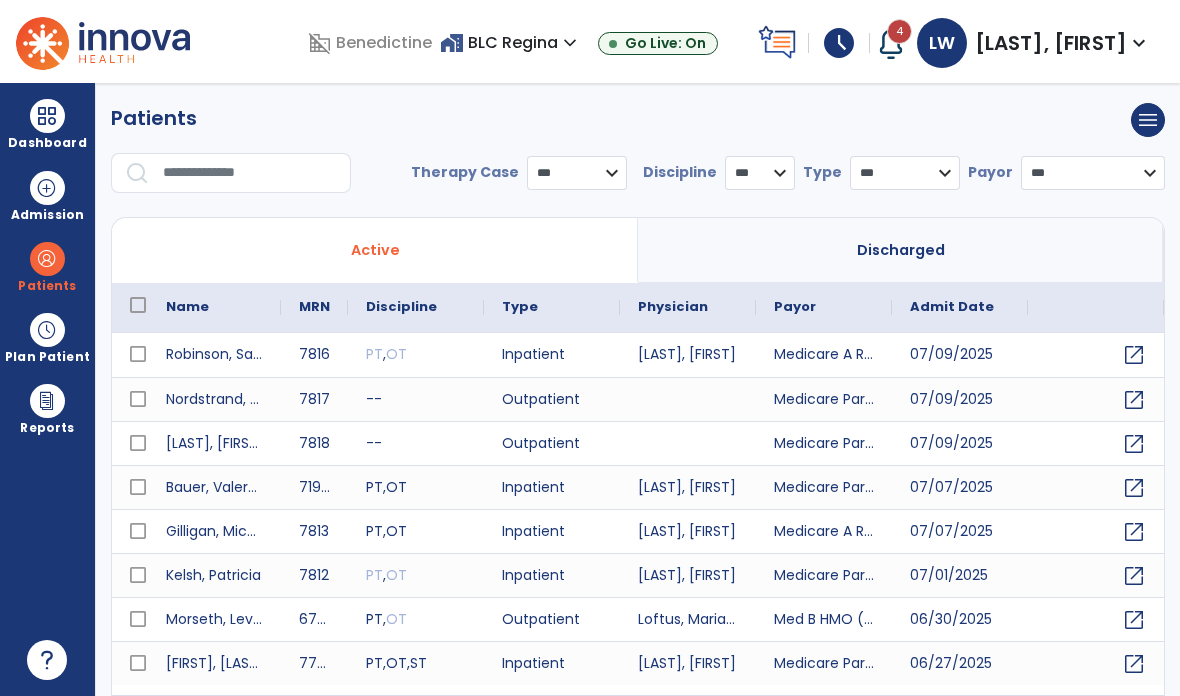 click at bounding box center [250, 173] 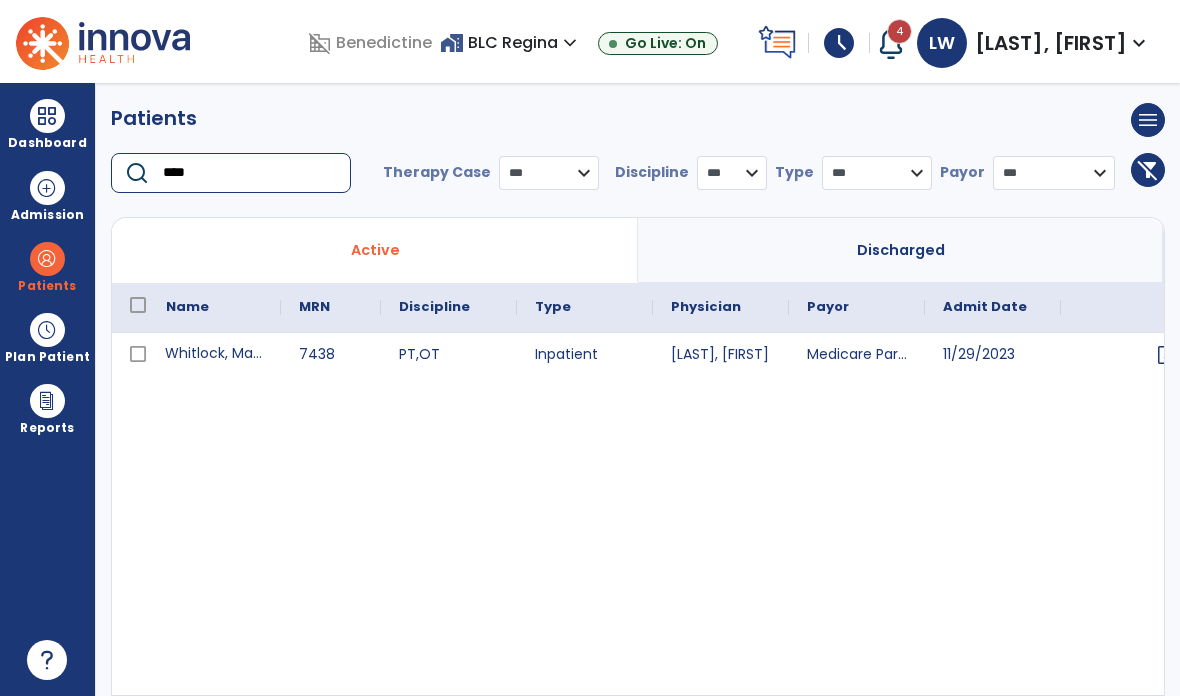 type on "****" 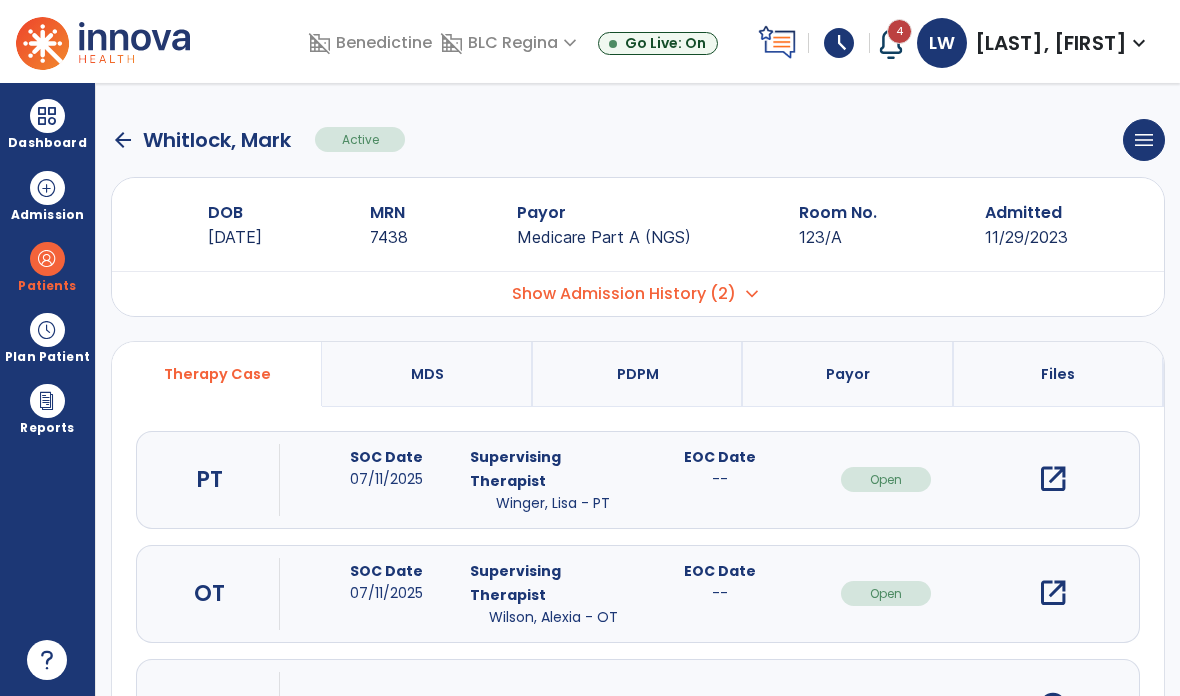 click on "open_in_new" at bounding box center [1053, 479] 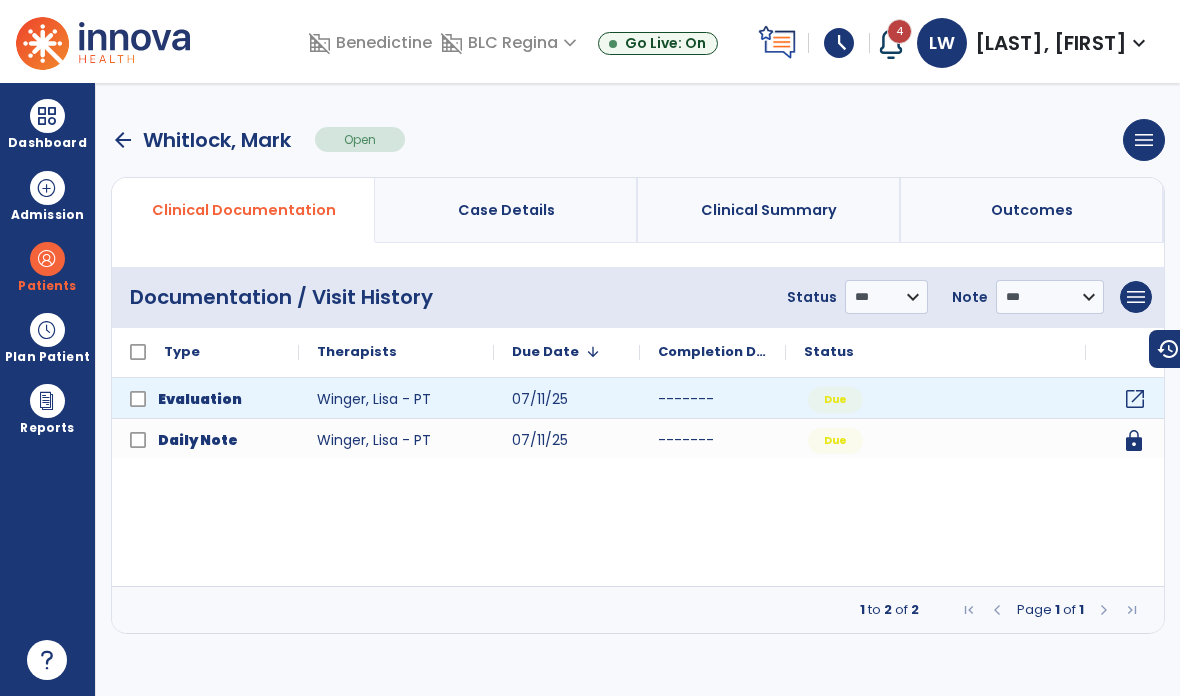 click on "open_in_new" 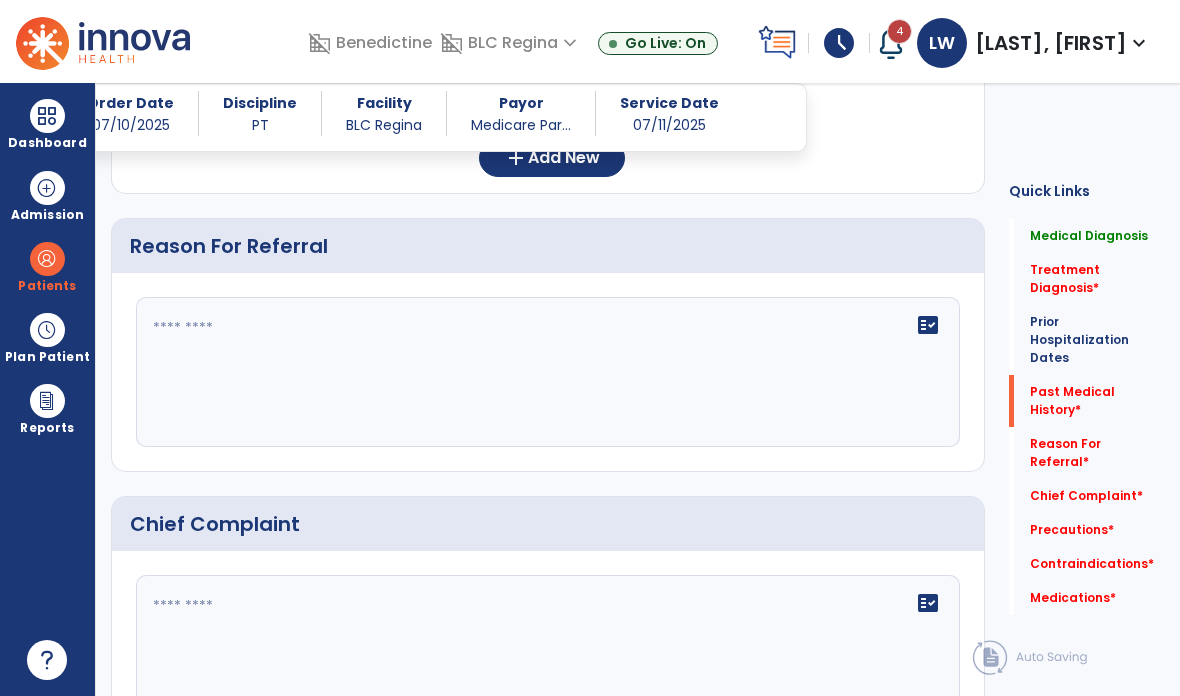 scroll, scrollTop: 926, scrollLeft: 0, axis: vertical 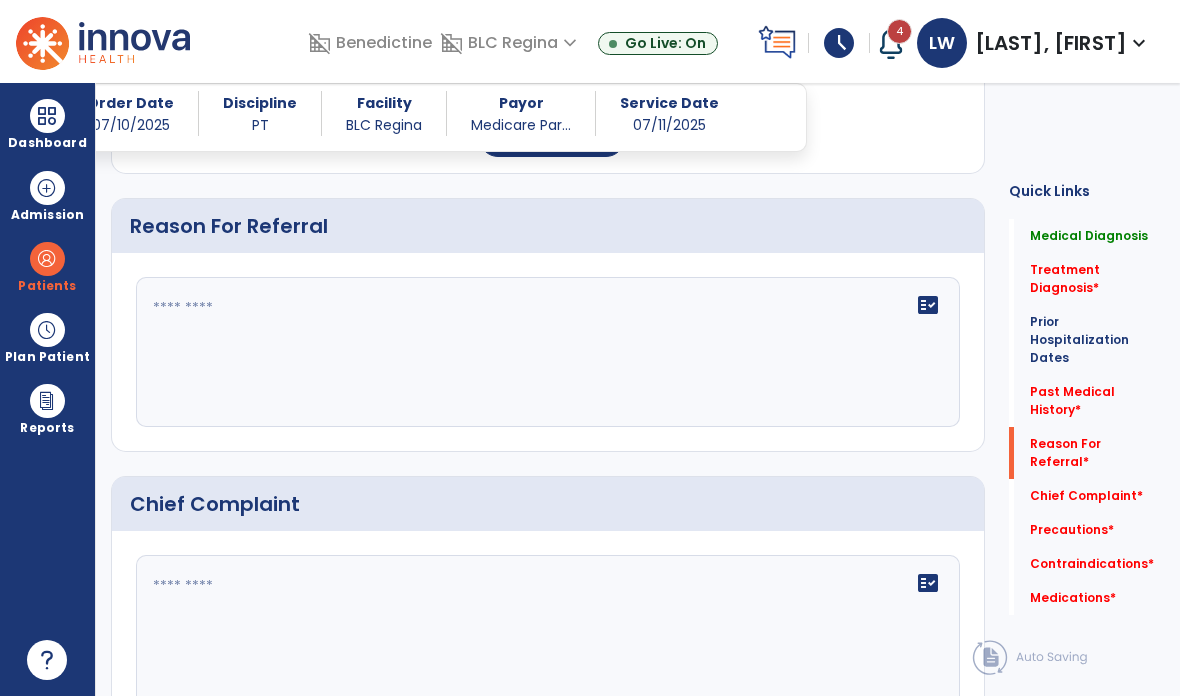 click on "fact_check" 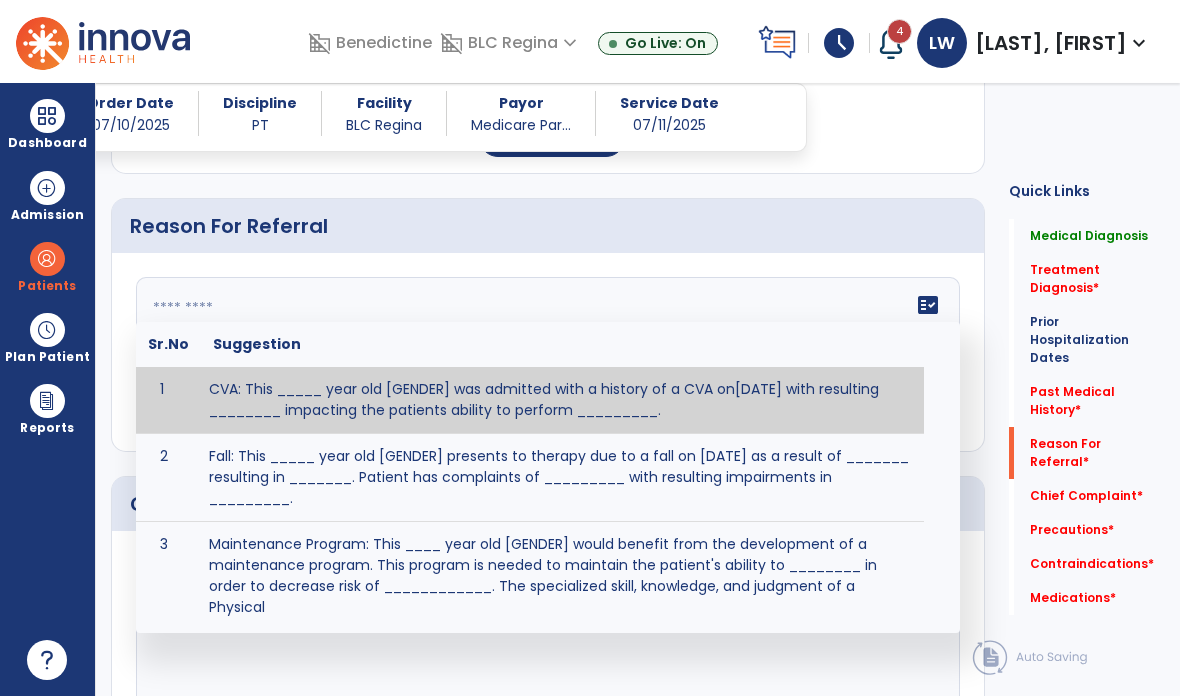 paste on "**********" 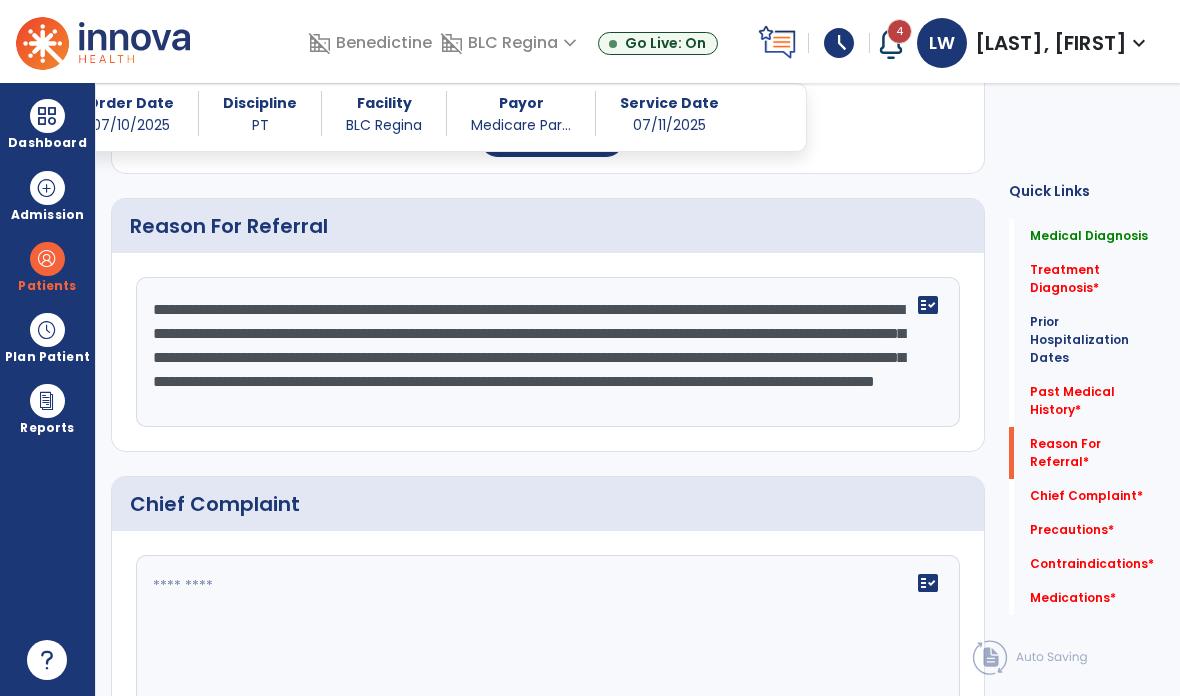 scroll, scrollTop: 15, scrollLeft: 0, axis: vertical 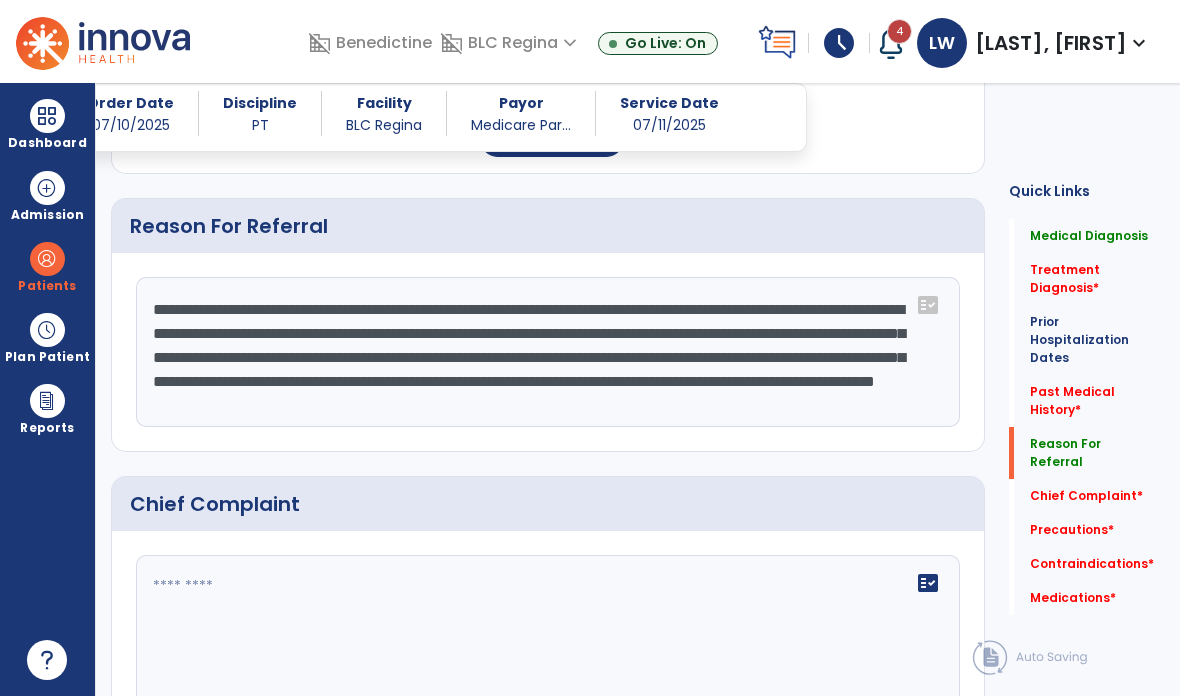 click on "**********" 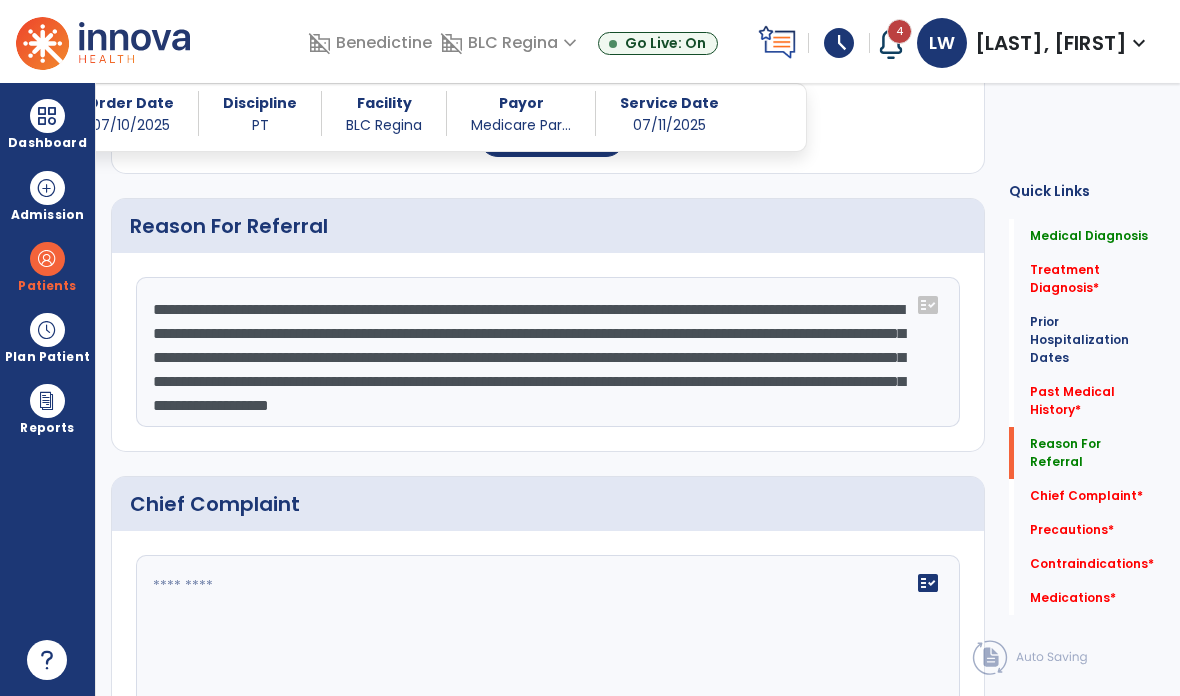 click on "**********" 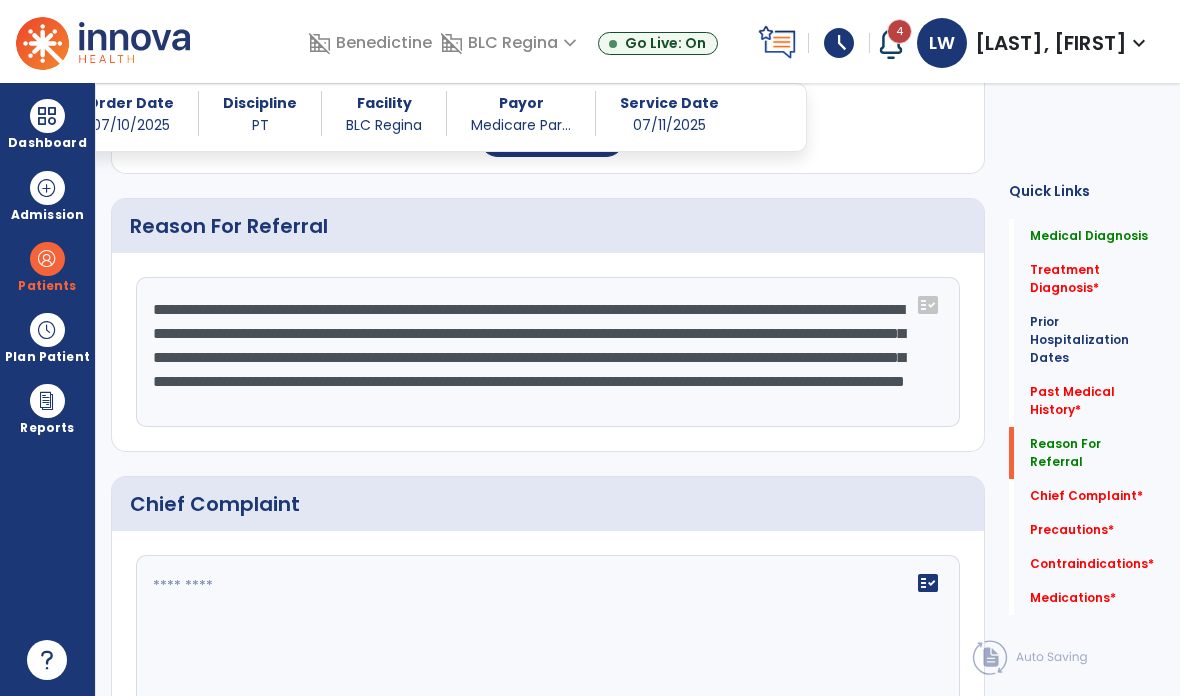 click on "**********" 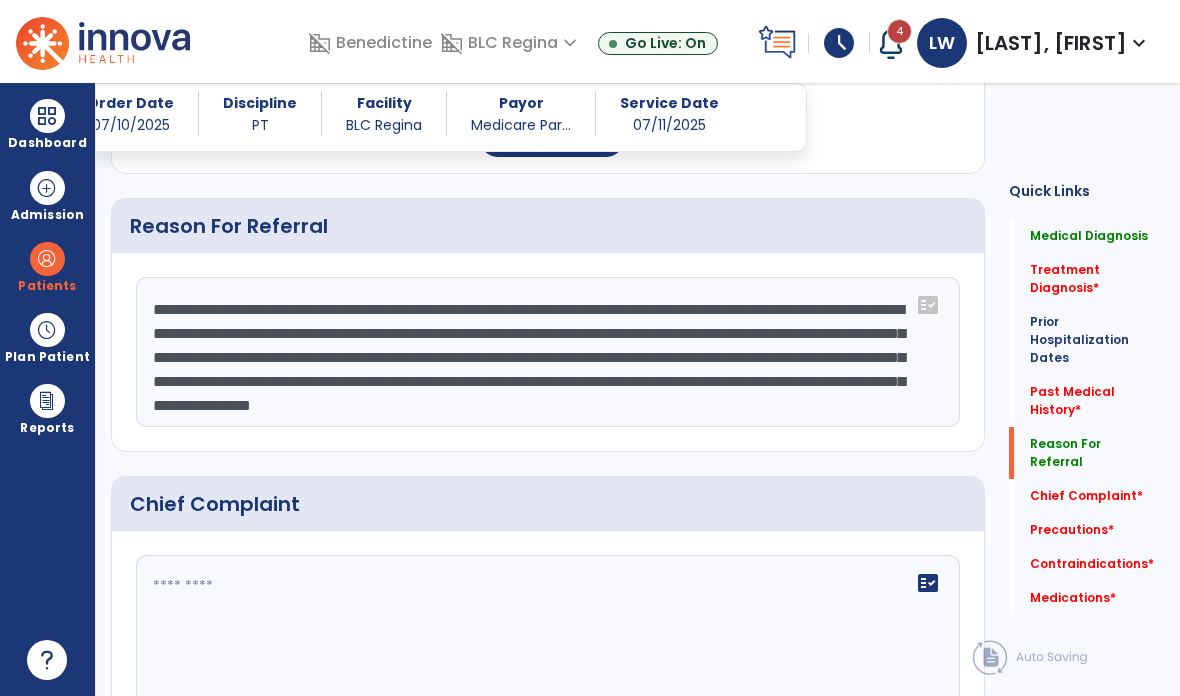 click on "**********" 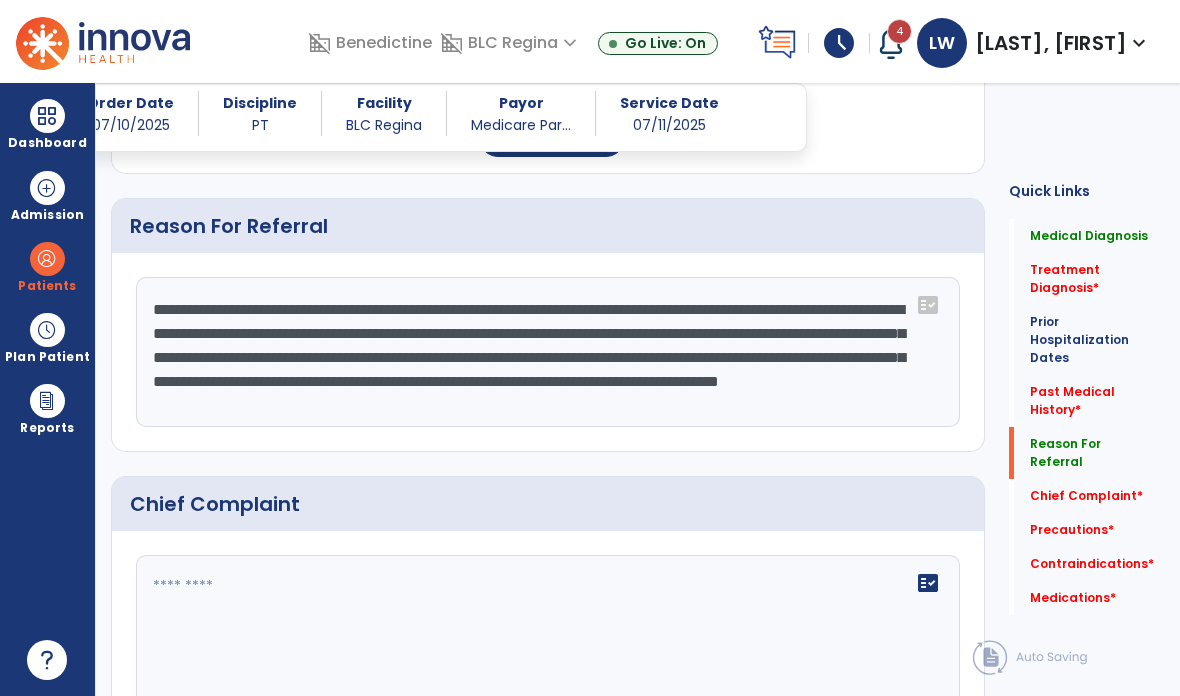 scroll, scrollTop: 0, scrollLeft: 0, axis: both 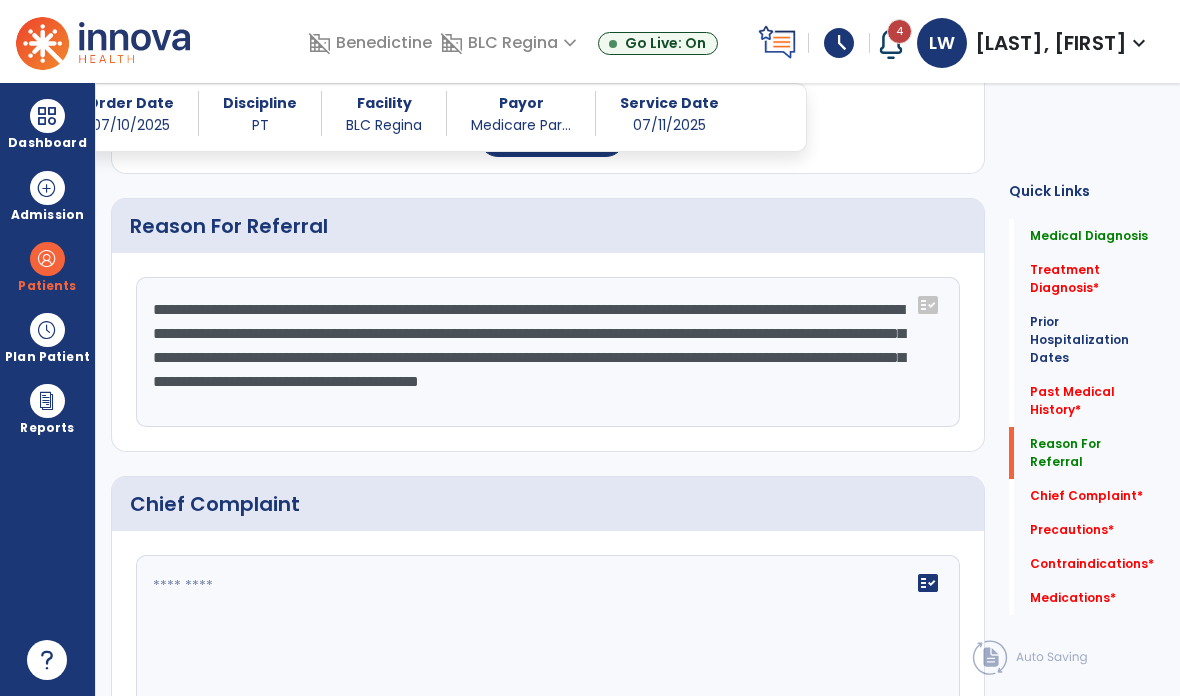 click on "**********" 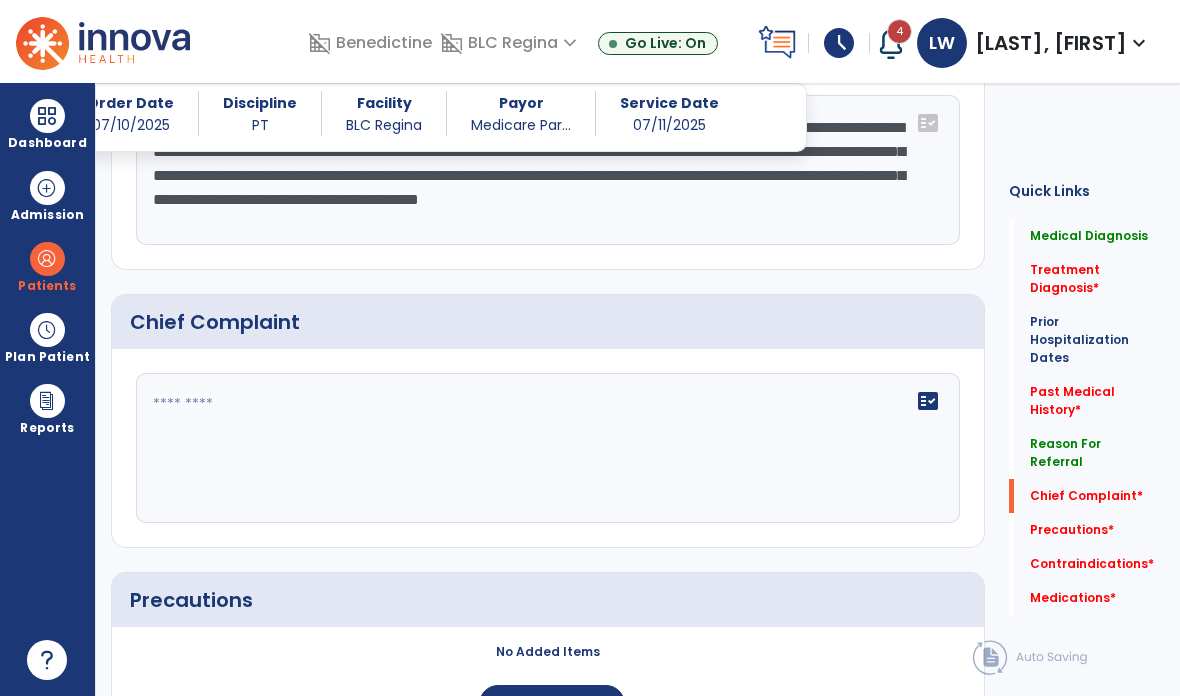 scroll, scrollTop: 1099, scrollLeft: 0, axis: vertical 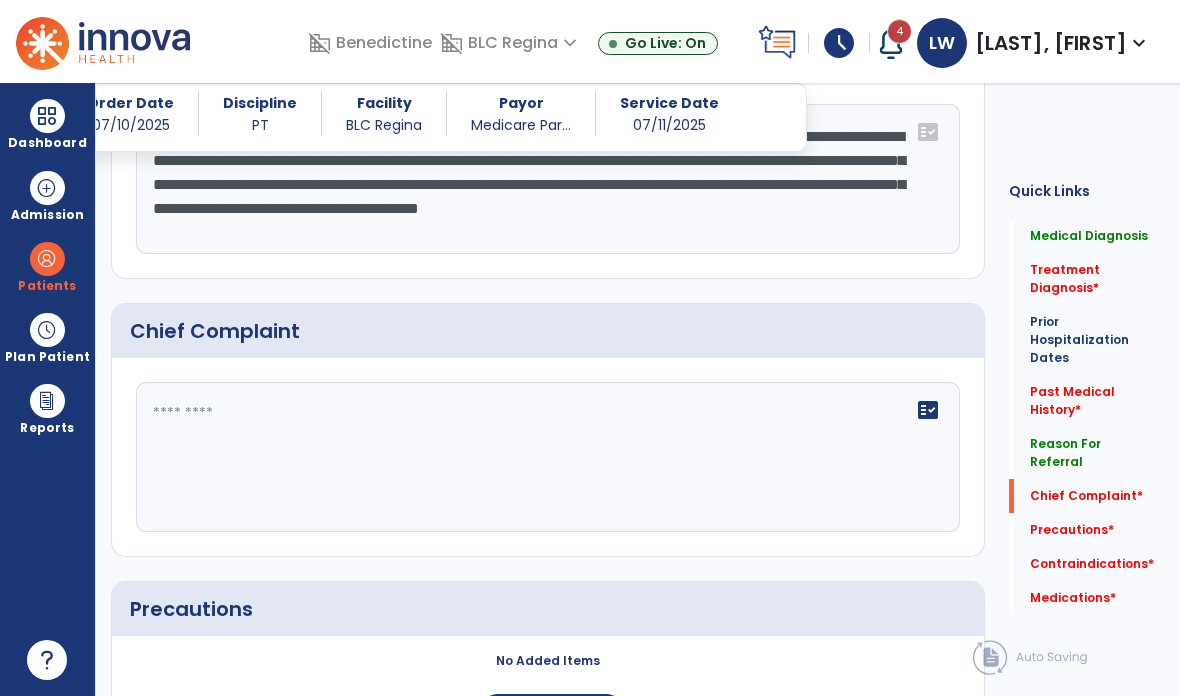 click on "**********" 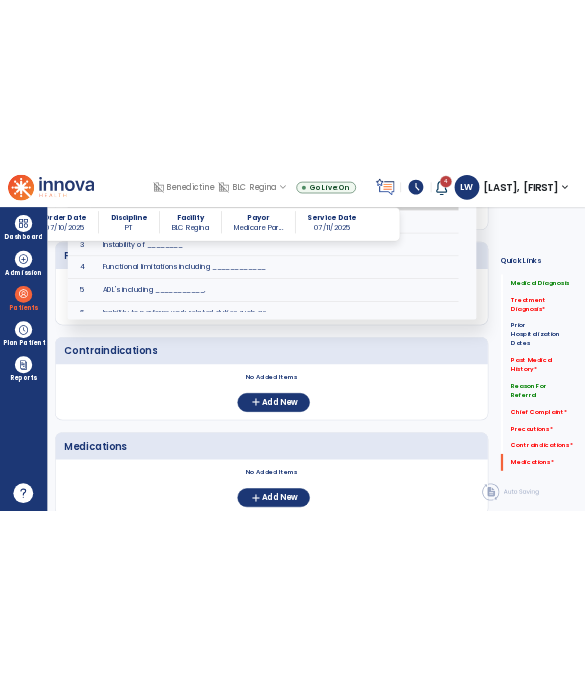 scroll, scrollTop: 1526, scrollLeft: 0, axis: vertical 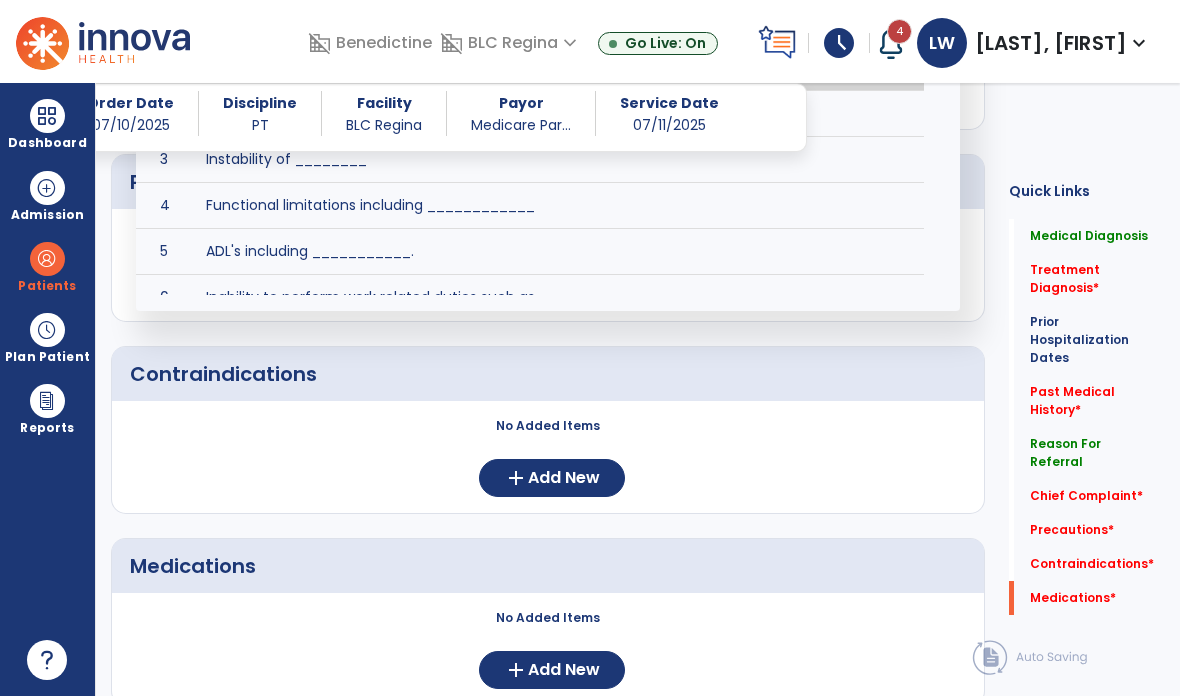 click on "No Added Items  add  Add New" 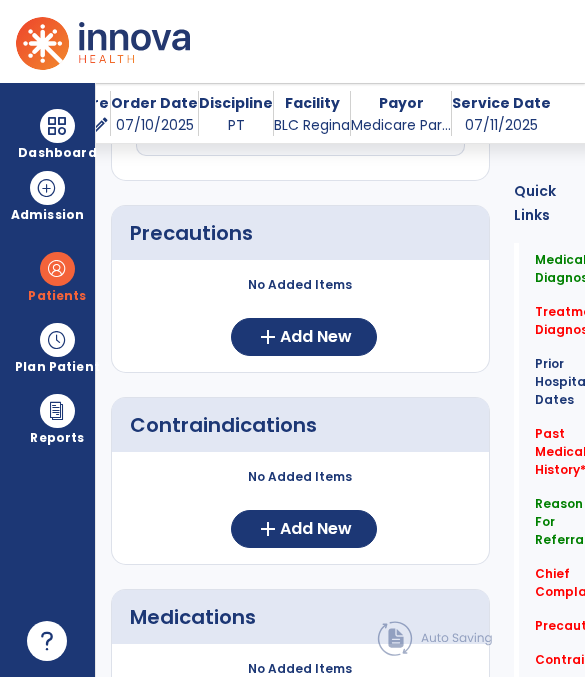 scroll, scrollTop: 1540, scrollLeft: 0, axis: vertical 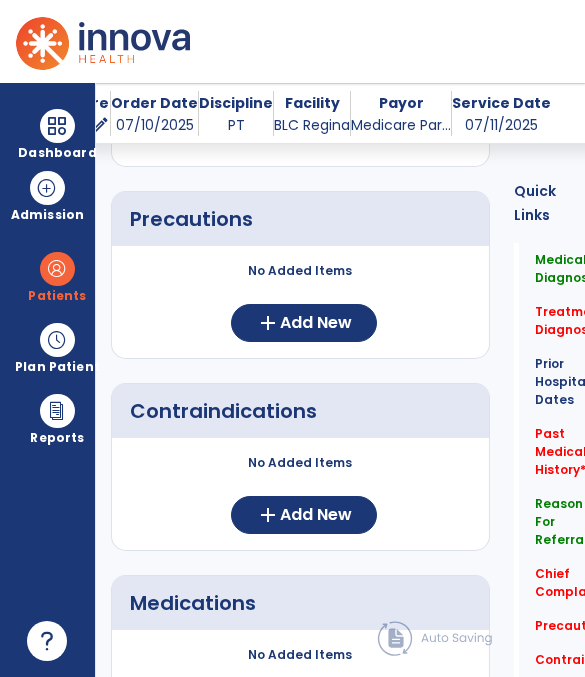 click on "Add New" 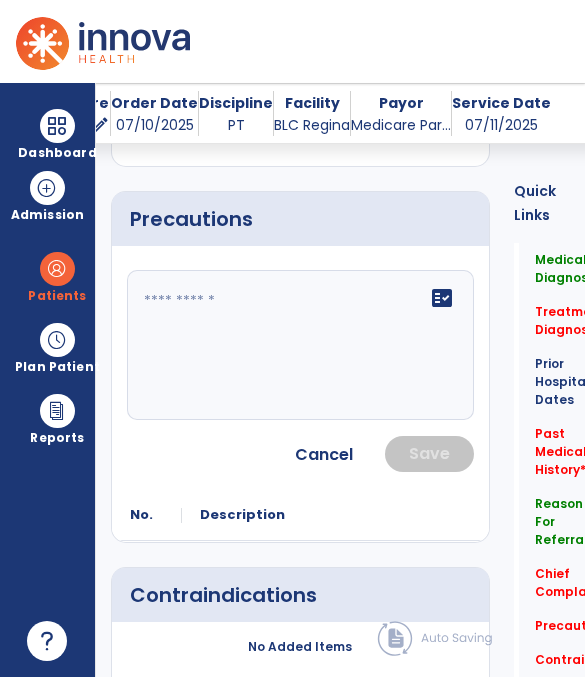 click on "fact_check" 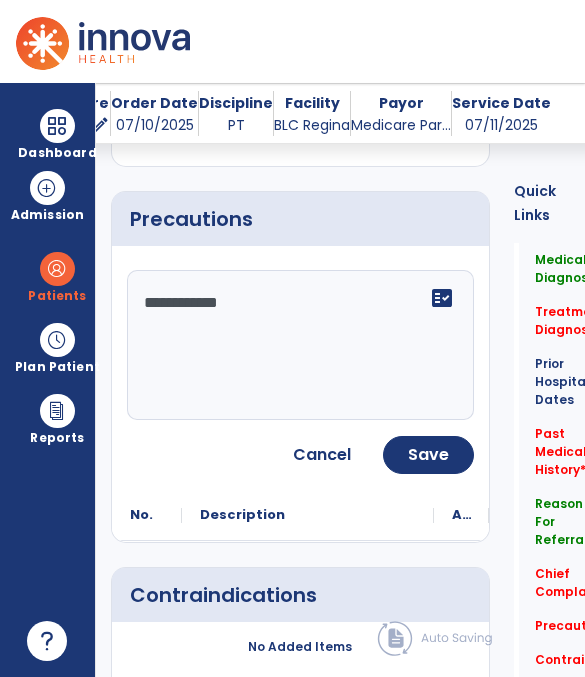 type on "**********" 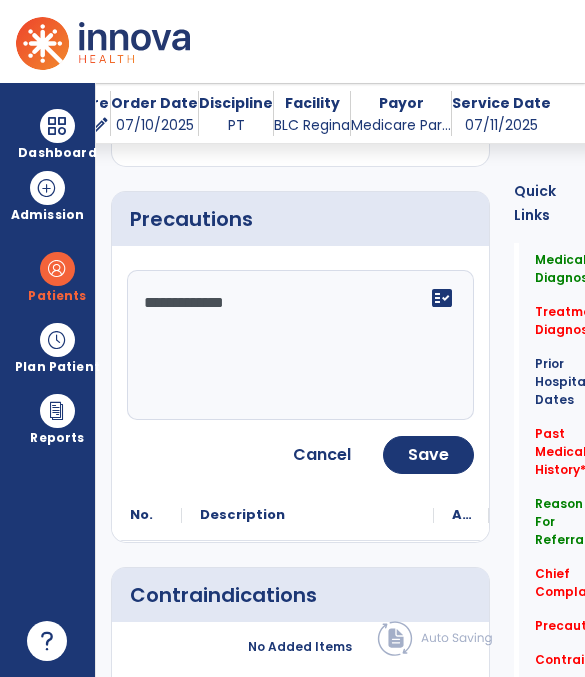 click on "Save" 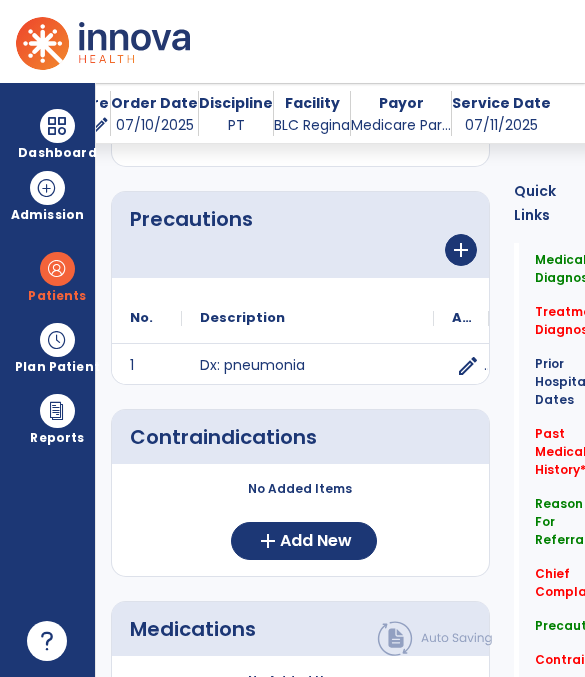 click on "add" 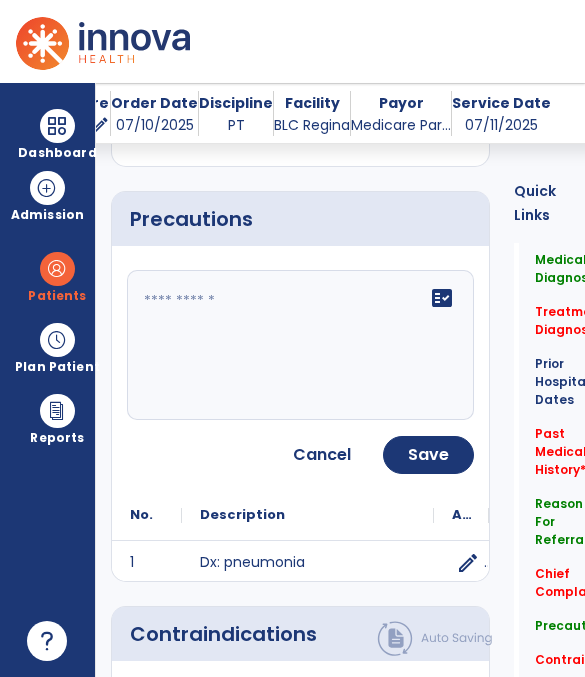 click on "fact_check" 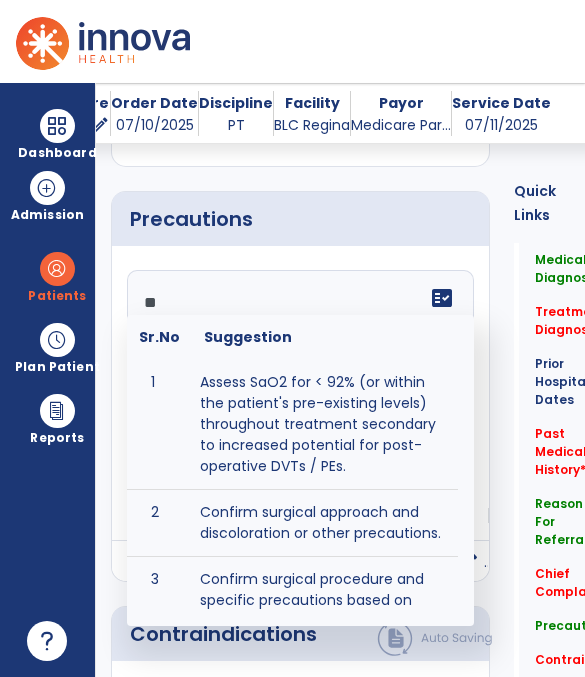 type on "*" 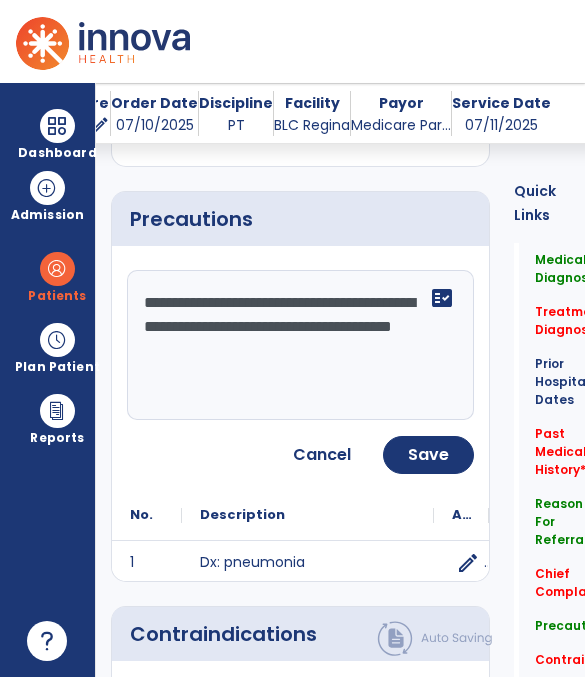 click on "**********" 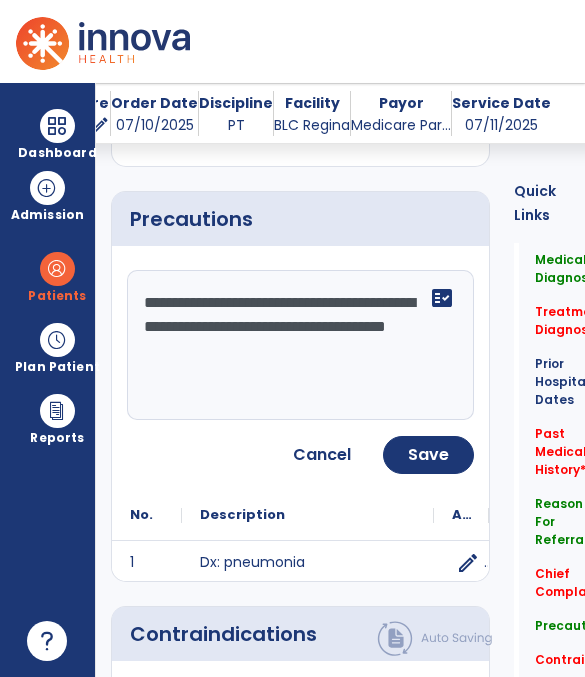click on "**********" 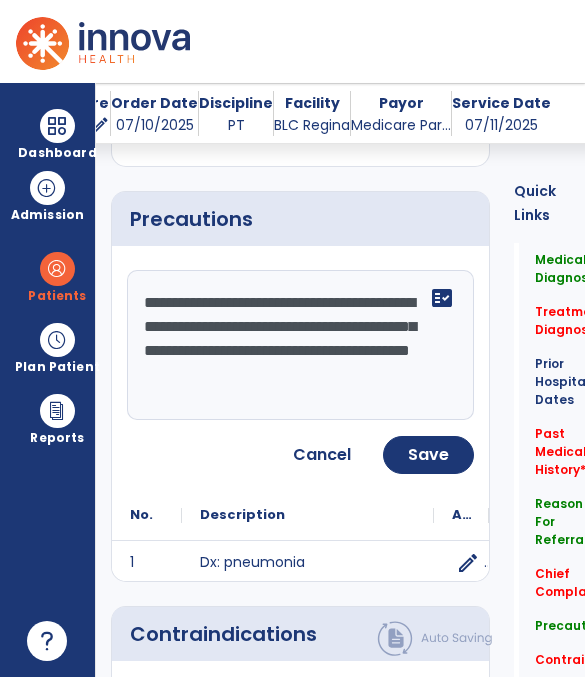 type on "**********" 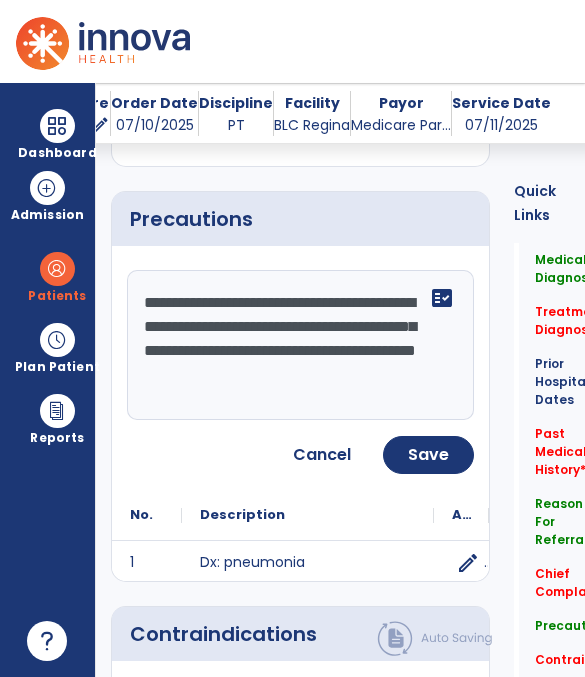 click on "Save" 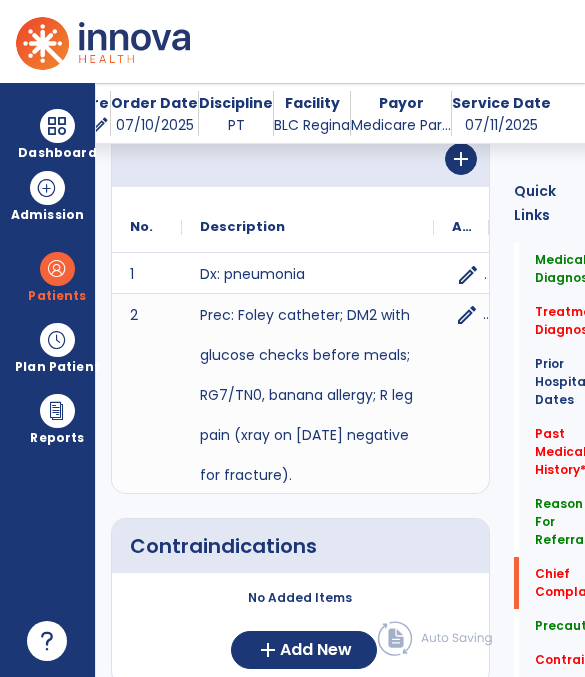 scroll, scrollTop: 1643, scrollLeft: 0, axis: vertical 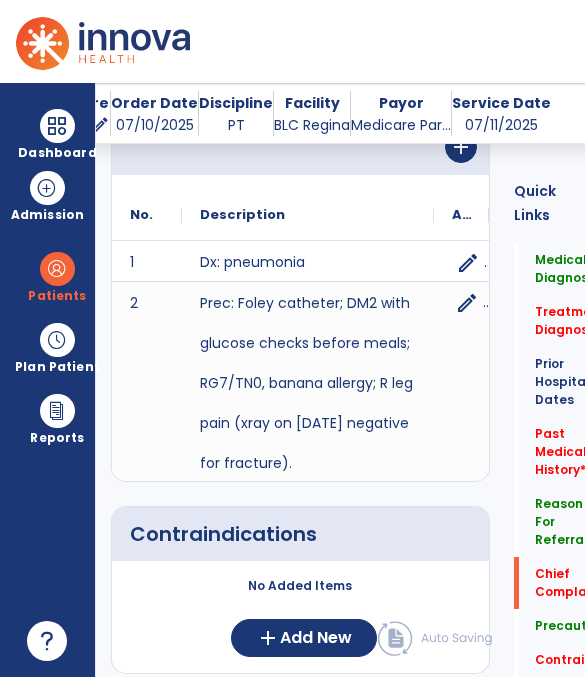 click on "edit" 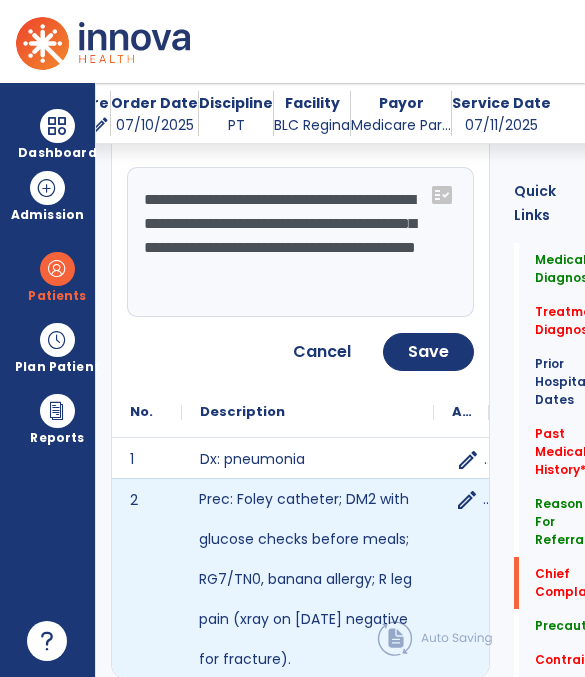 scroll, scrollTop: 1674, scrollLeft: 0, axis: vertical 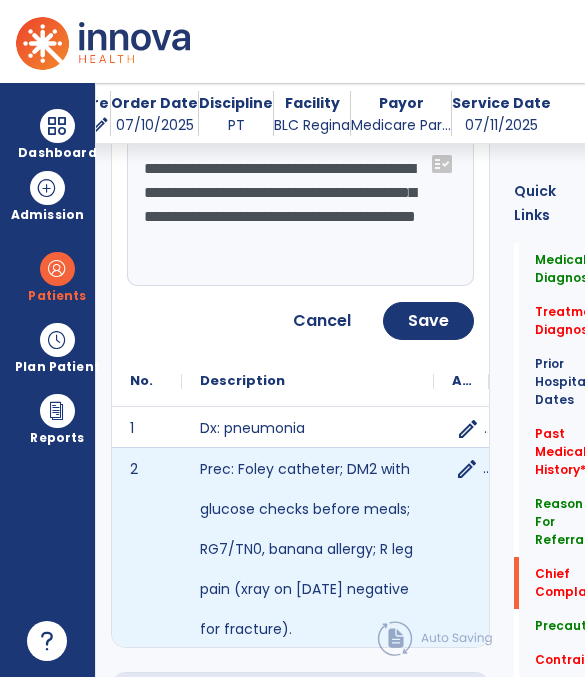 click on "edit" 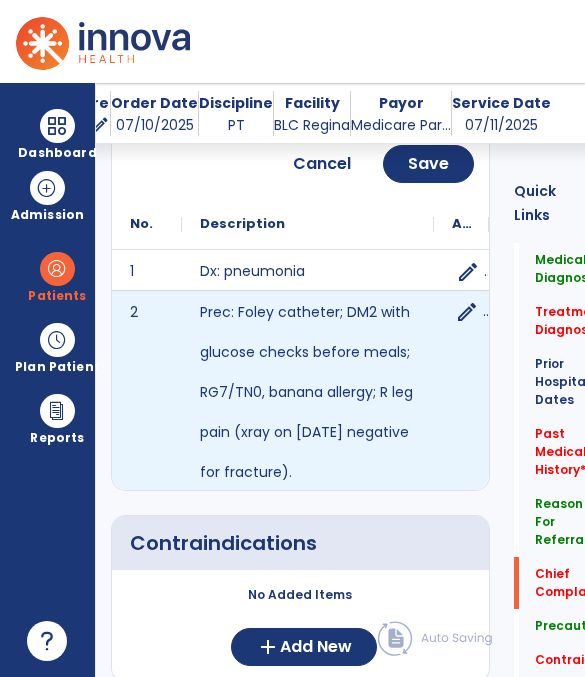 scroll, scrollTop: 1880, scrollLeft: 0, axis: vertical 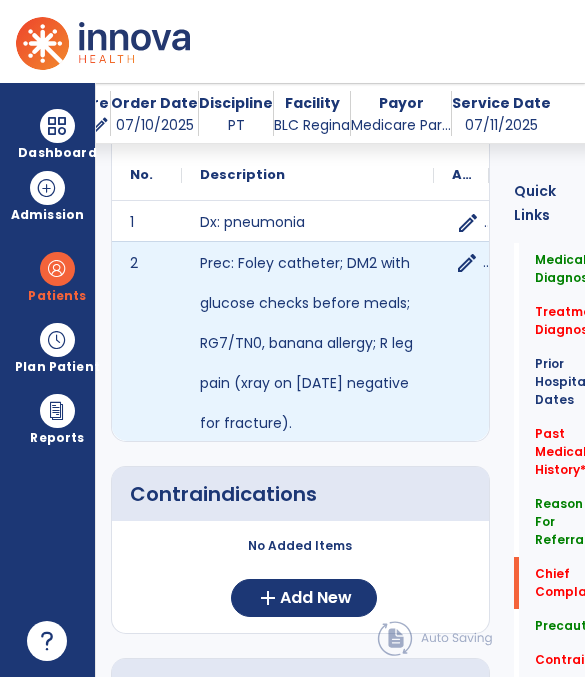 click on "edit" 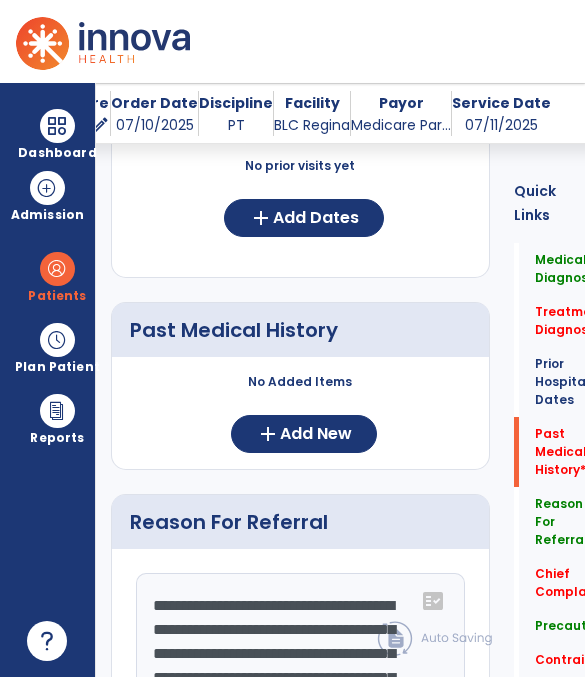 scroll, scrollTop: 685, scrollLeft: 0, axis: vertical 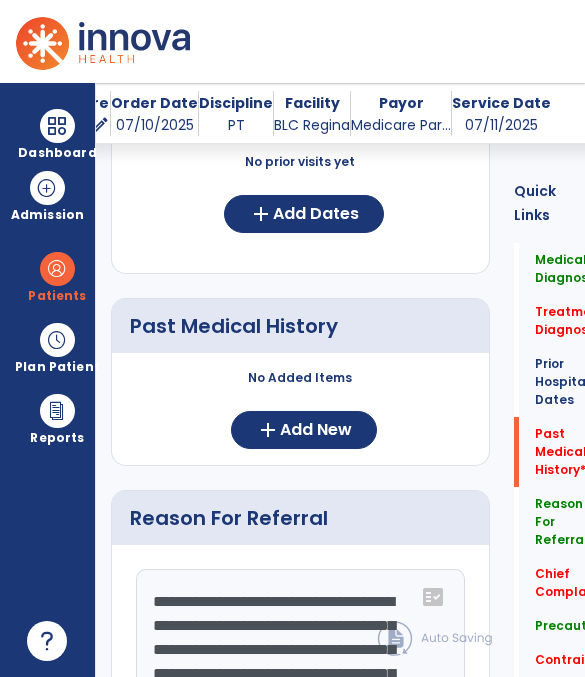 click on "add  Add New" 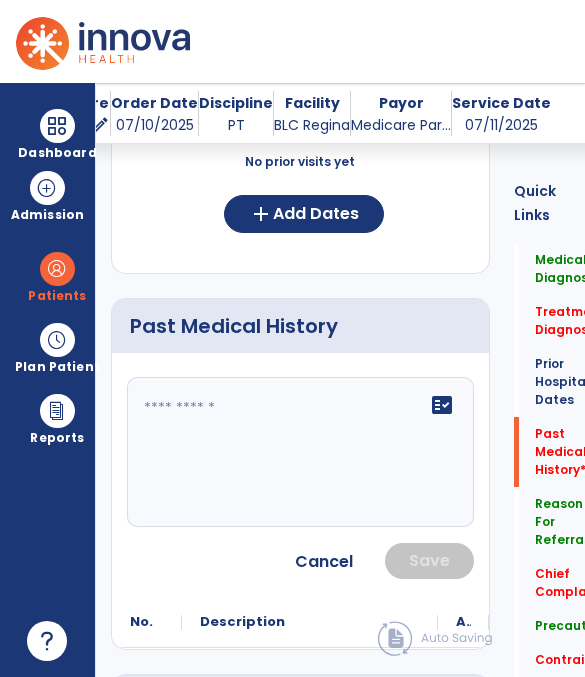 click on "fact_check" 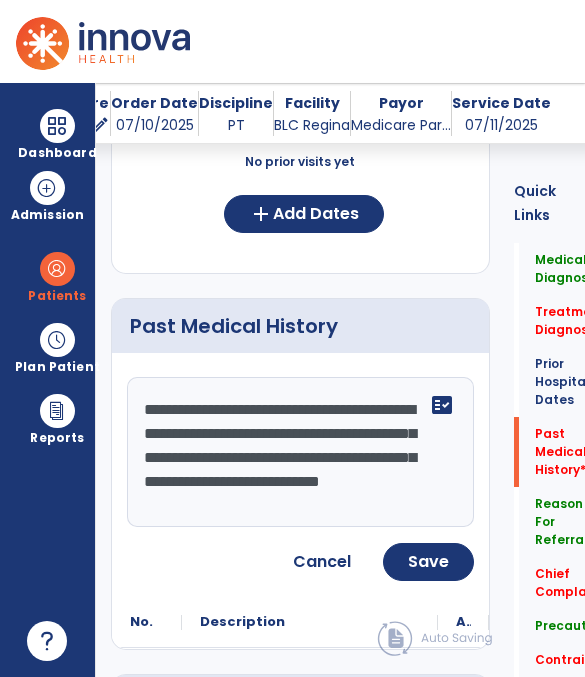 scroll, scrollTop: 15, scrollLeft: 0, axis: vertical 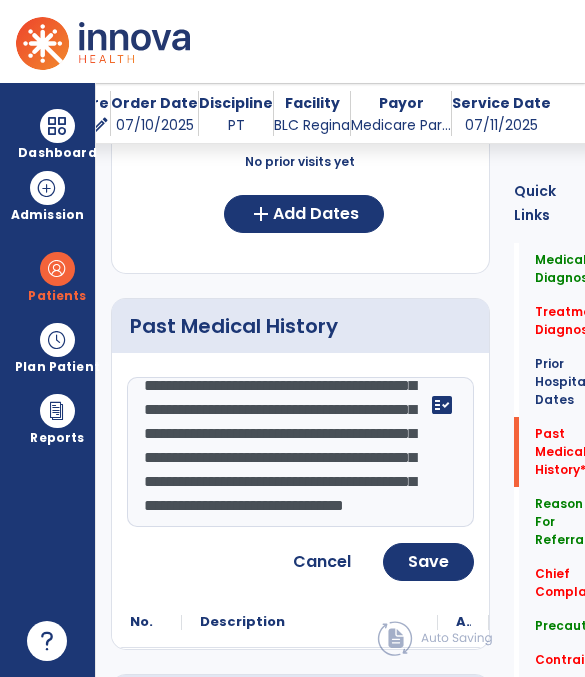 type on "**********" 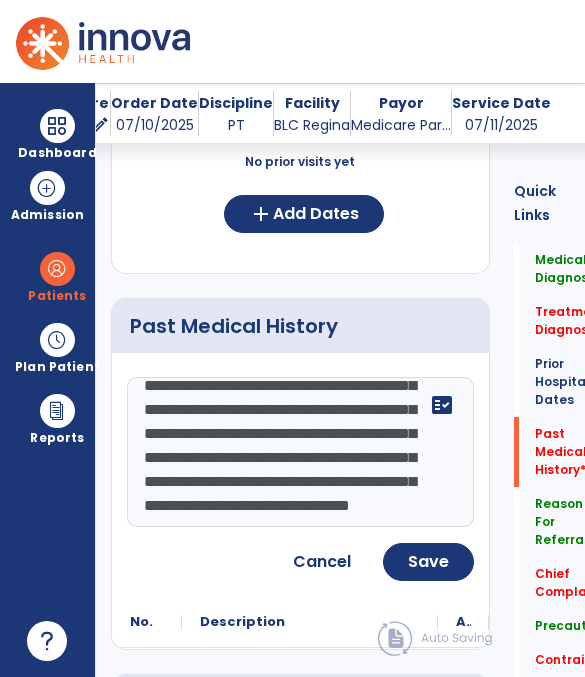 click on "Save" 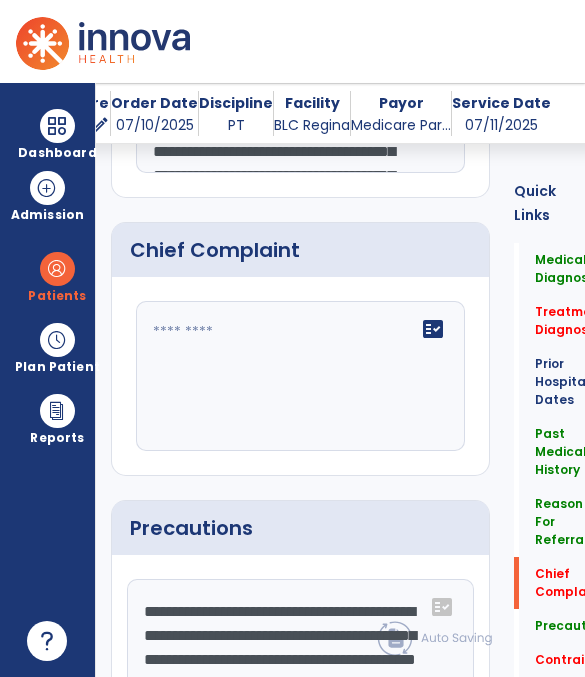 scroll, scrollTop: 1780, scrollLeft: 0, axis: vertical 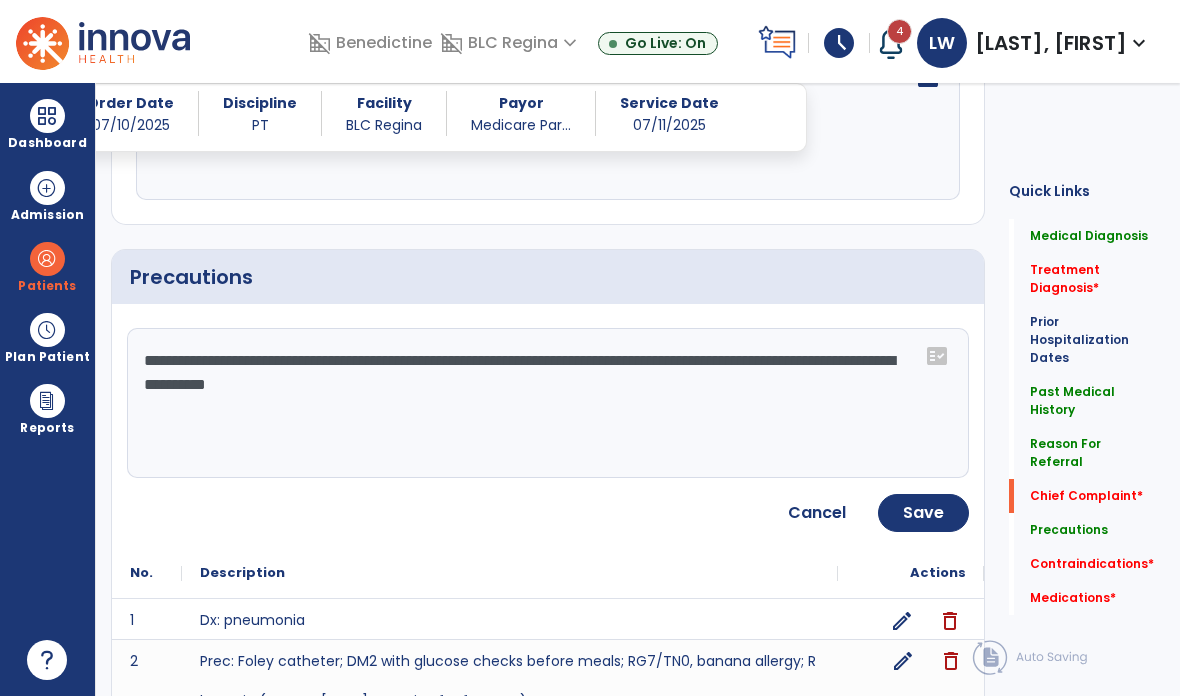 click on "**********" 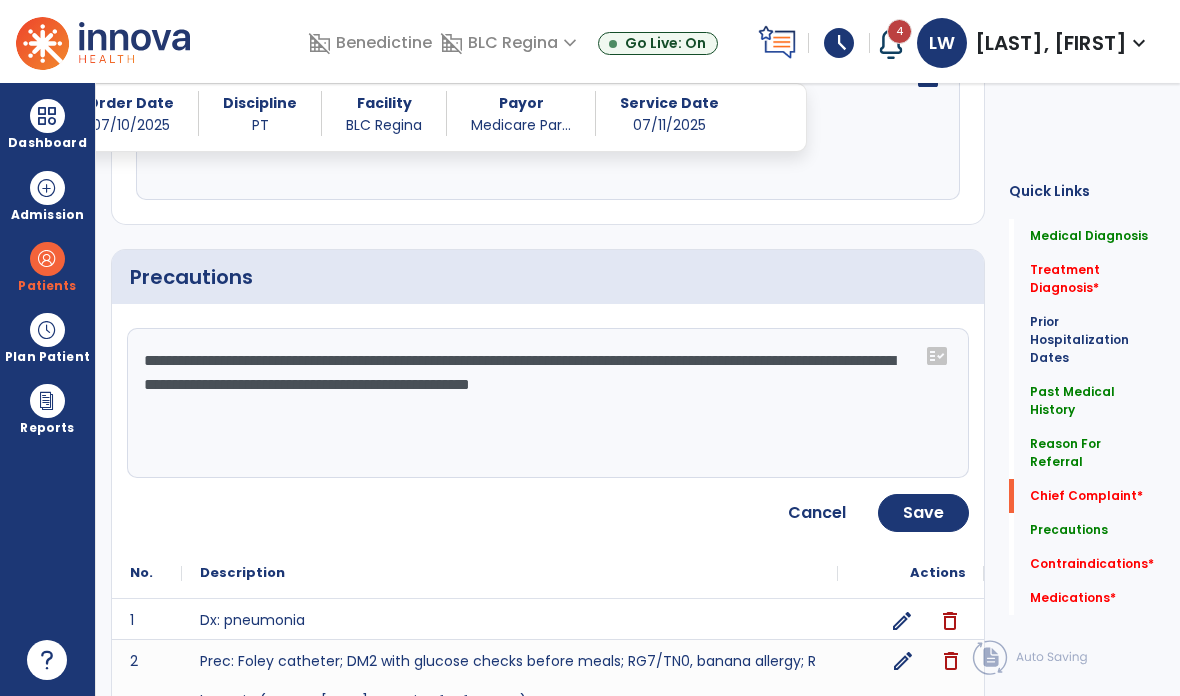 type on "**********" 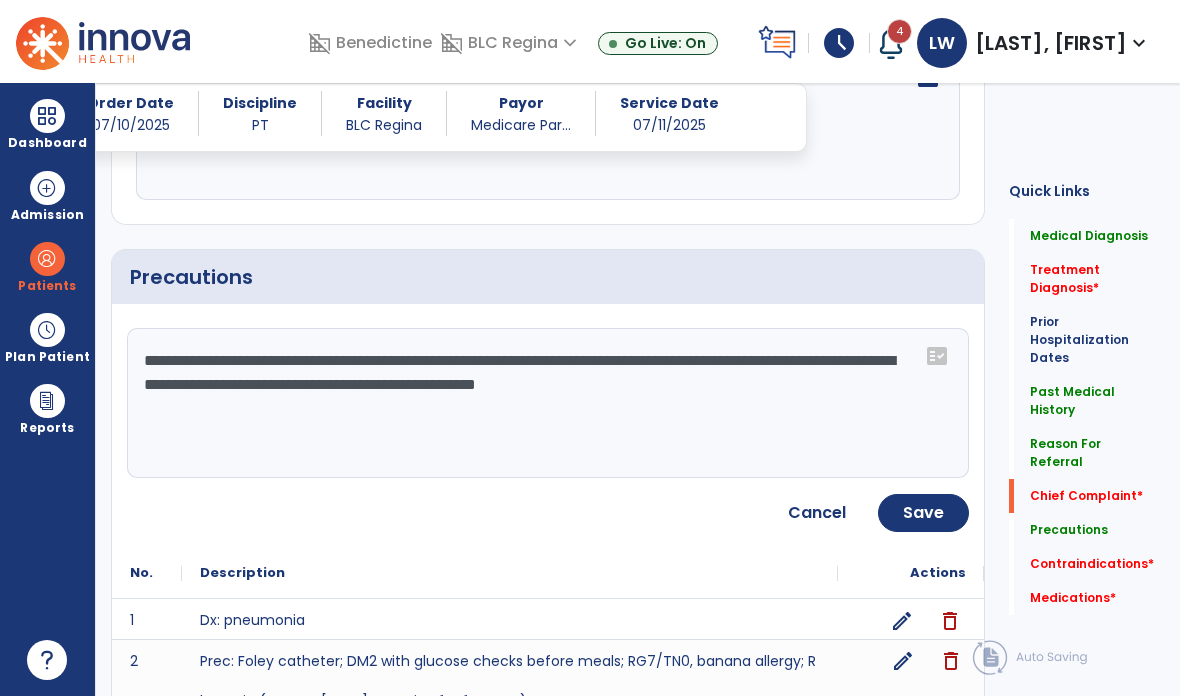 click on "Save" 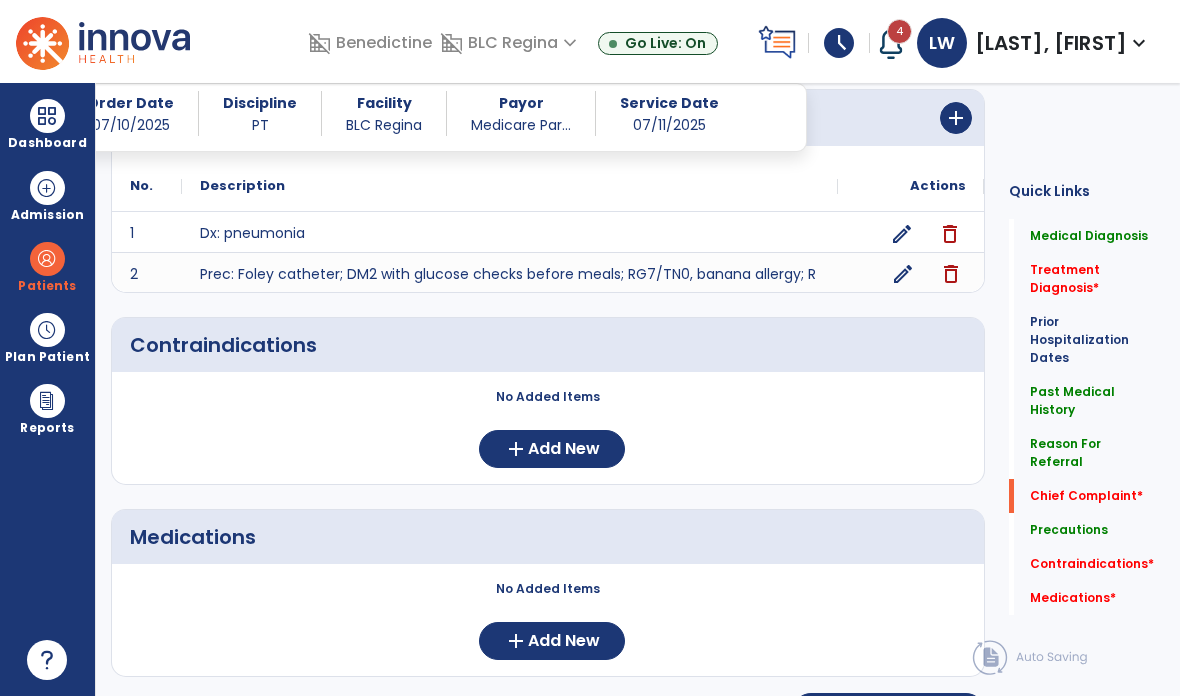 scroll, scrollTop: 1558, scrollLeft: 0, axis: vertical 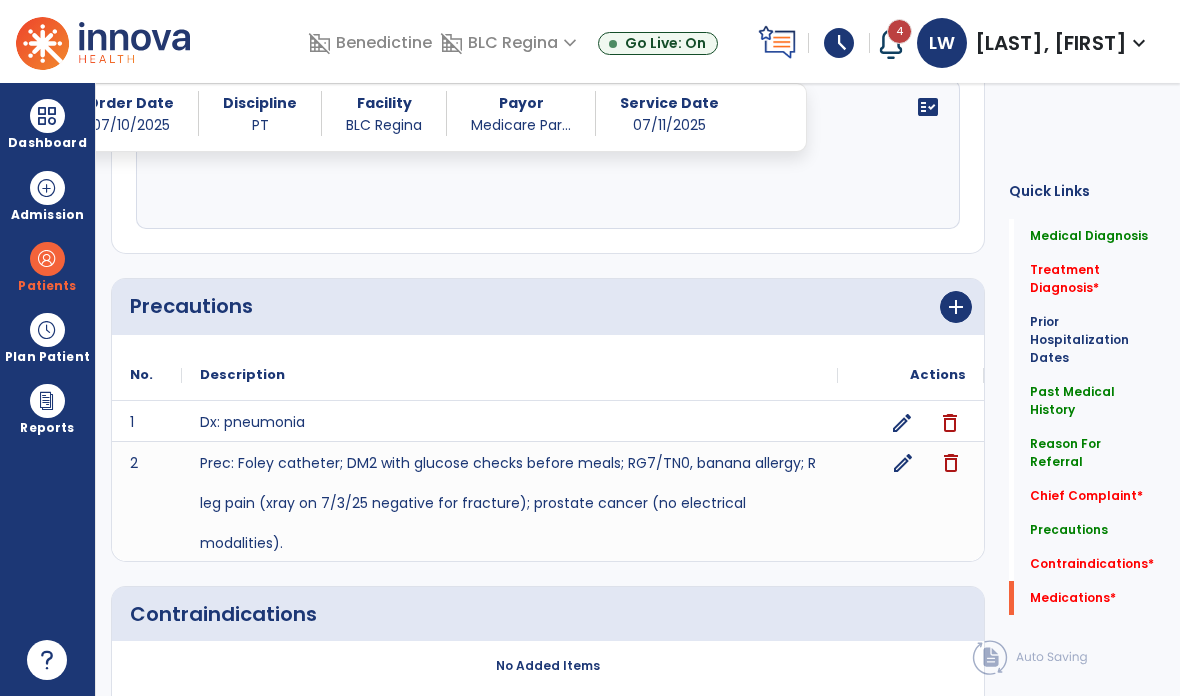 click on "add" 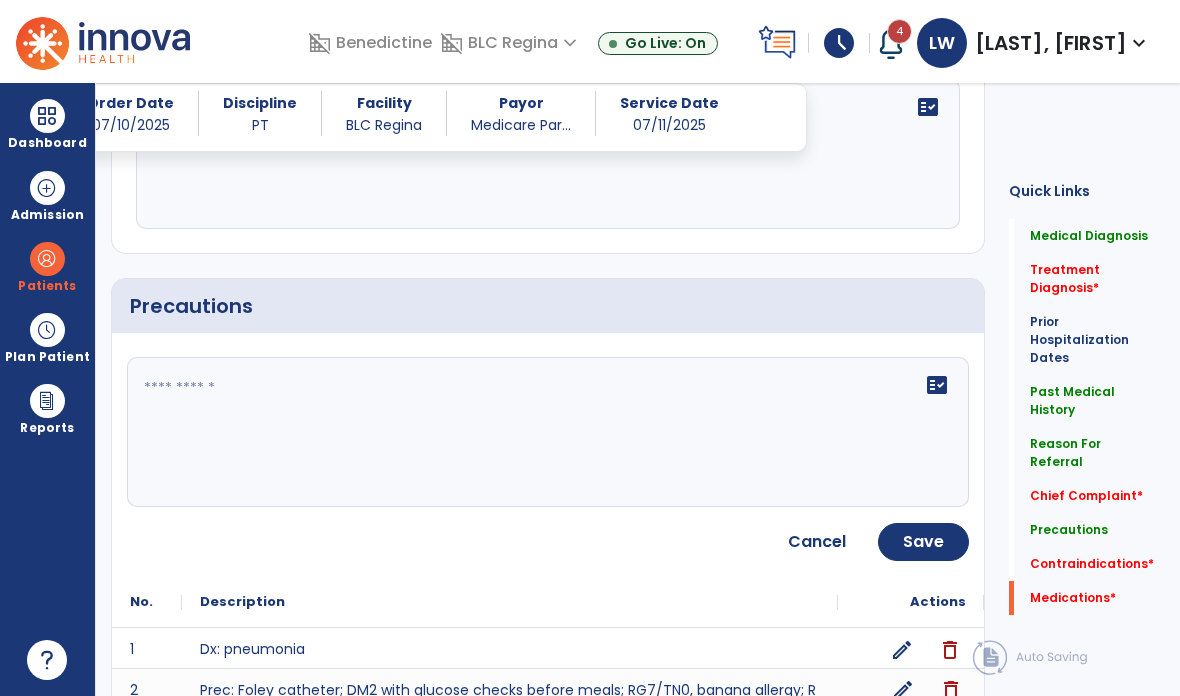 click on "fact_check" 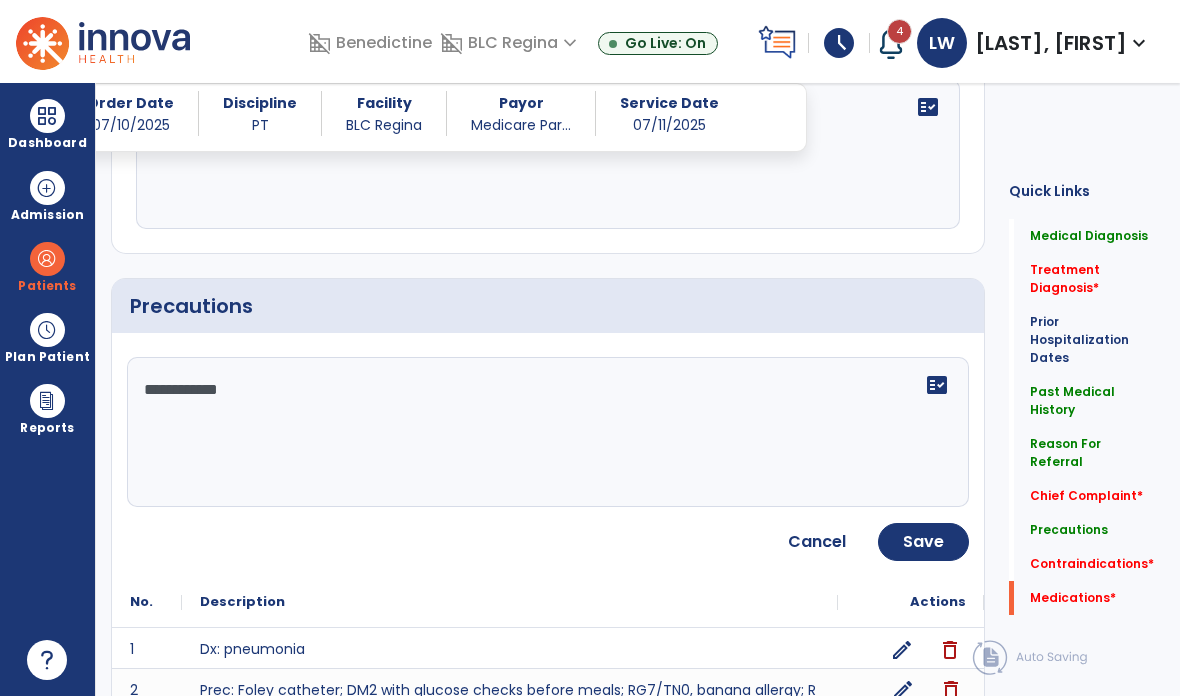 type on "**********" 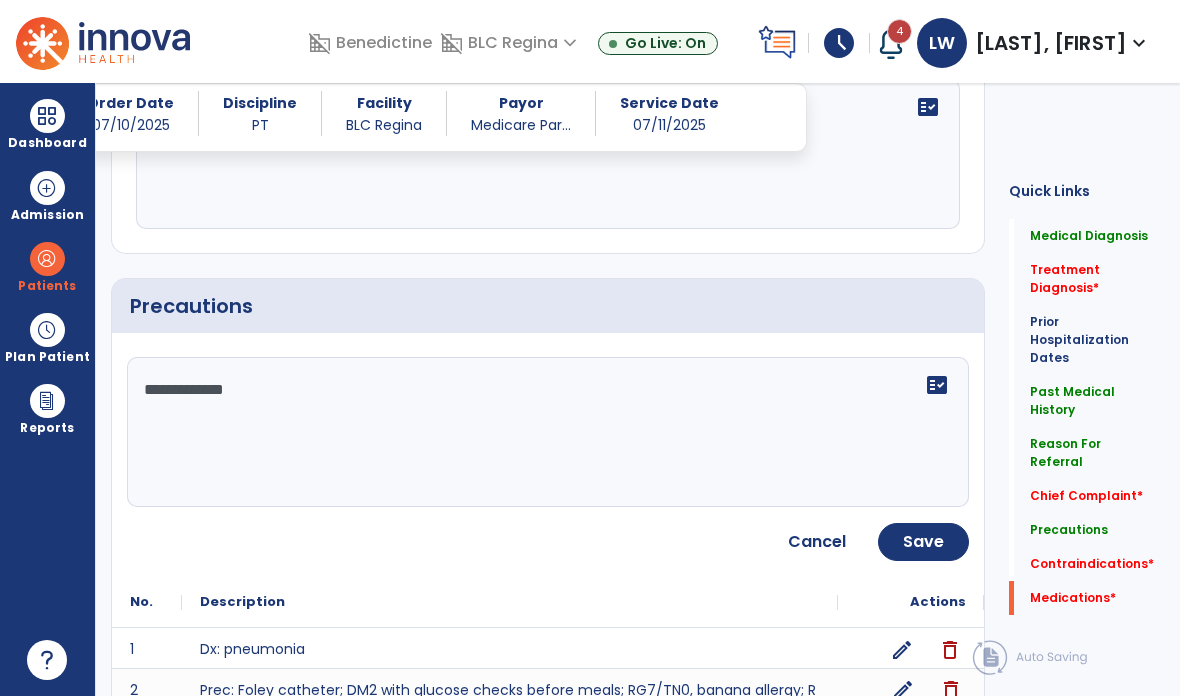click on "Save" 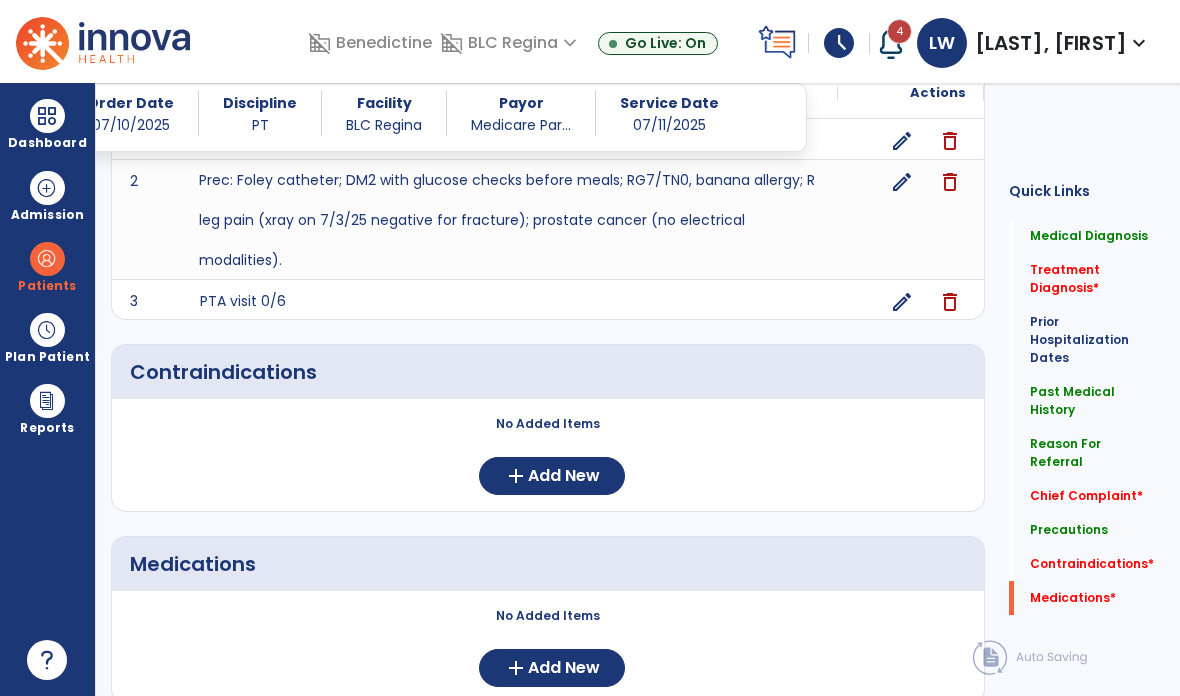 scroll, scrollTop: 1838, scrollLeft: 0, axis: vertical 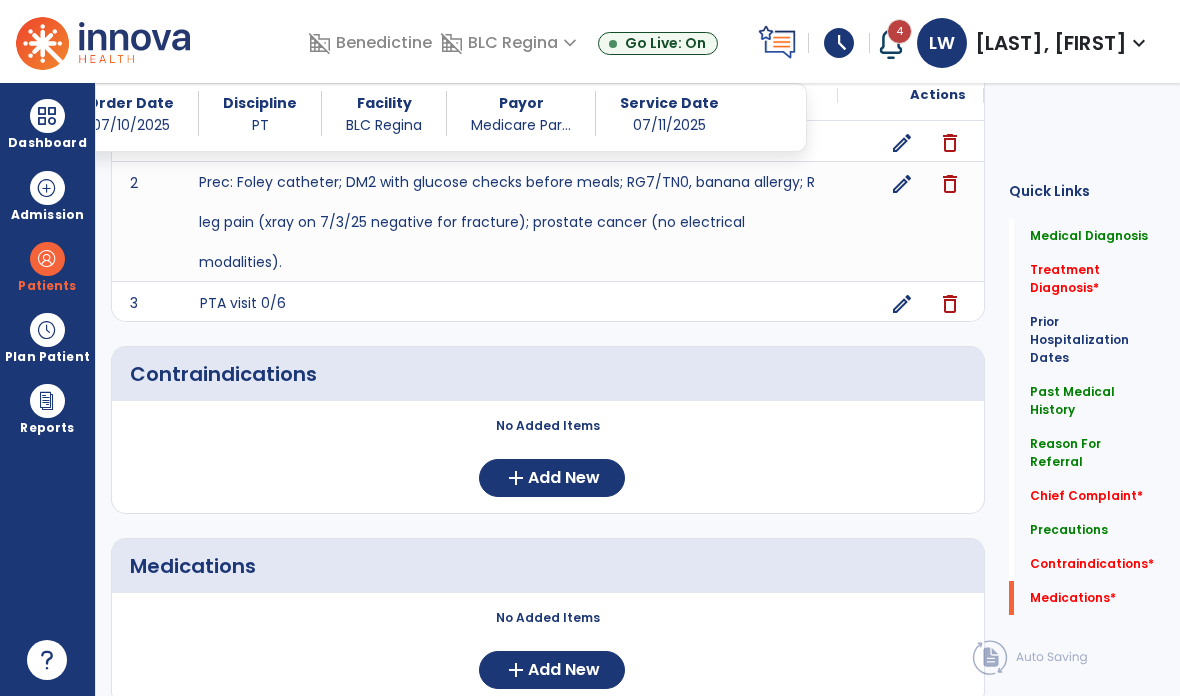 click on "add  Add New" 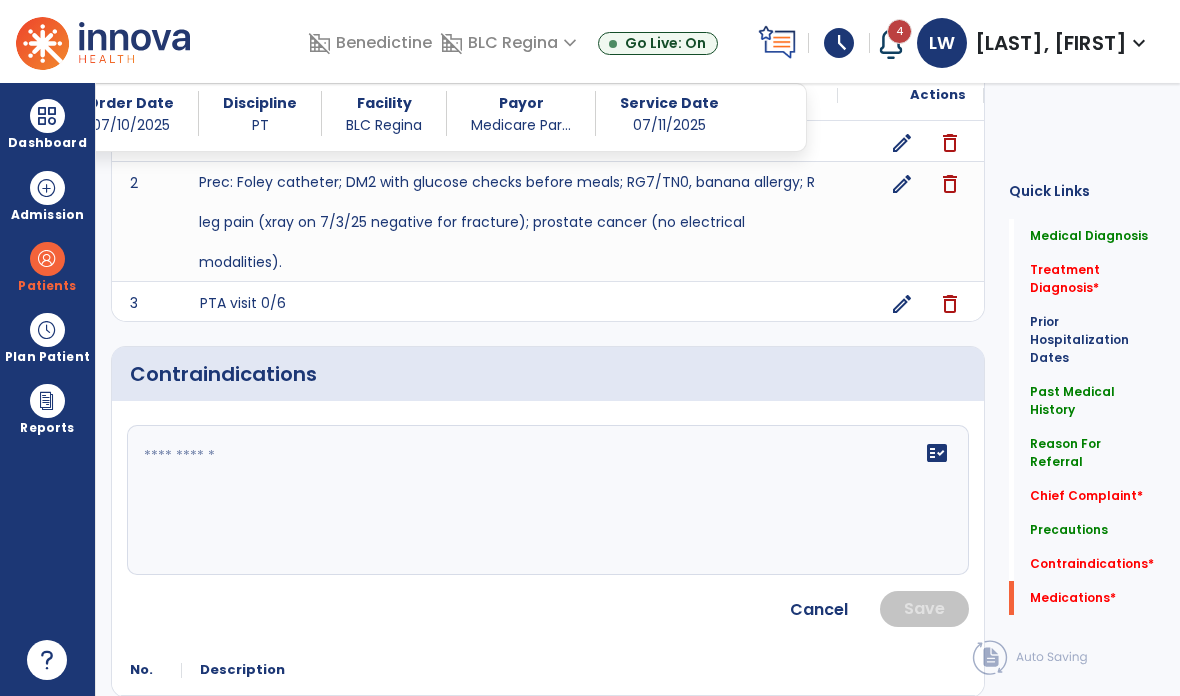 click on "fact_check" 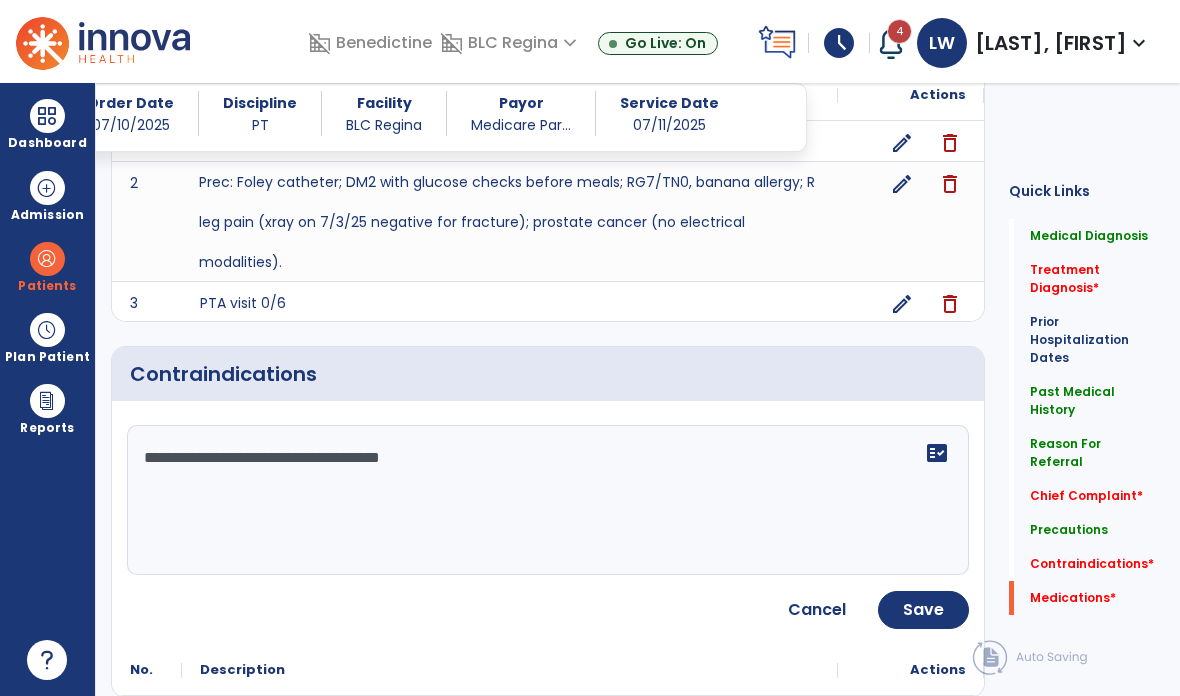 type on "**********" 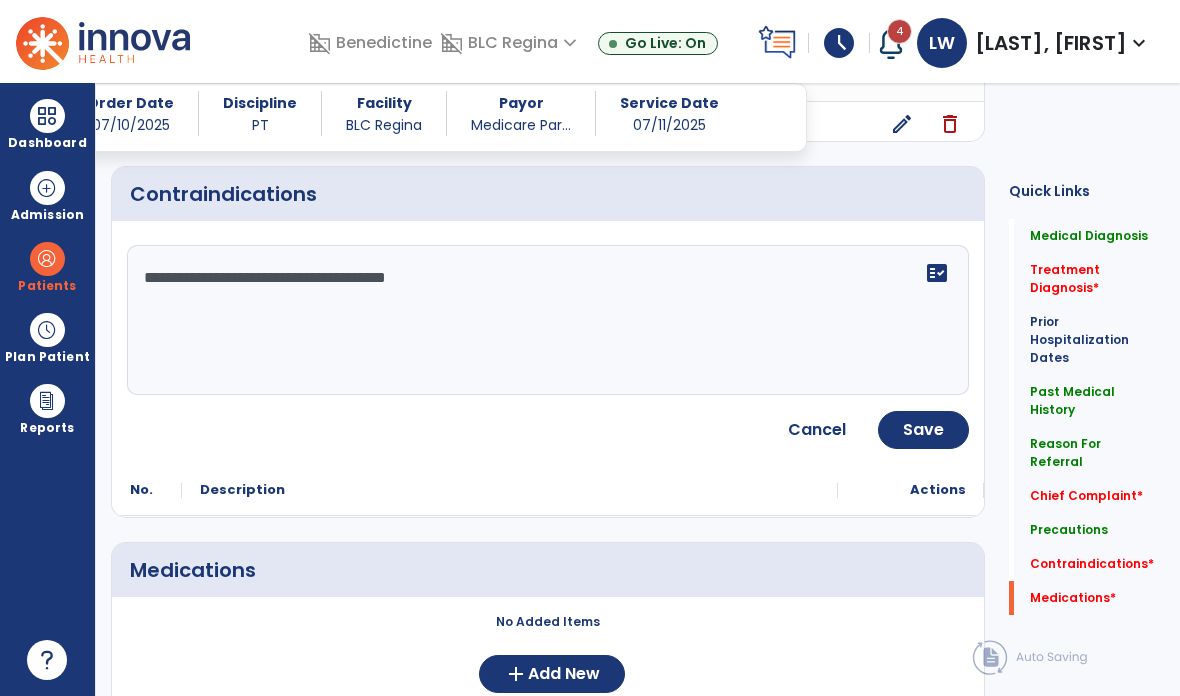 click on "Save" 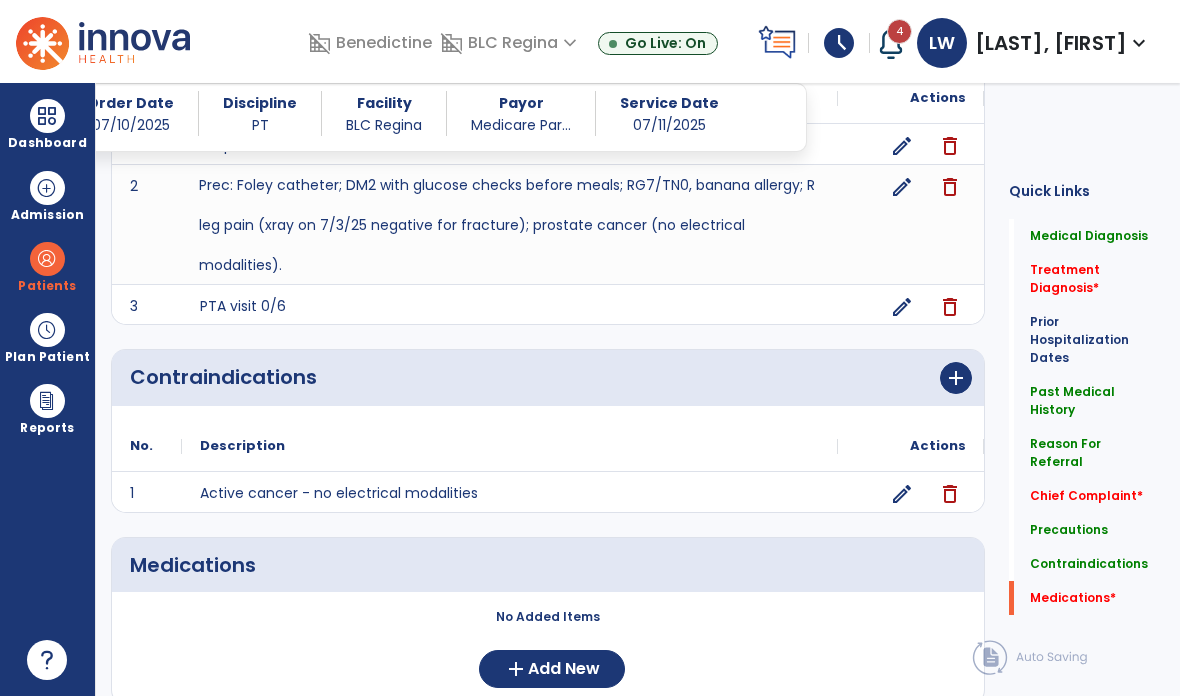 scroll, scrollTop: 1834, scrollLeft: 0, axis: vertical 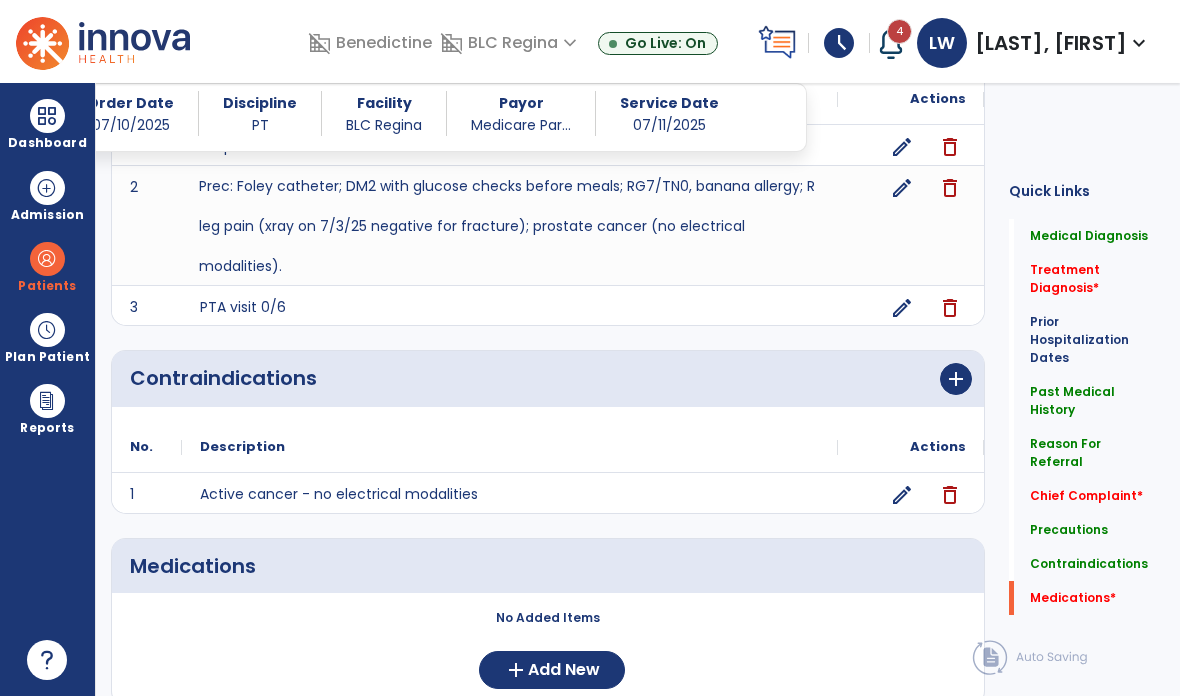 click on "No Added Items  add  Add New" 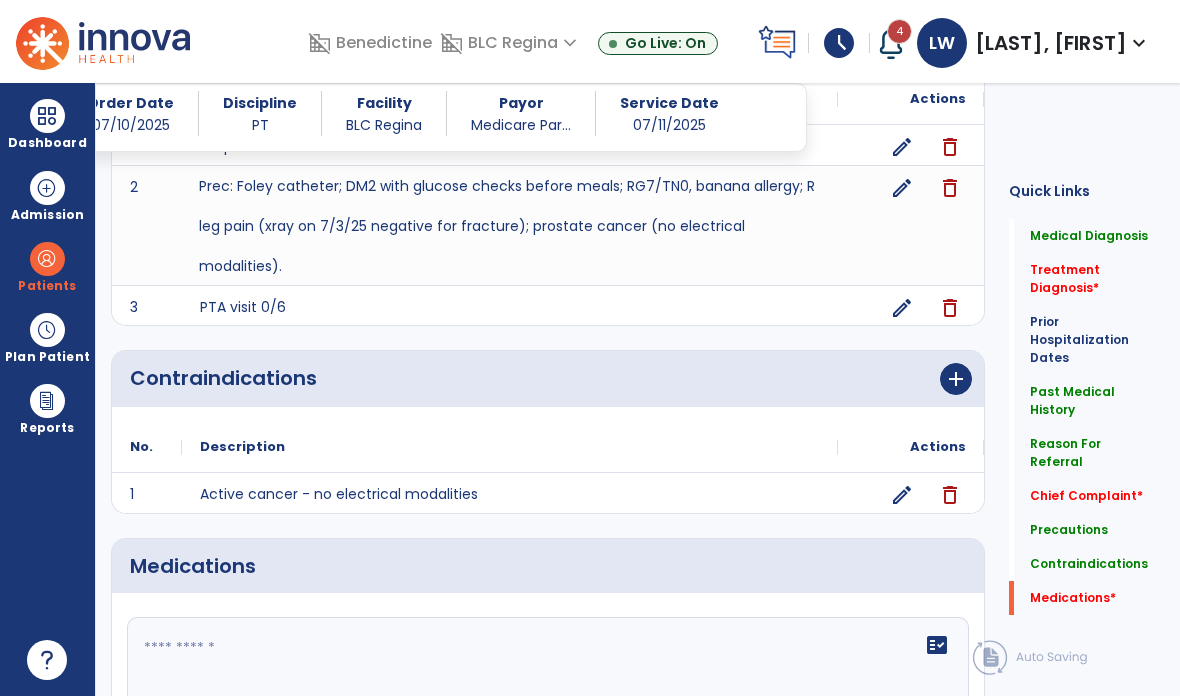 click 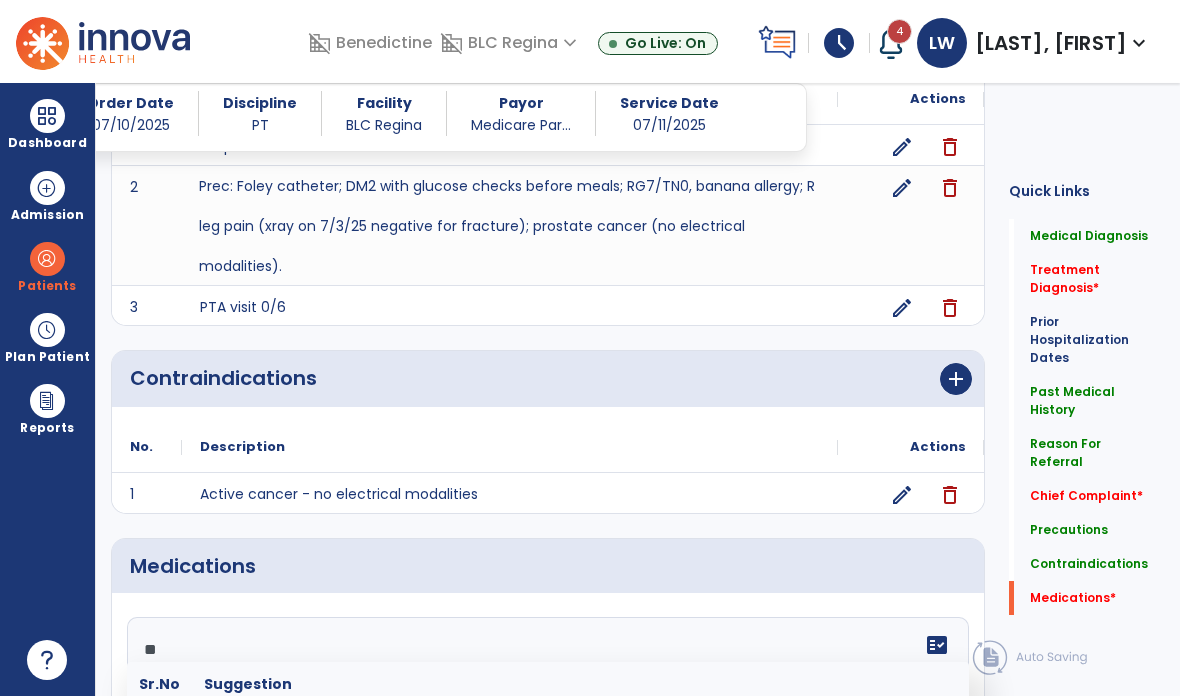 scroll, scrollTop: 55, scrollLeft: 0, axis: vertical 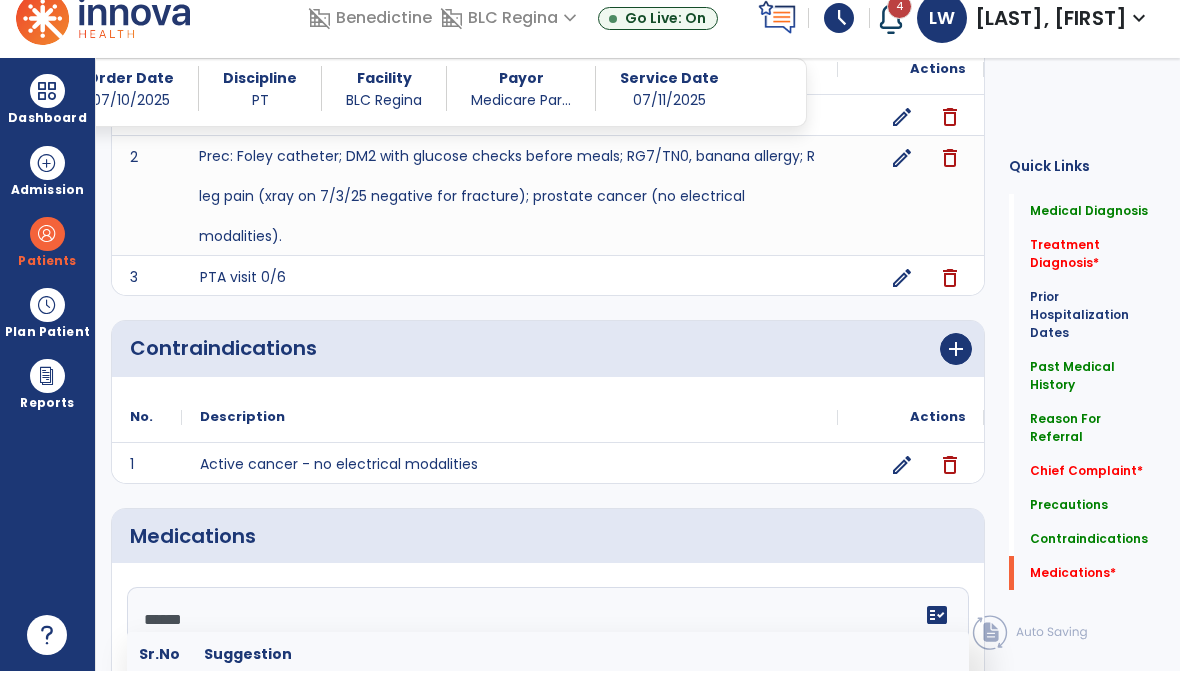 type on "*******" 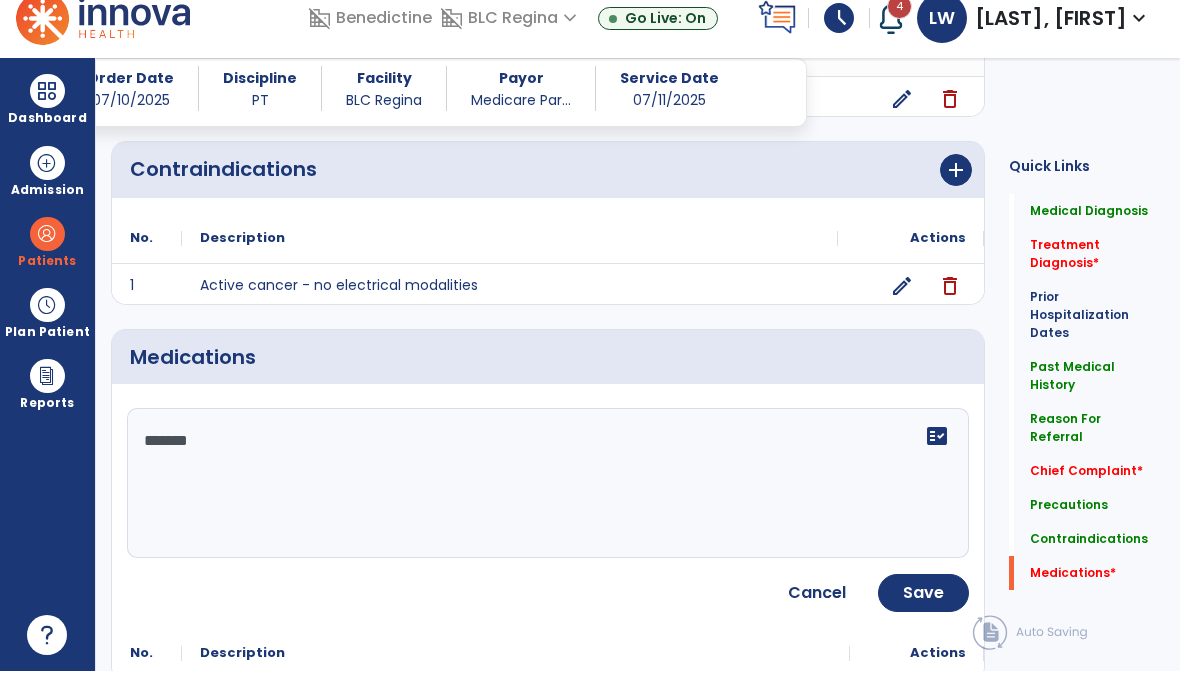 click on "Save" 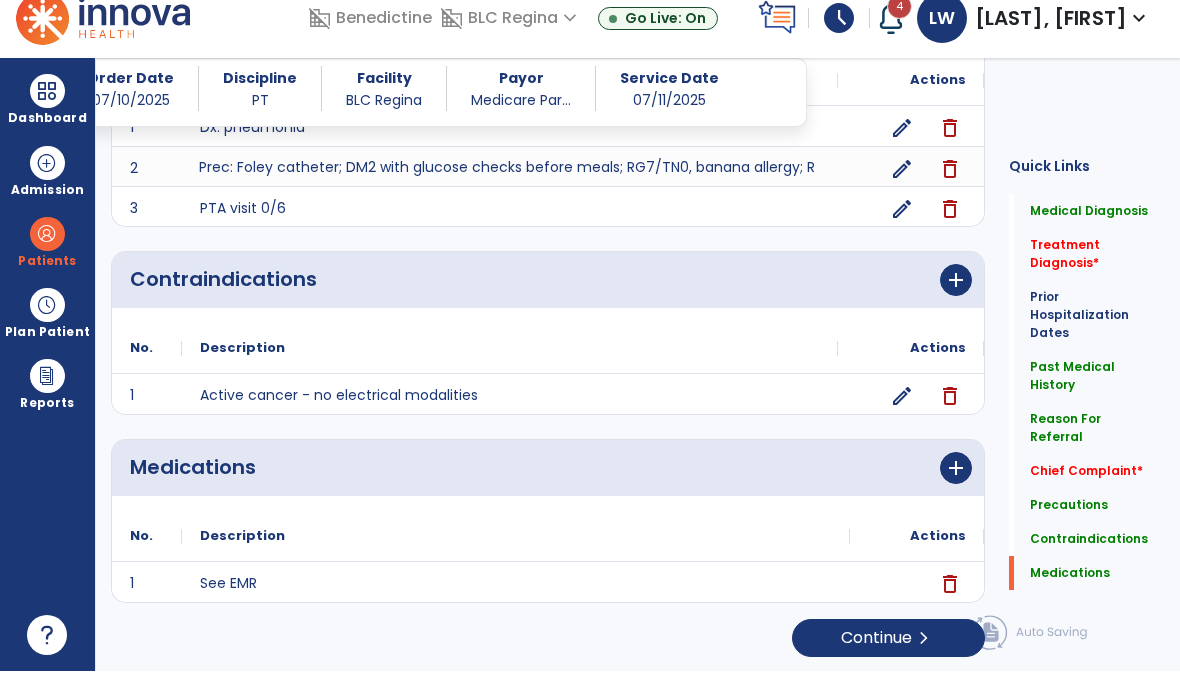 scroll, scrollTop: 1590, scrollLeft: 0, axis: vertical 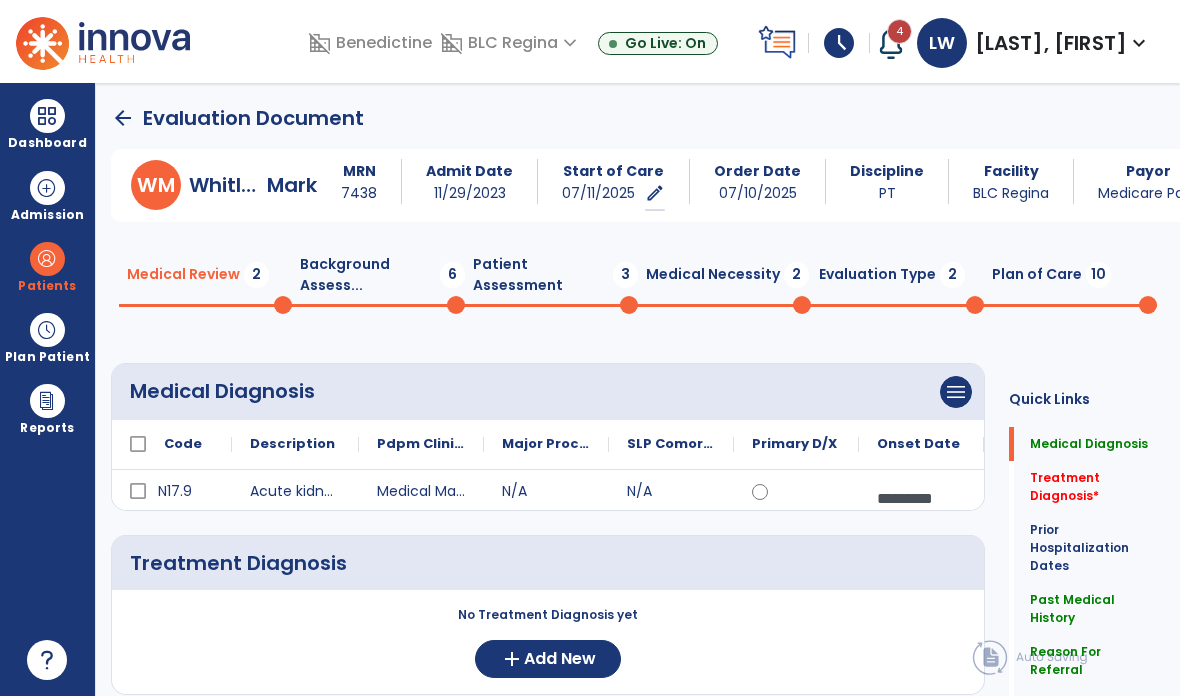 click on "Background Assess...  6" 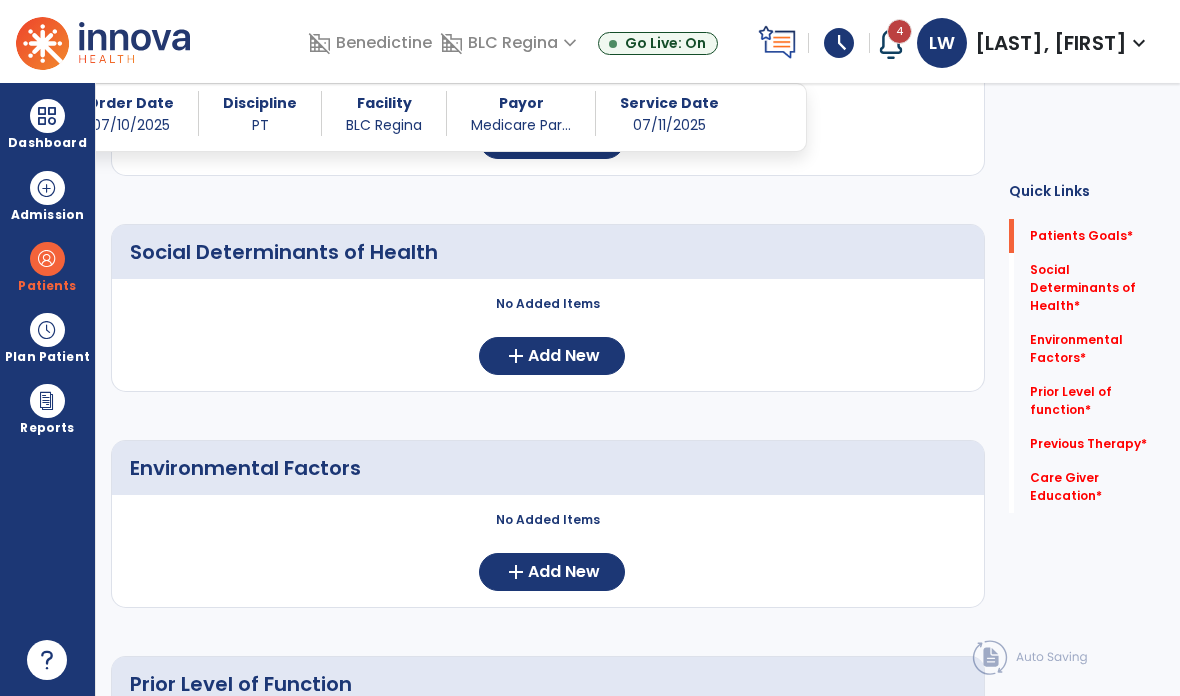 scroll, scrollTop: 336, scrollLeft: 0, axis: vertical 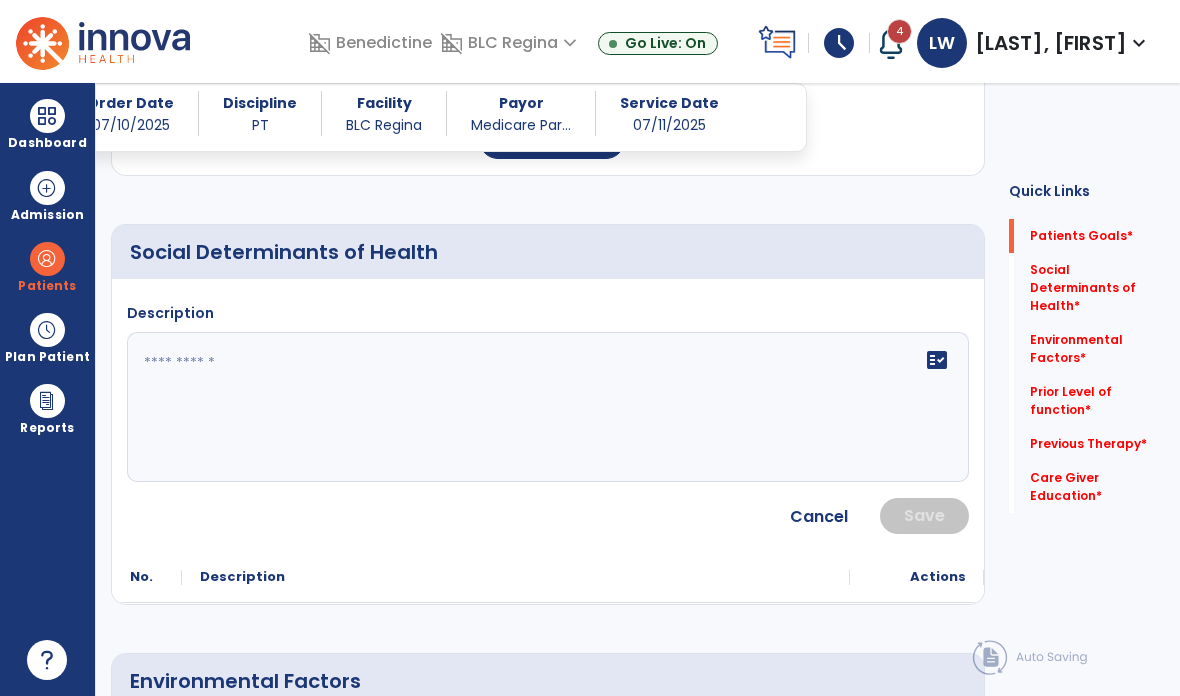 click on "fact_check" 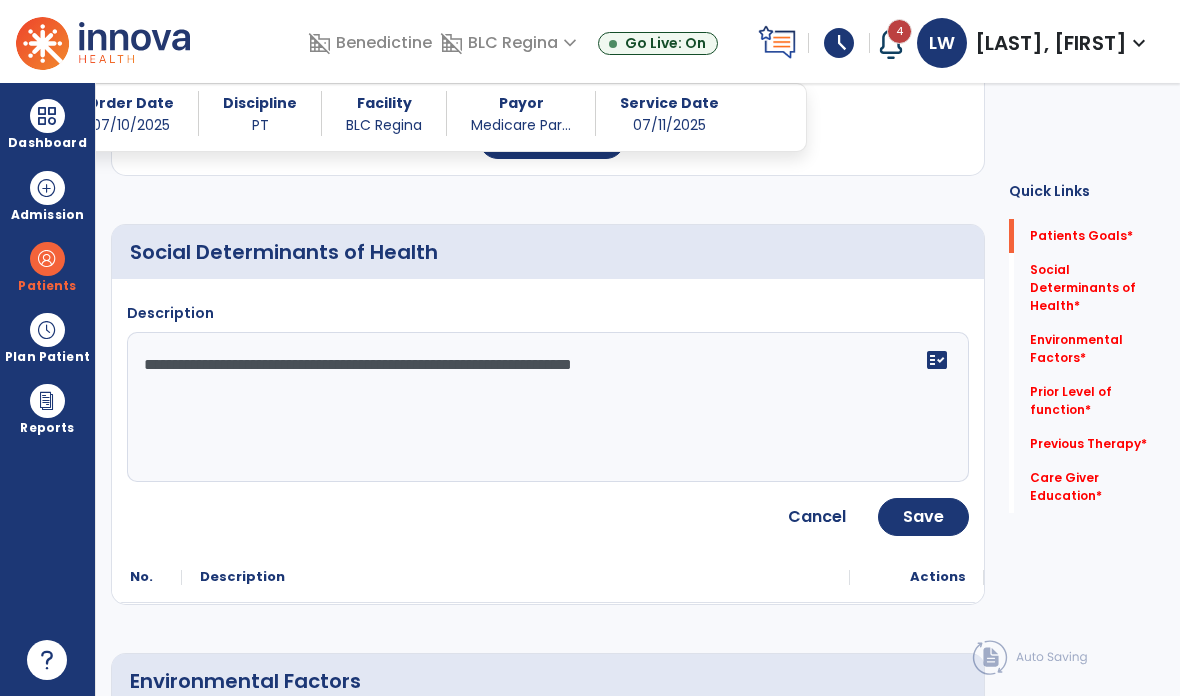 type on "**********" 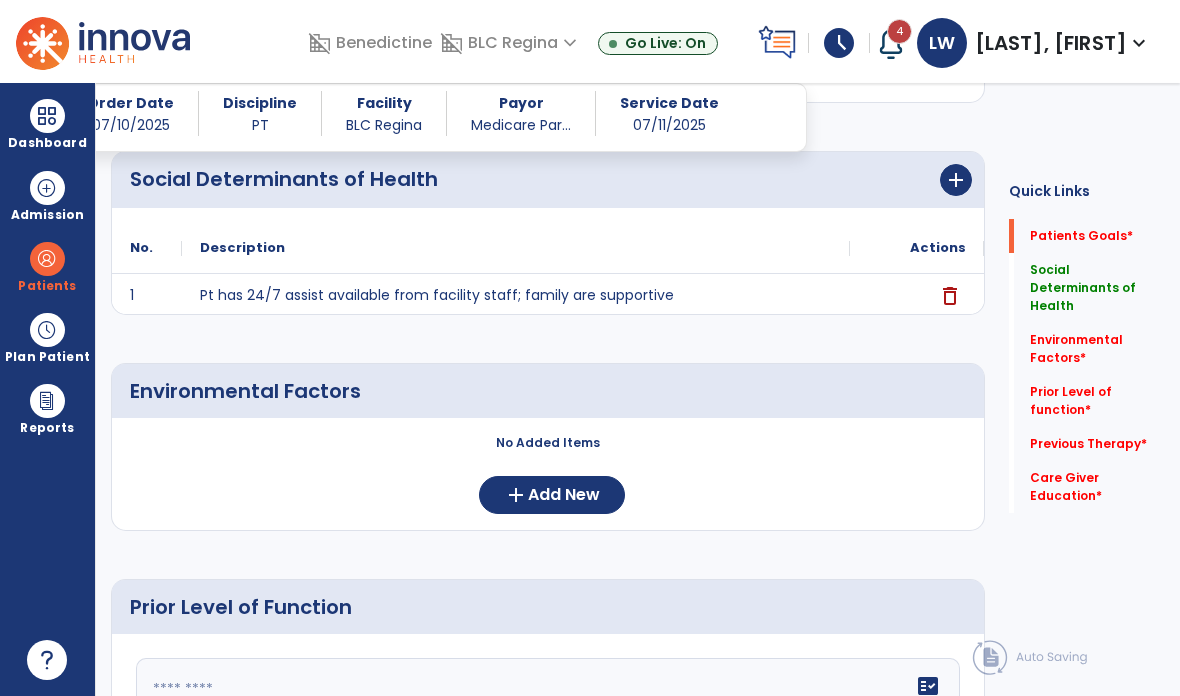 scroll, scrollTop: 503, scrollLeft: 0, axis: vertical 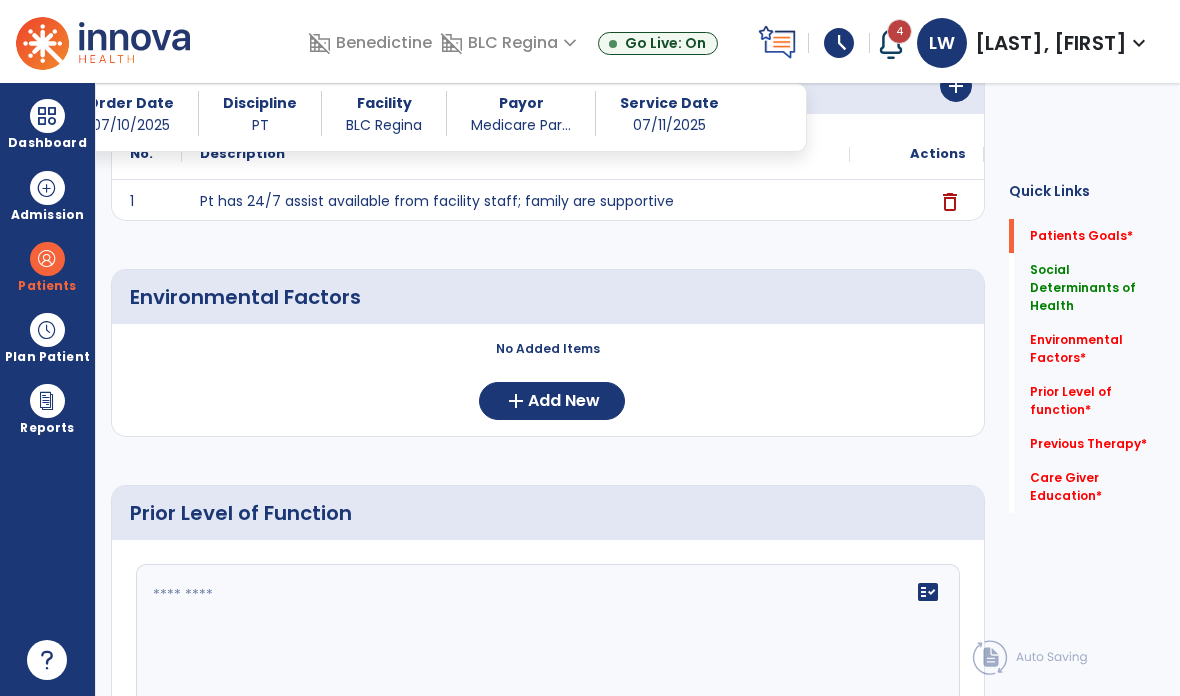 click on "Add New" 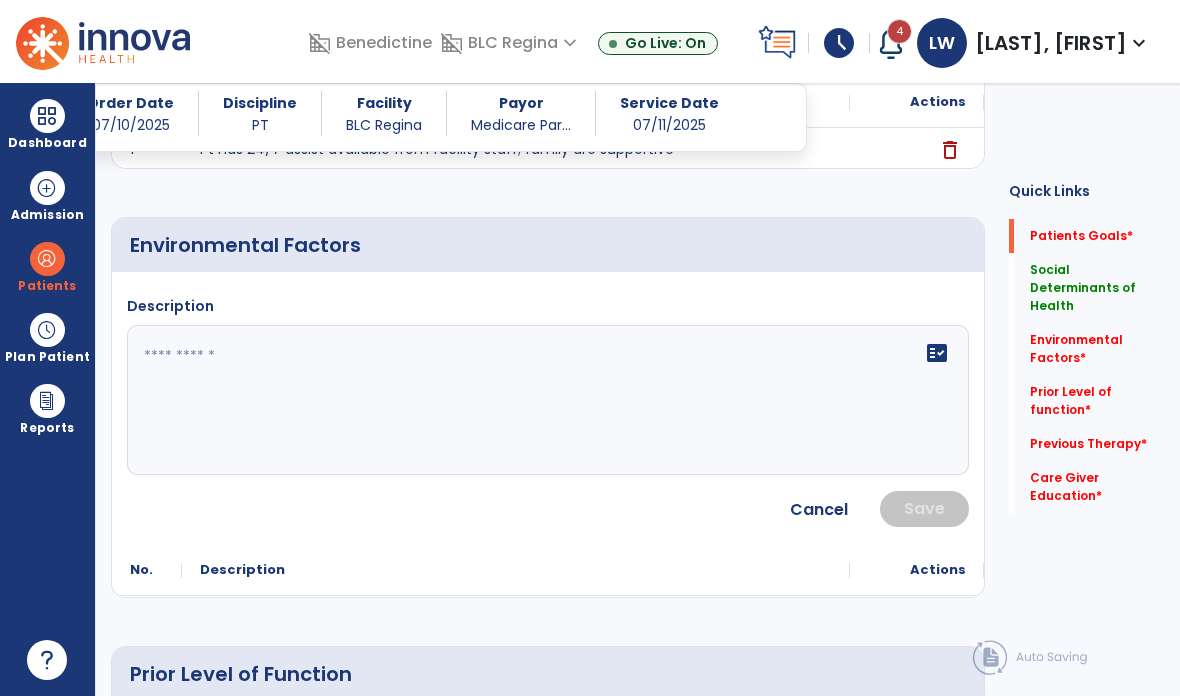click on "Cancel" 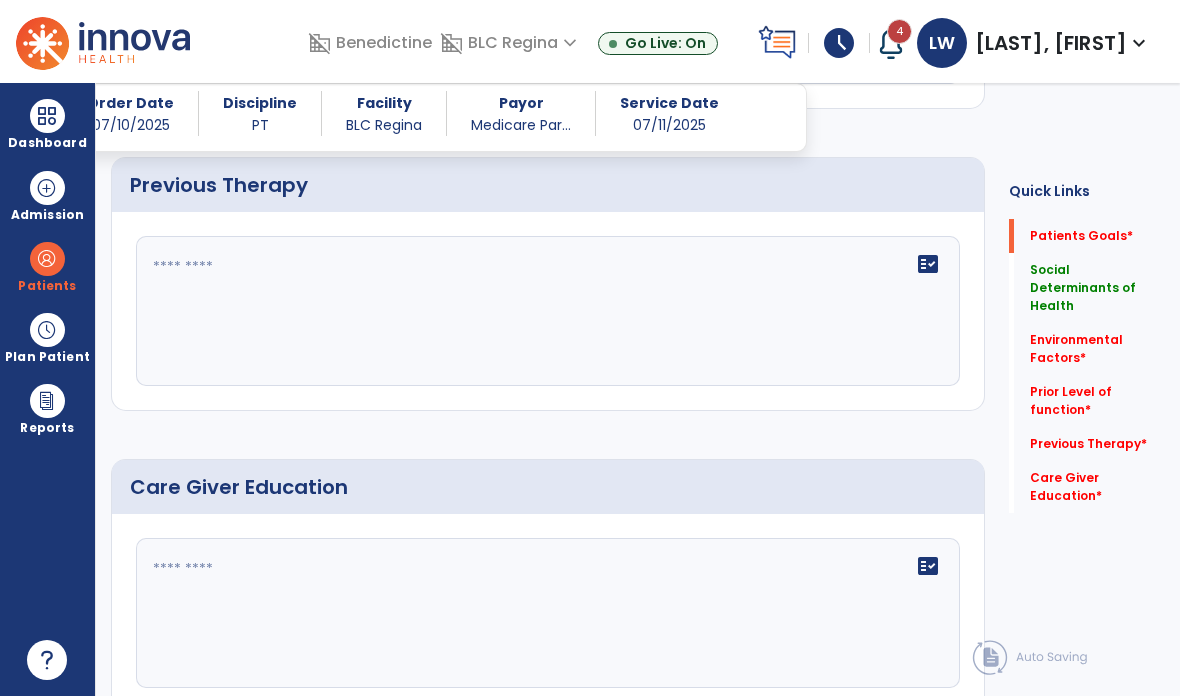 scroll, scrollTop: 1090, scrollLeft: 0, axis: vertical 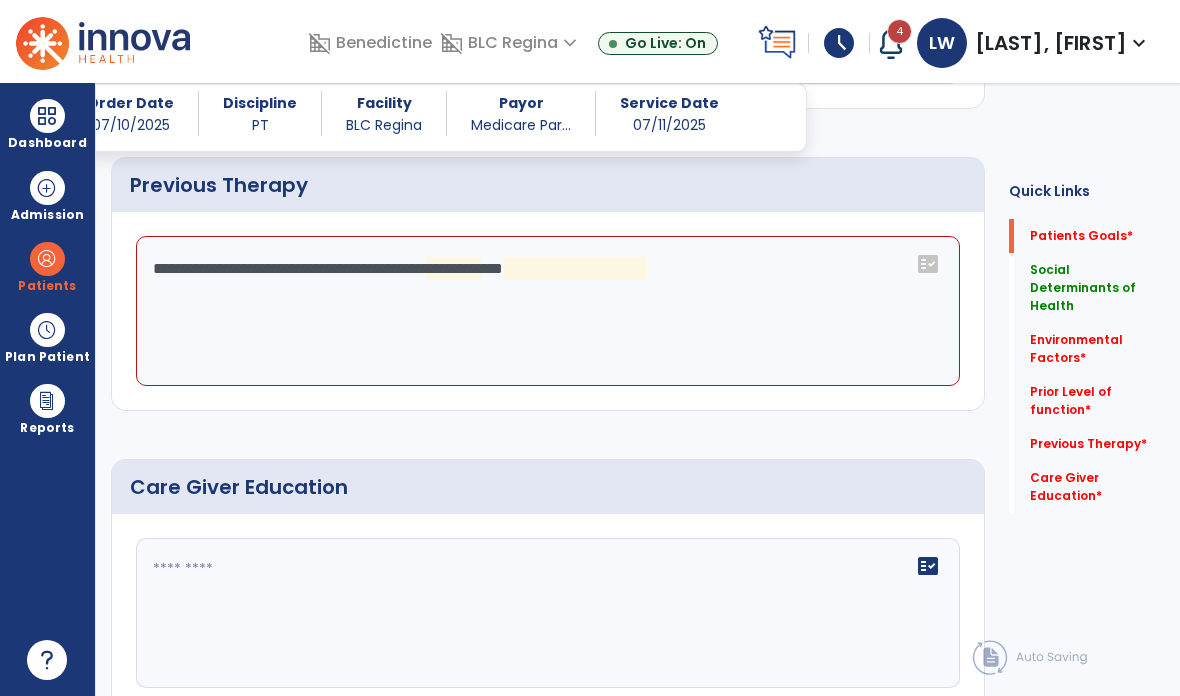 click on "**********" 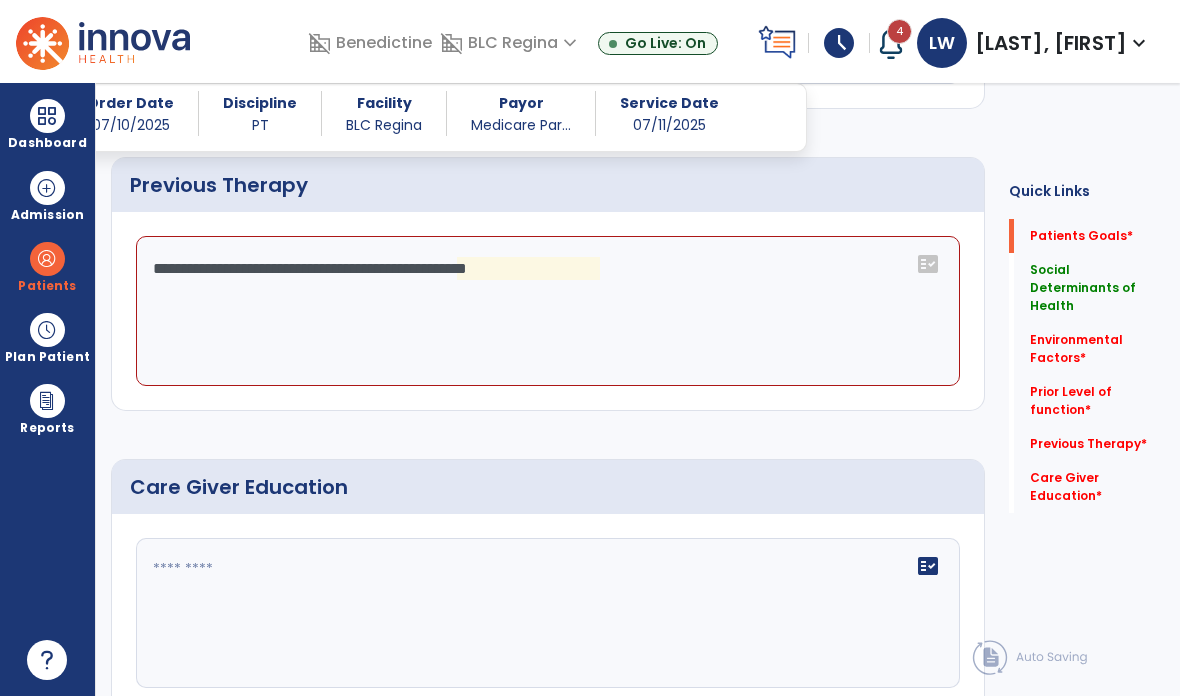 click on "**********" 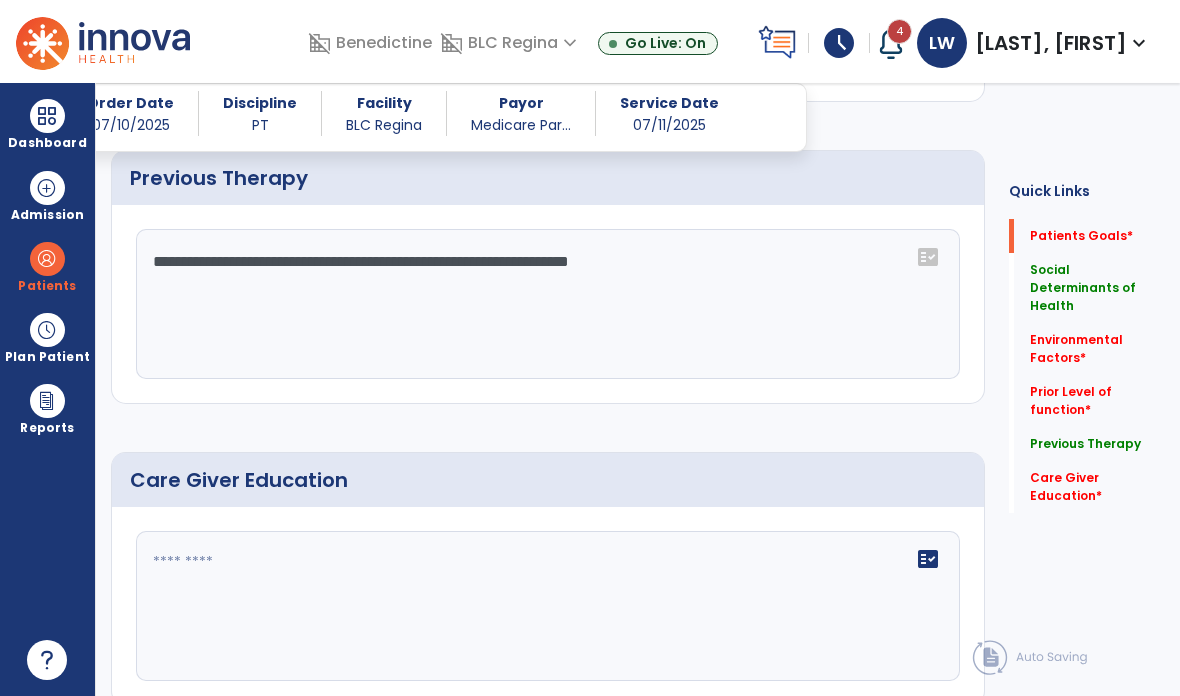 scroll, scrollTop: 1138, scrollLeft: 0, axis: vertical 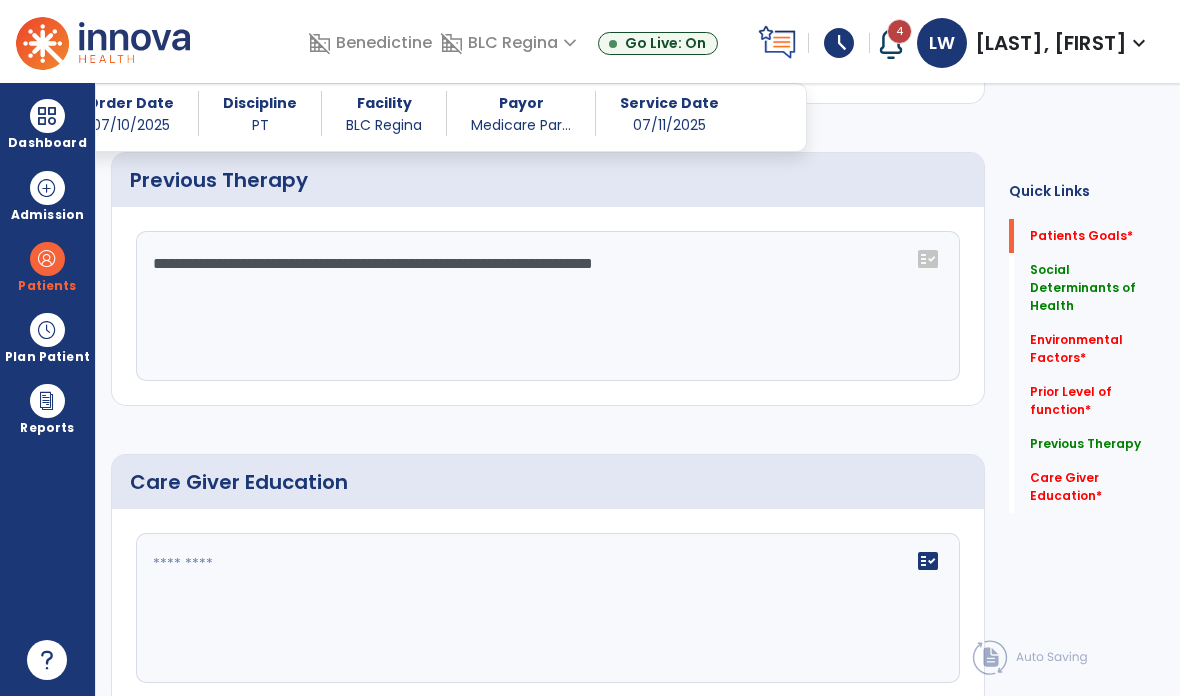 type on "**********" 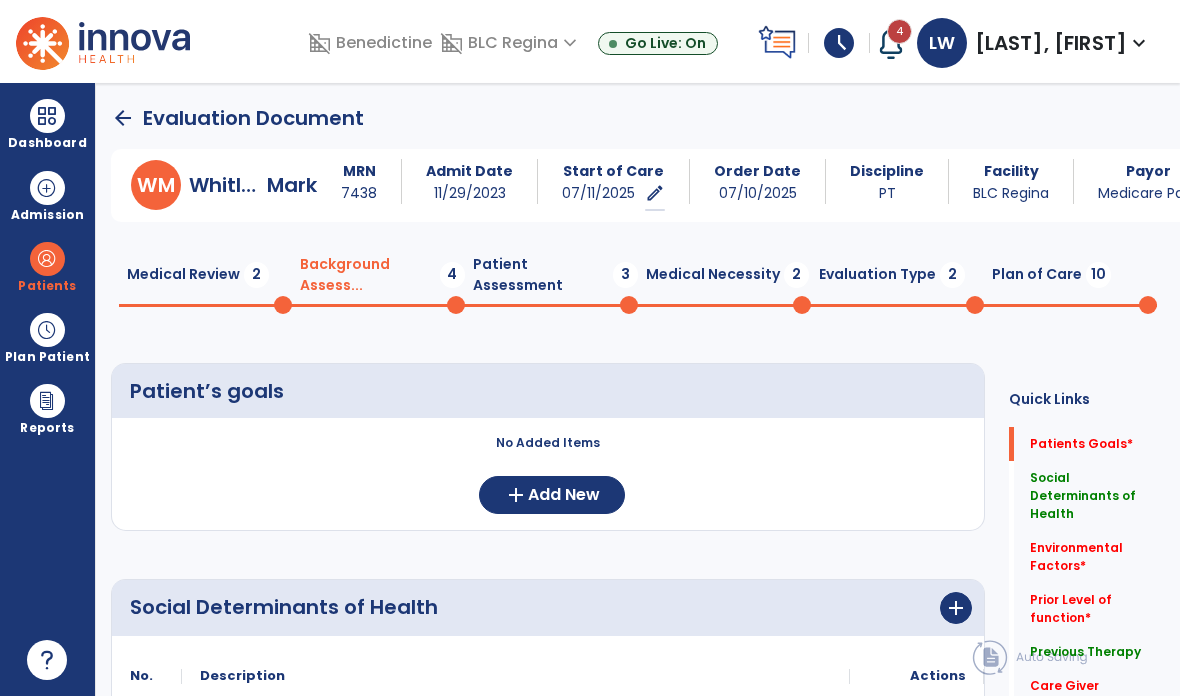 scroll, scrollTop: 0, scrollLeft: 0, axis: both 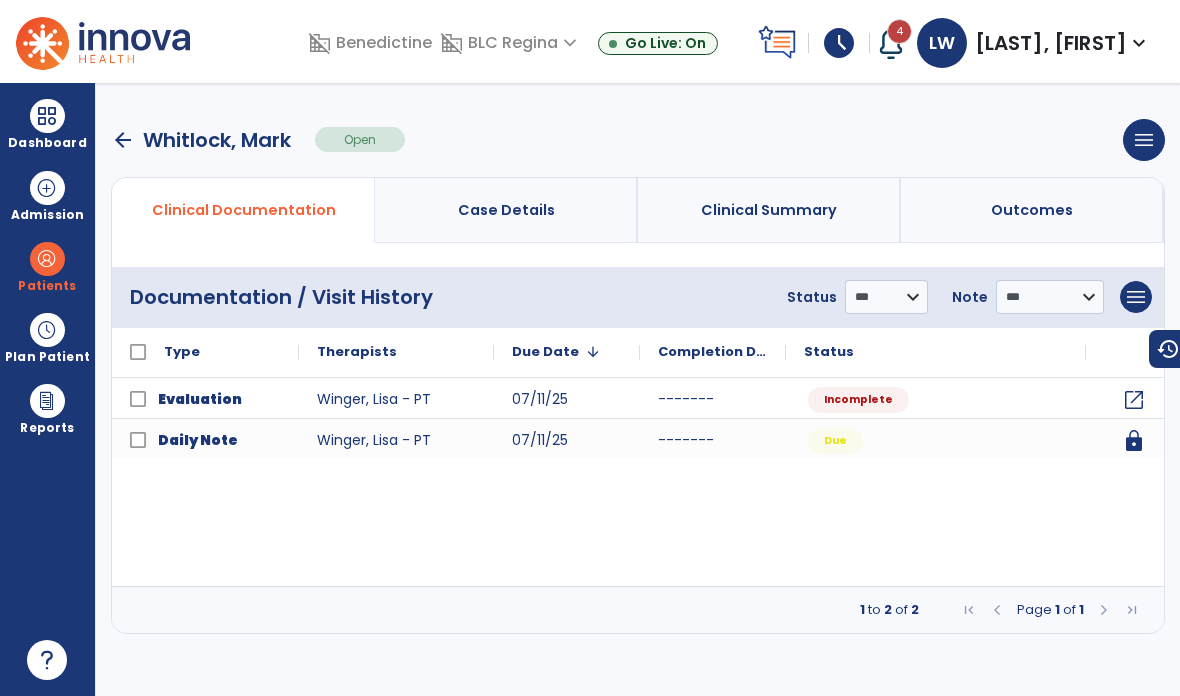 click on "arrow_back" at bounding box center (123, 140) 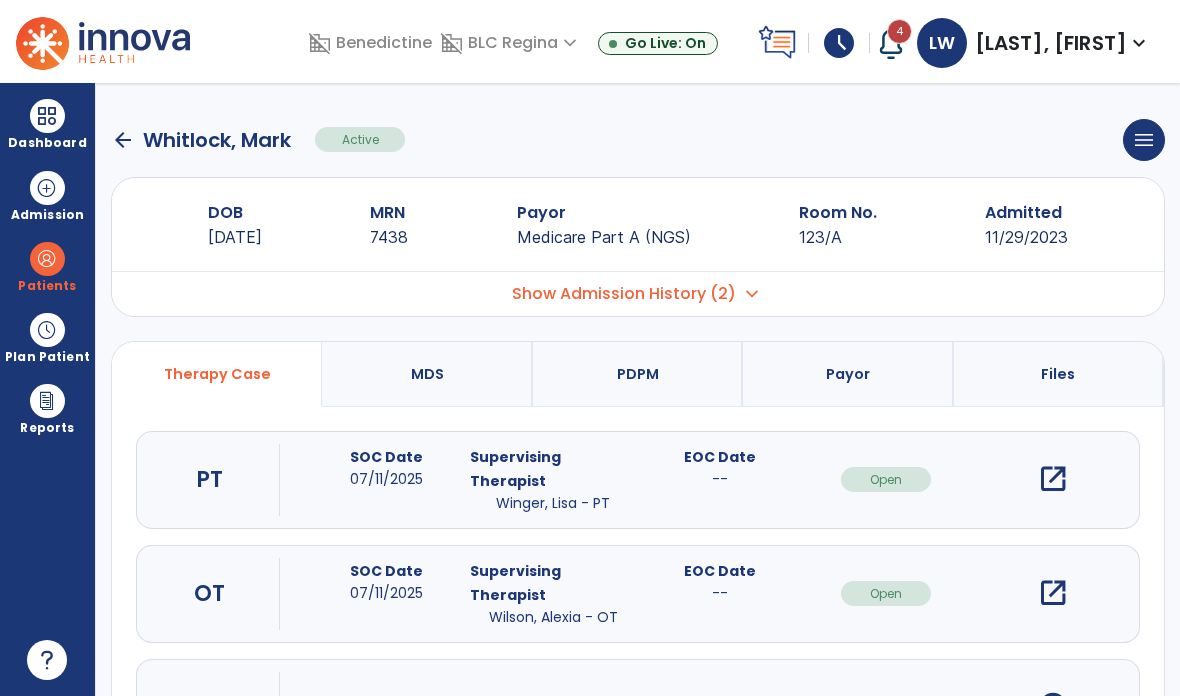 click on "Show Admission History (2)" at bounding box center (624, 294) 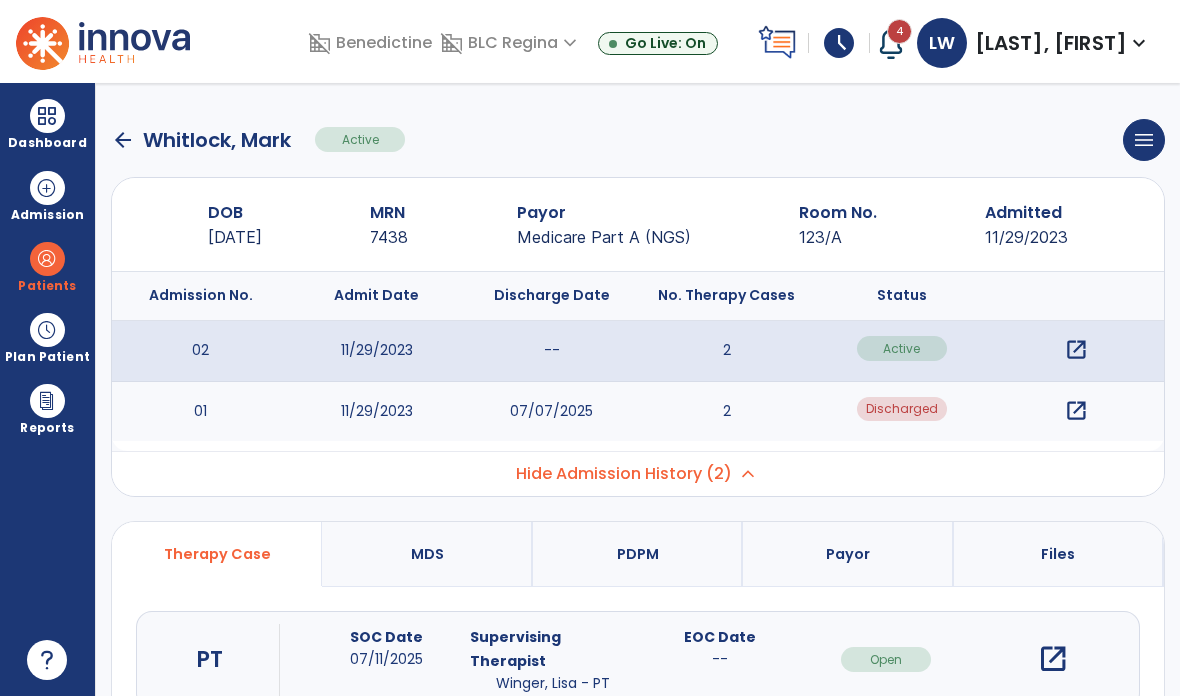 click on "open_in_new" at bounding box center [1076, 411] 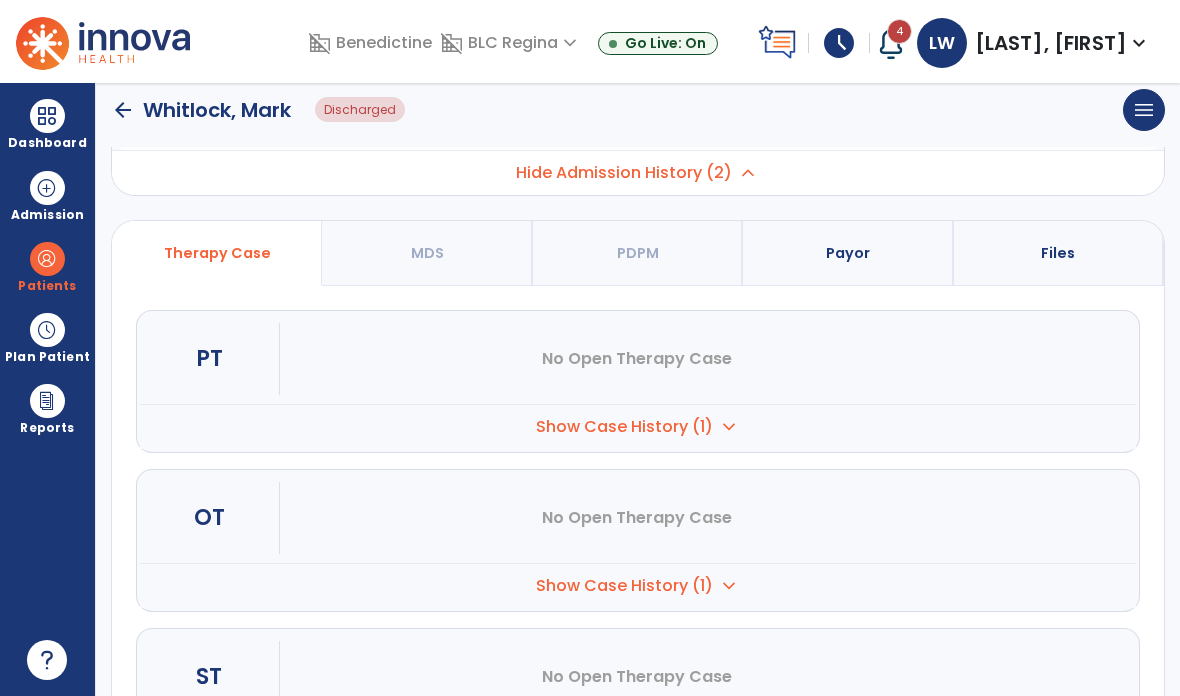 scroll, scrollTop: 300, scrollLeft: 0, axis: vertical 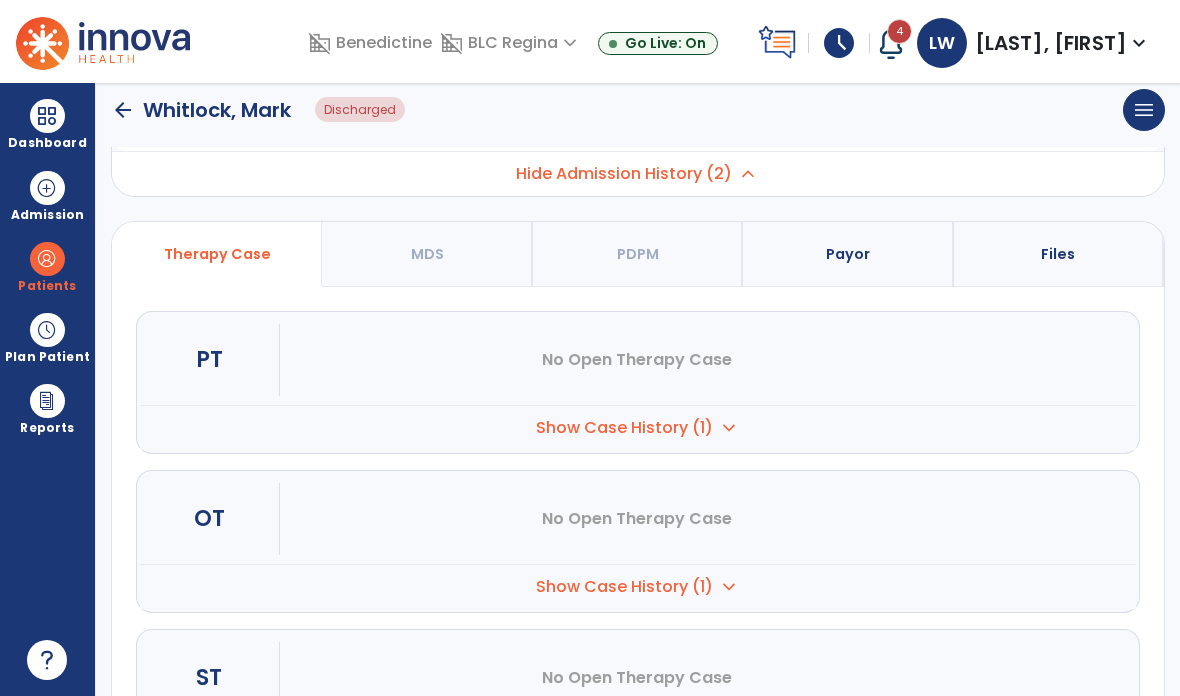 click on "Show Case History (1)" at bounding box center [624, 428] 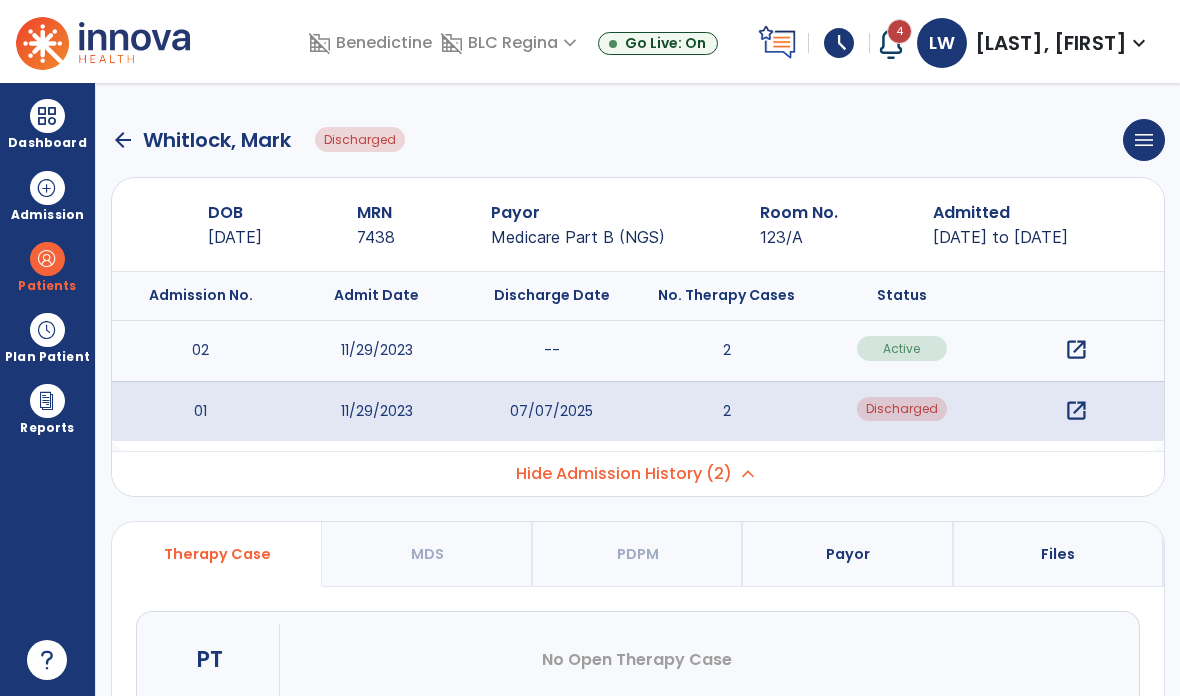 scroll, scrollTop: 0, scrollLeft: 0, axis: both 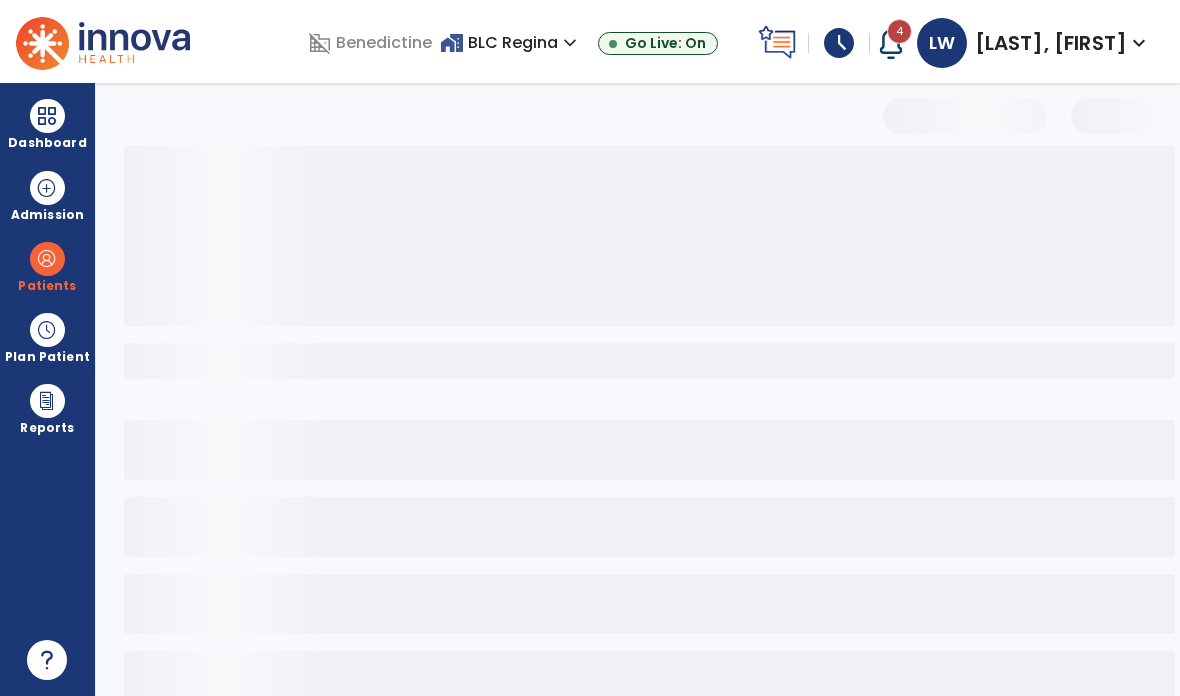 select on "***" 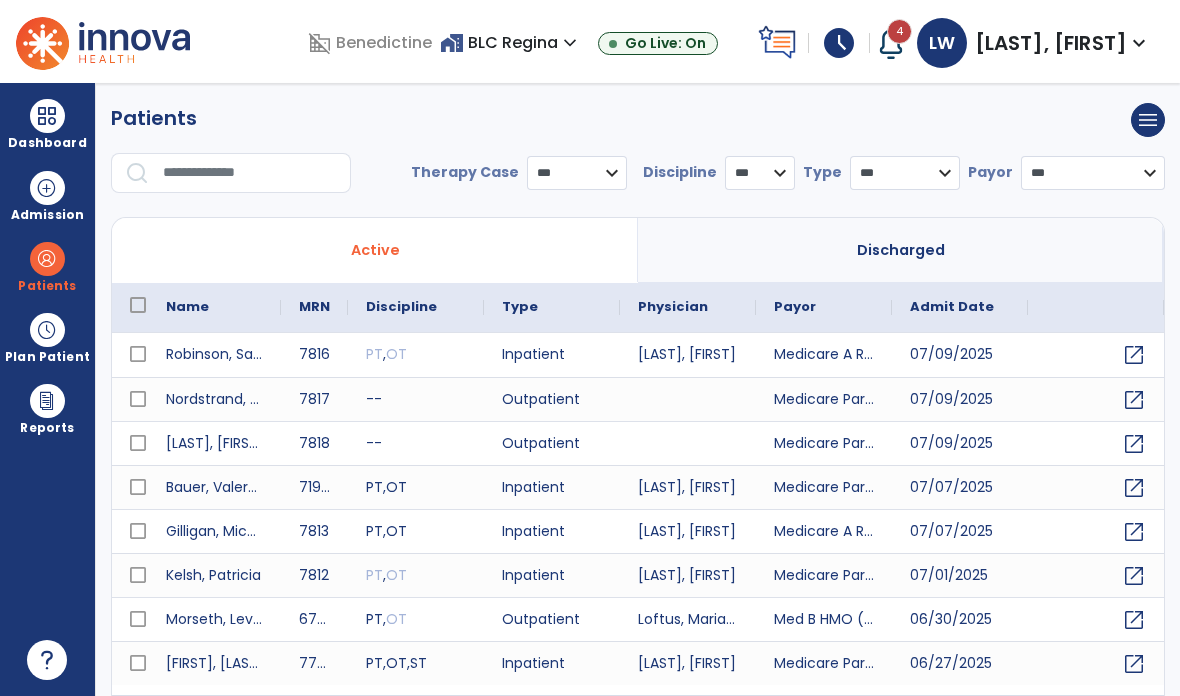 click at bounding box center [250, 173] 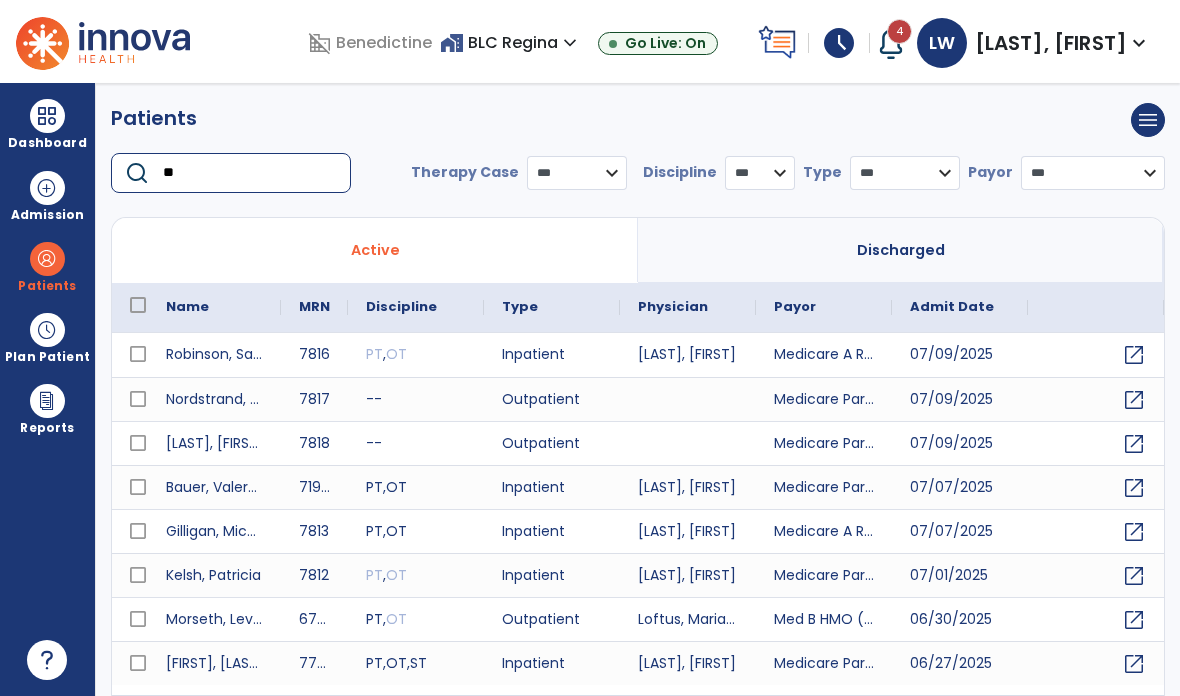 type on "*" 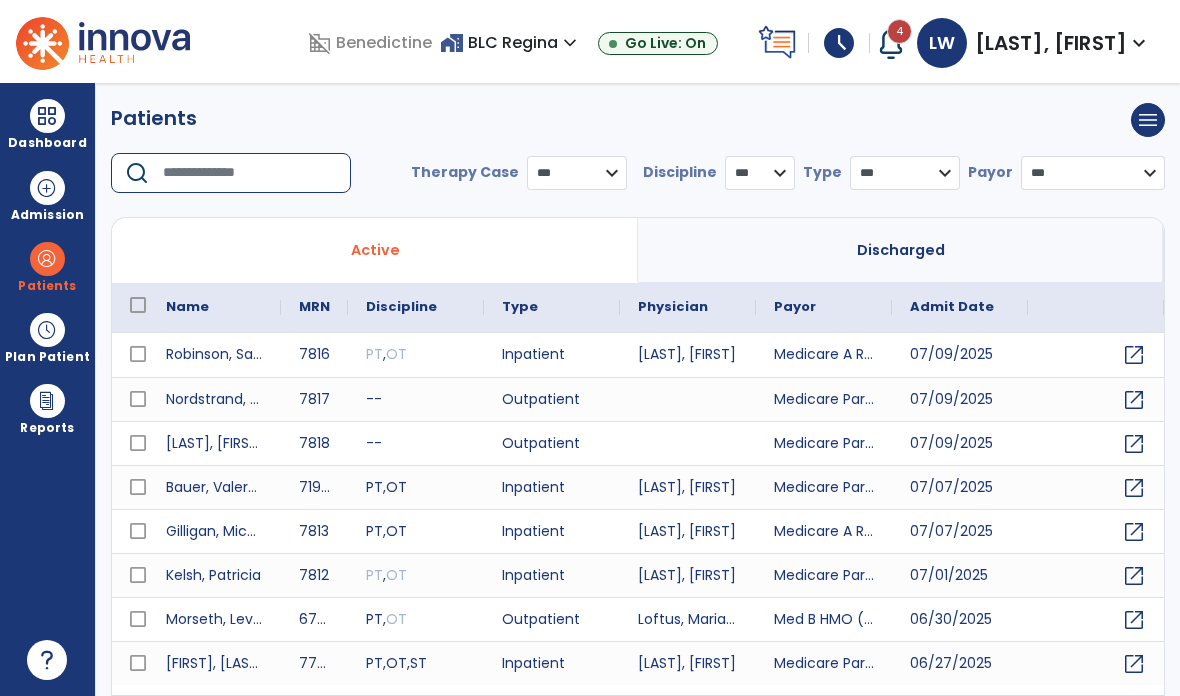 type on "*" 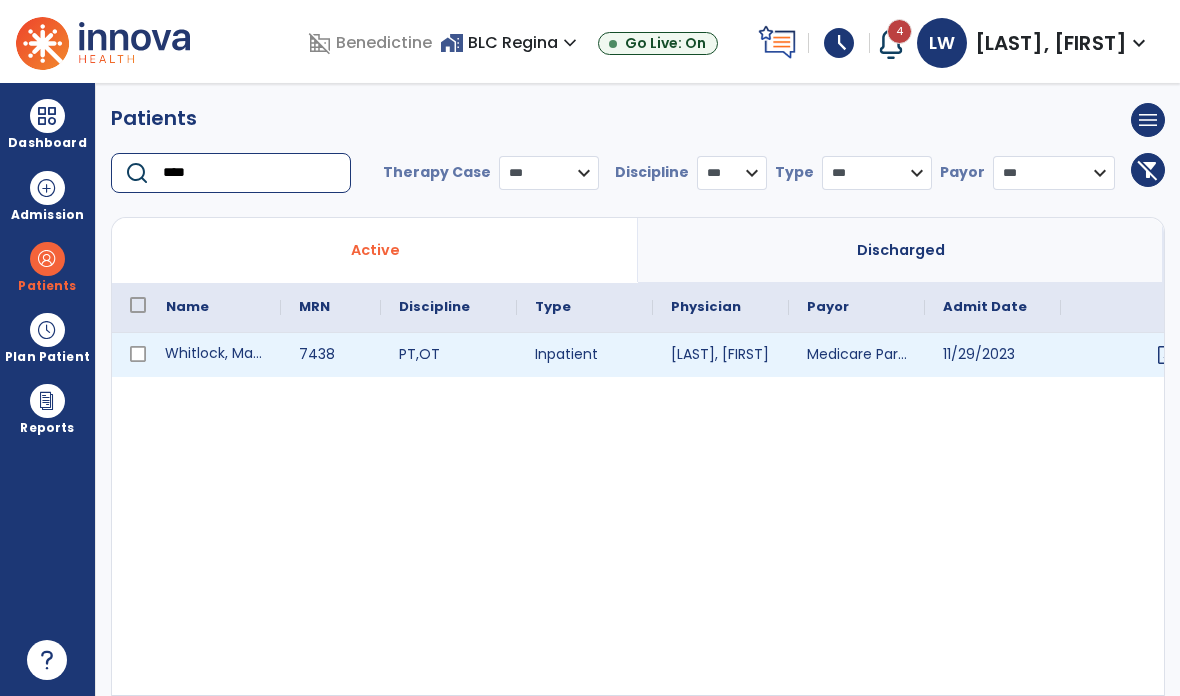 type on "****" 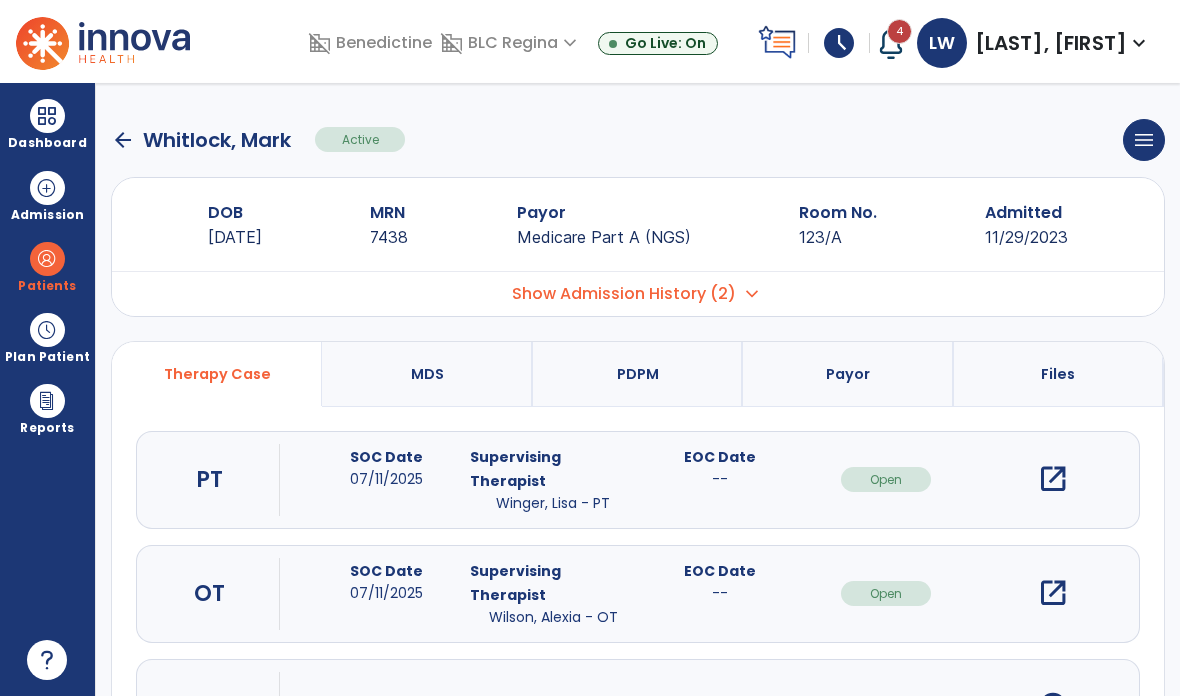 click on "open_in_new" at bounding box center (1053, 479) 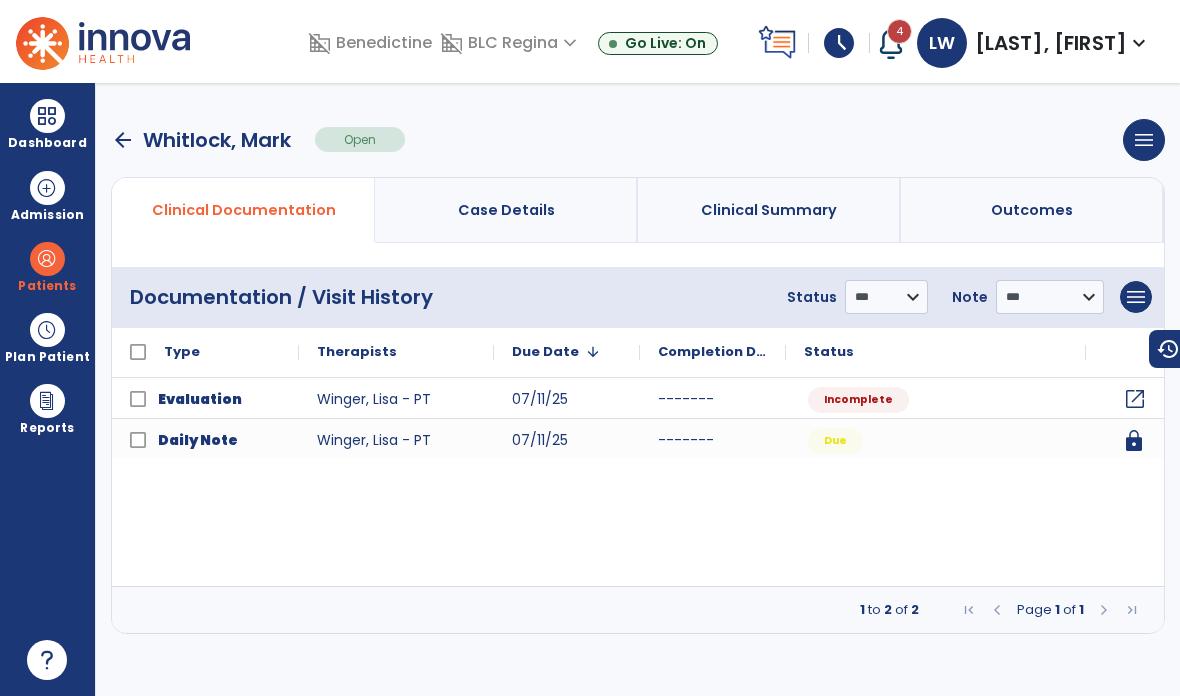 click on "open_in_new" 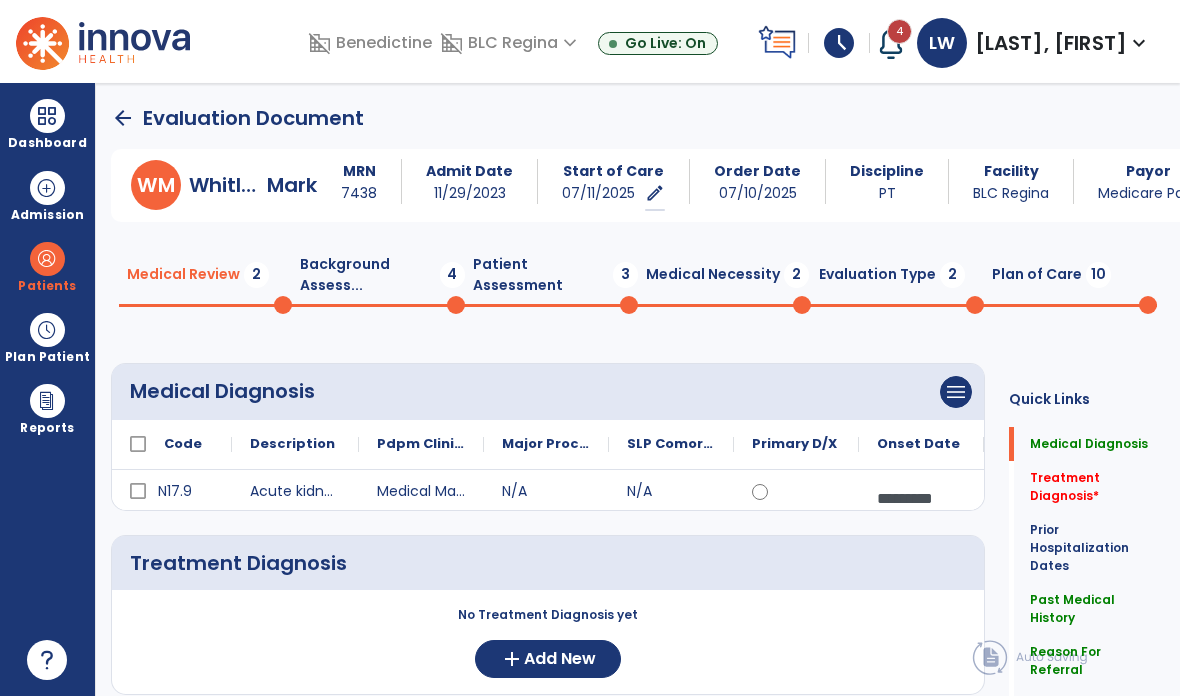 scroll, scrollTop: 0, scrollLeft: 0, axis: both 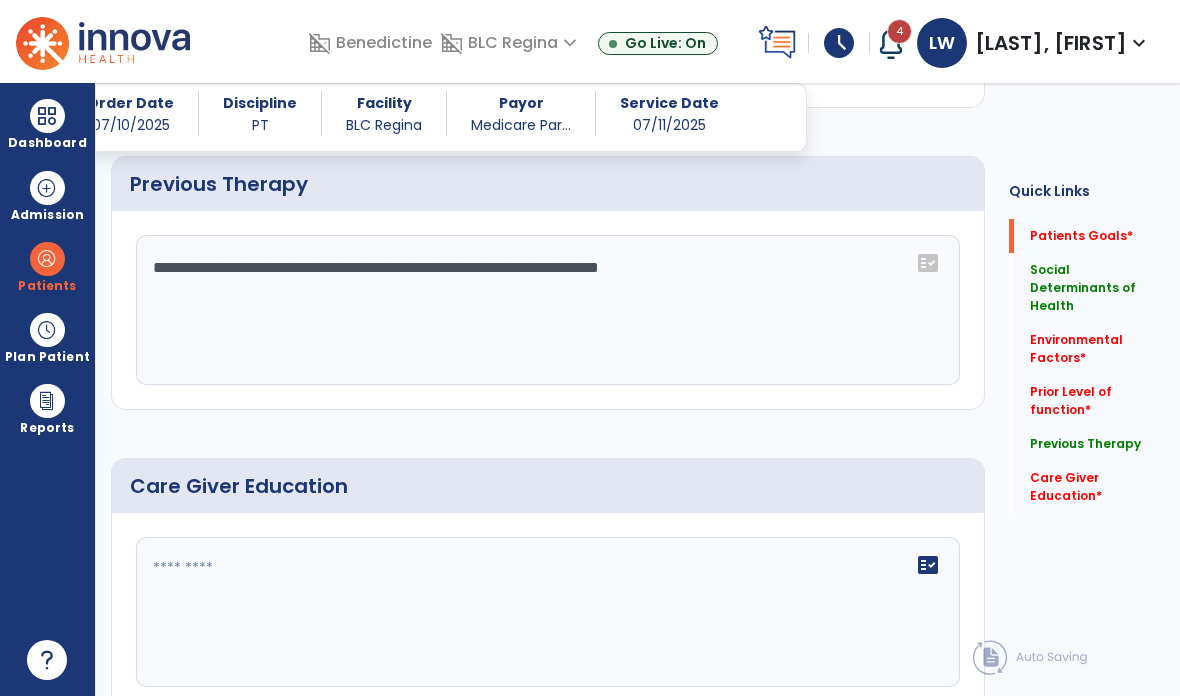 click on "**********" 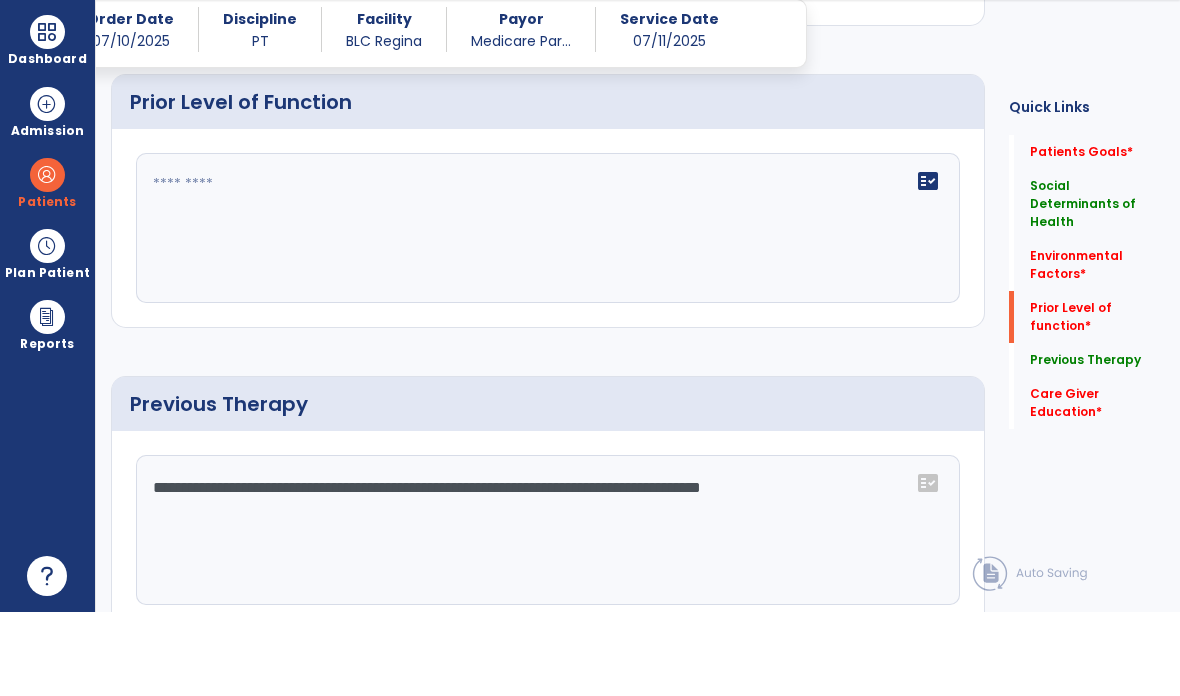 scroll, scrollTop: 1166, scrollLeft: 0, axis: vertical 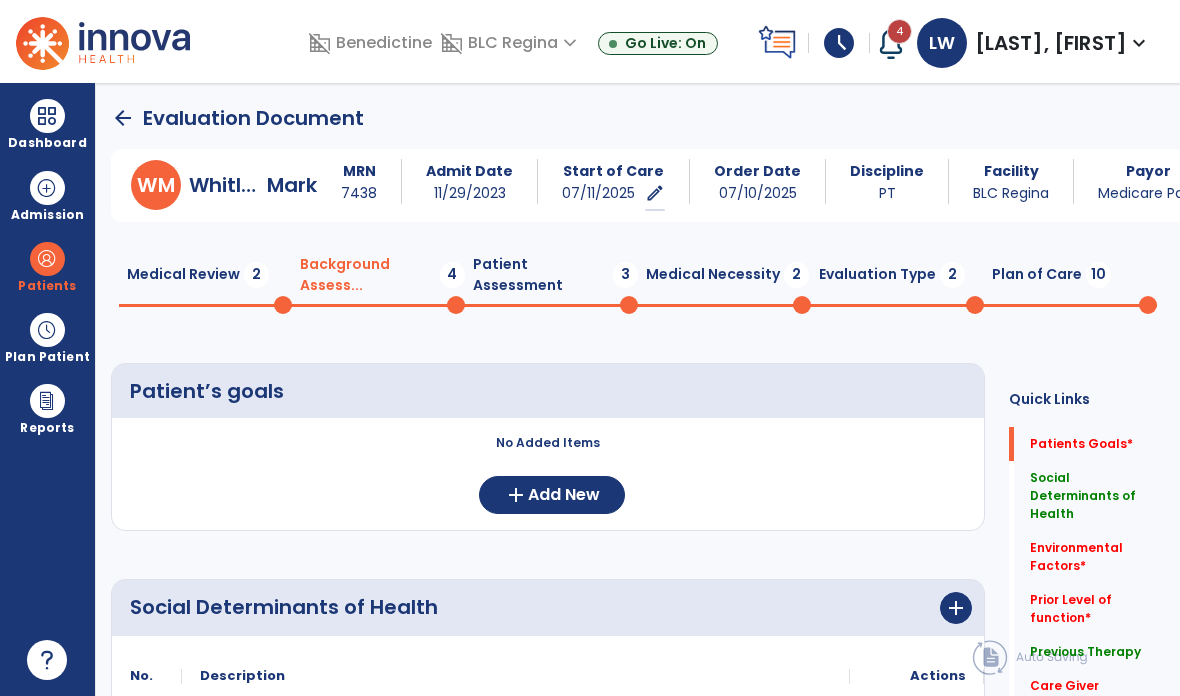 type on "**********" 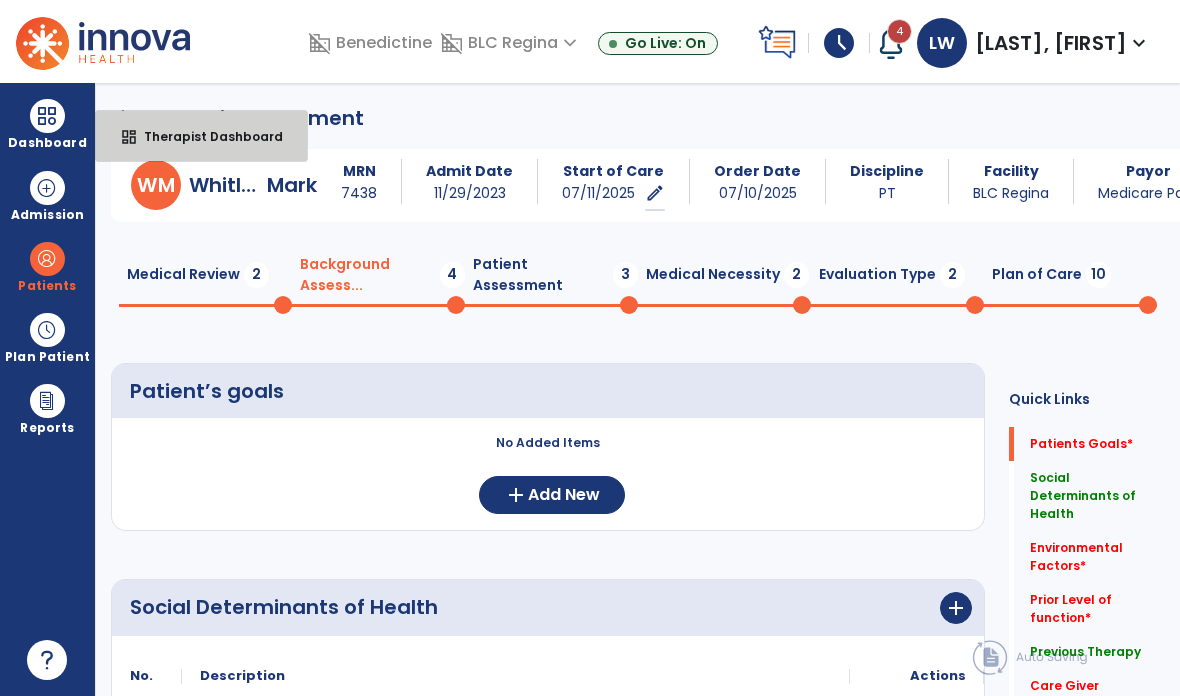 click on "Therapist Dashboard" at bounding box center (205, 136) 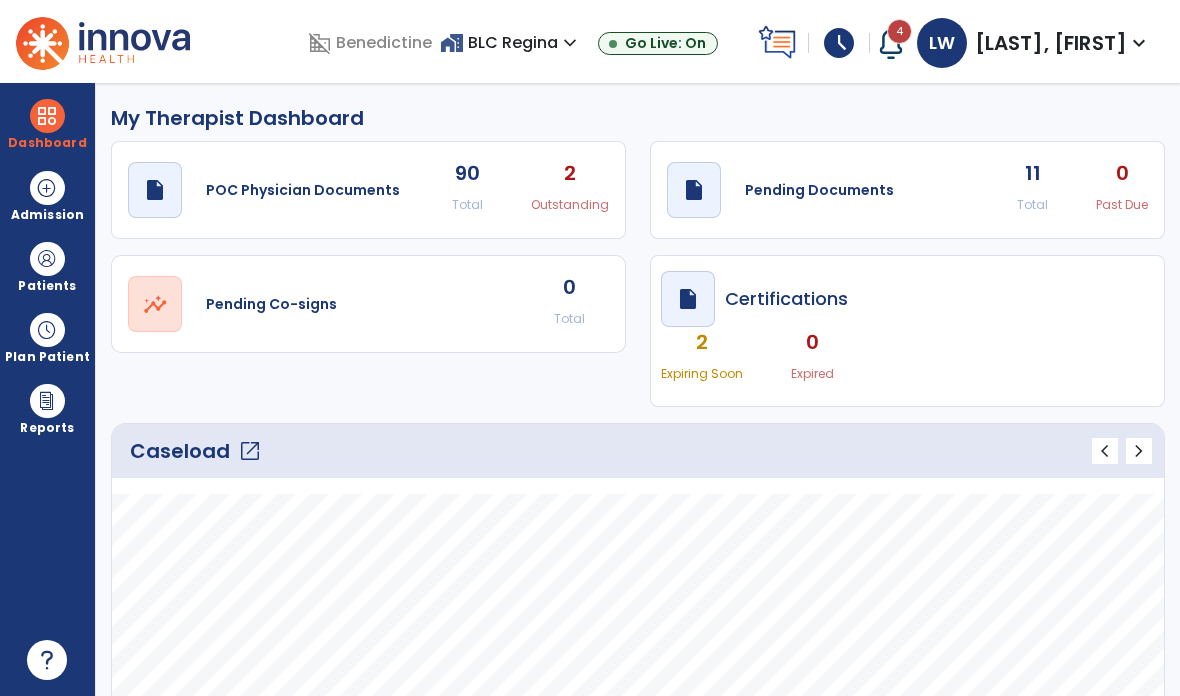 click on "draft   open_in_new" 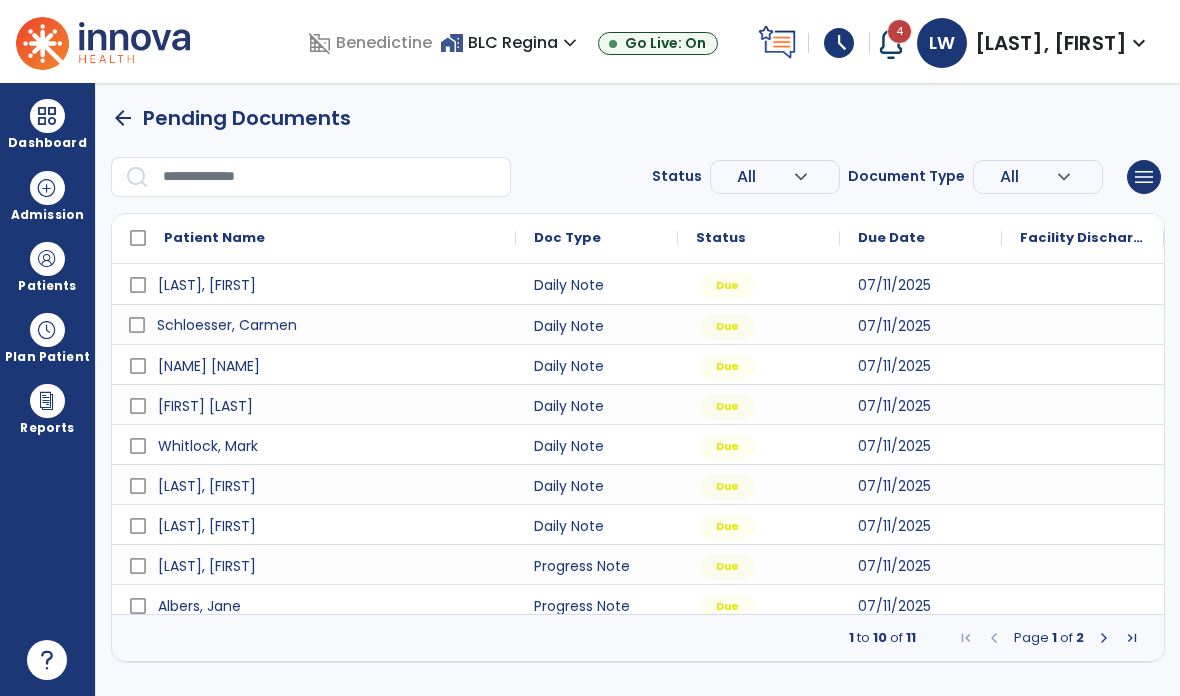 click on "Schloesser, Carmen" at bounding box center [227, 325] 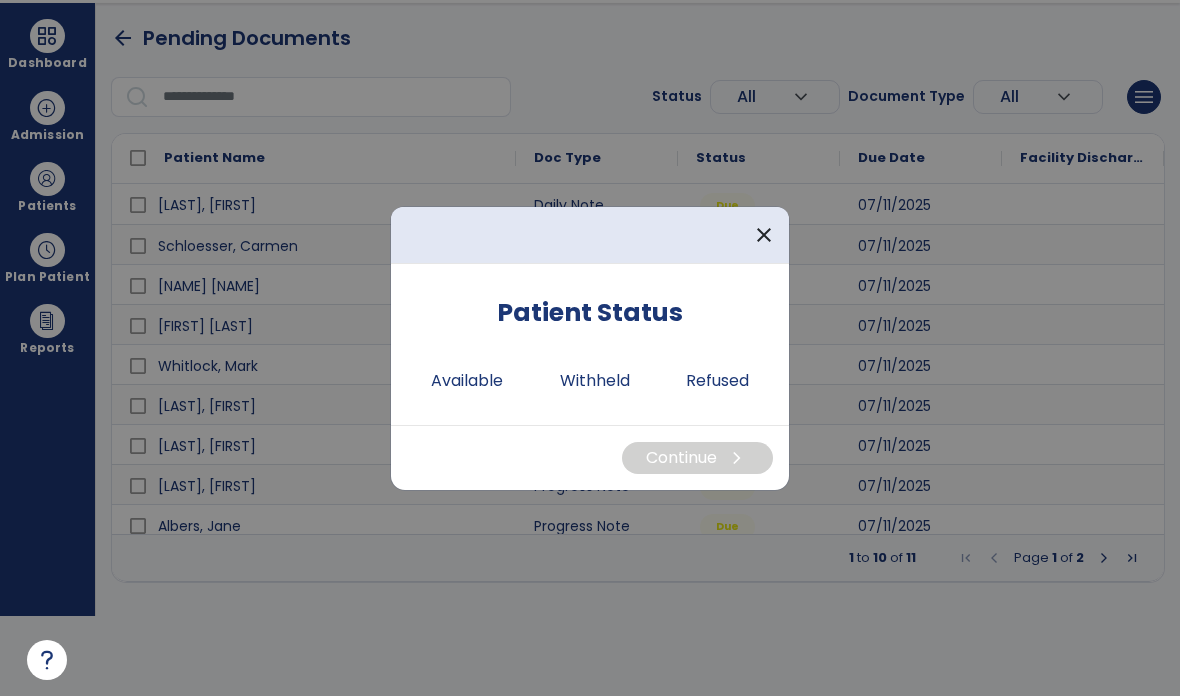 scroll, scrollTop: 0, scrollLeft: 0, axis: both 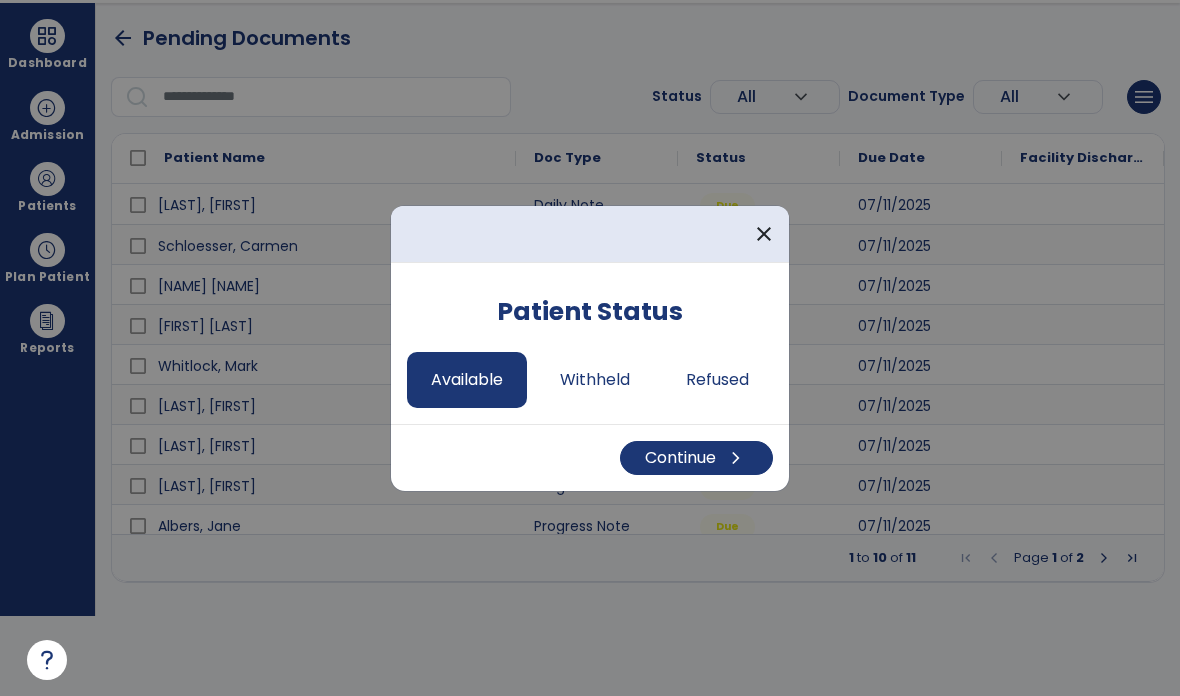 click on "Continue   chevron_right" at bounding box center (696, 458) 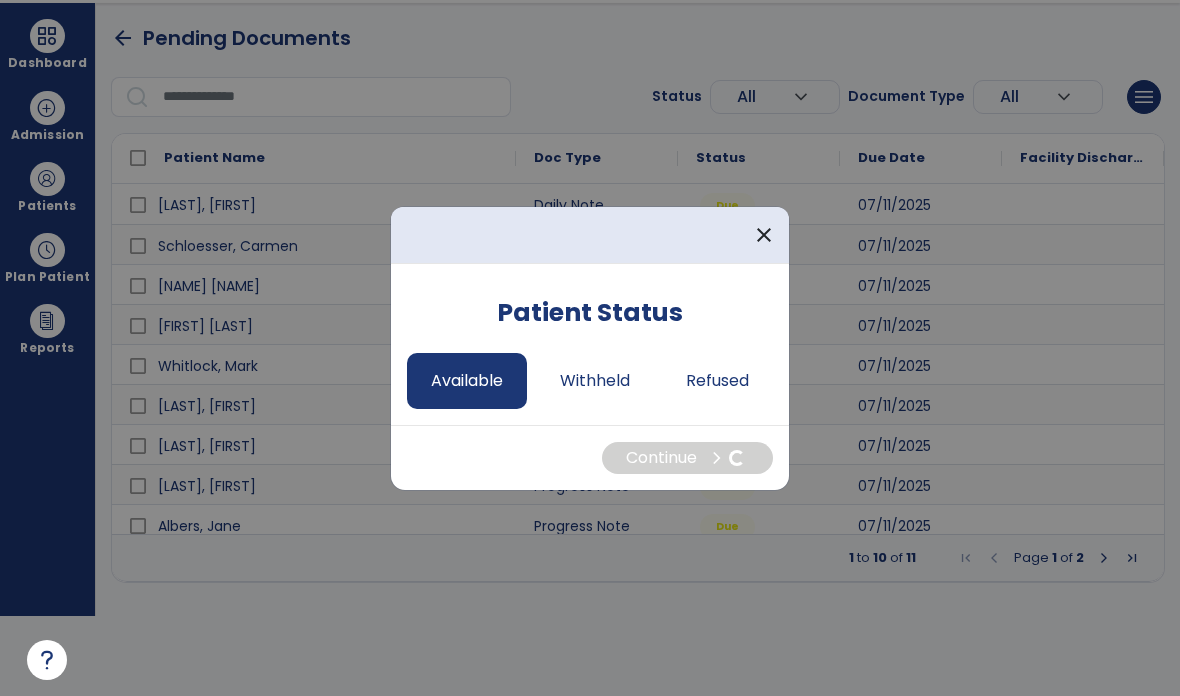 select on "*" 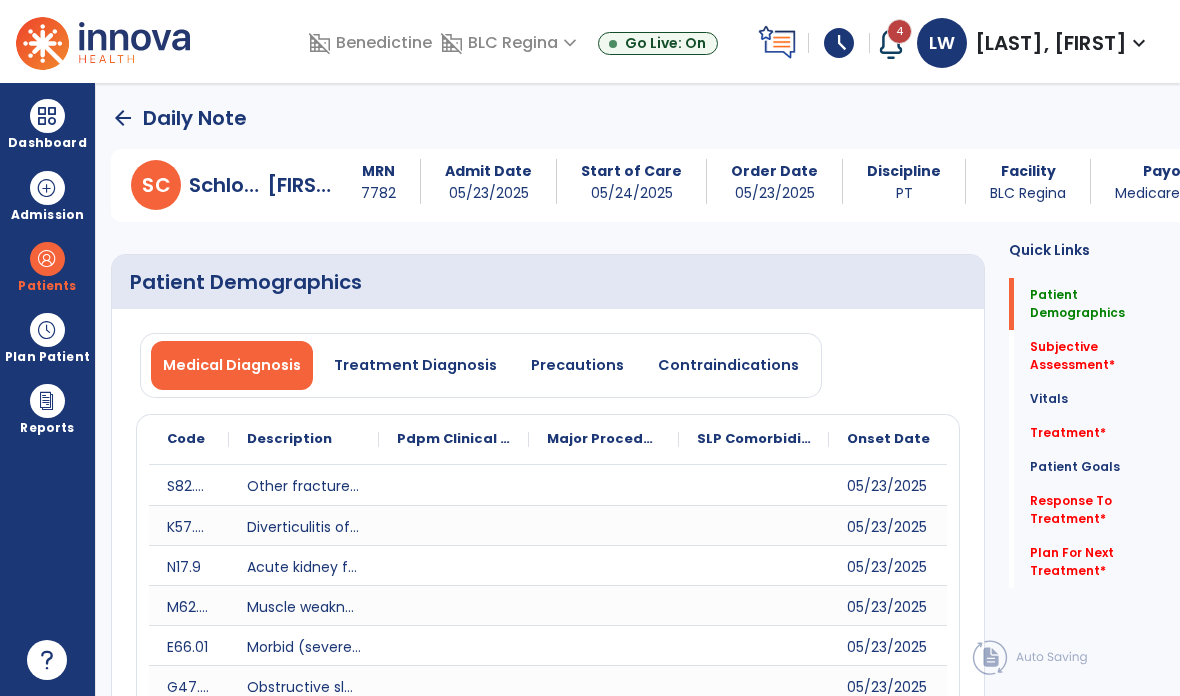 scroll, scrollTop: 80, scrollLeft: 0, axis: vertical 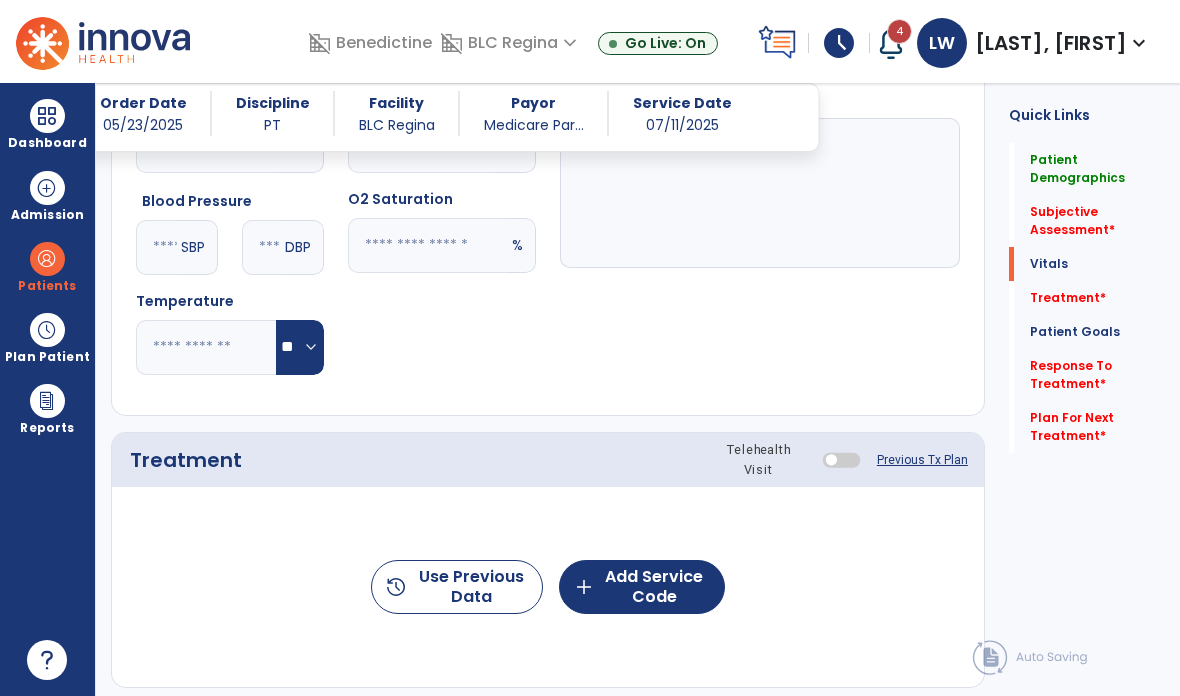 click on "add  Add Service Code" 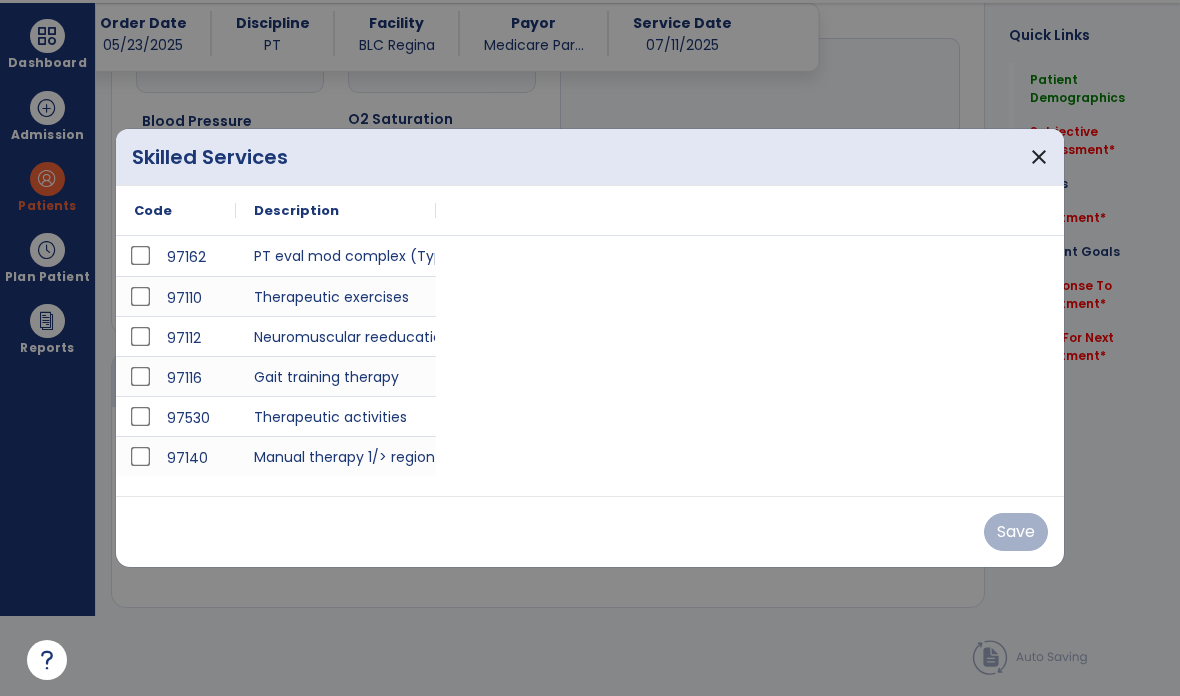 scroll, scrollTop: 0, scrollLeft: 0, axis: both 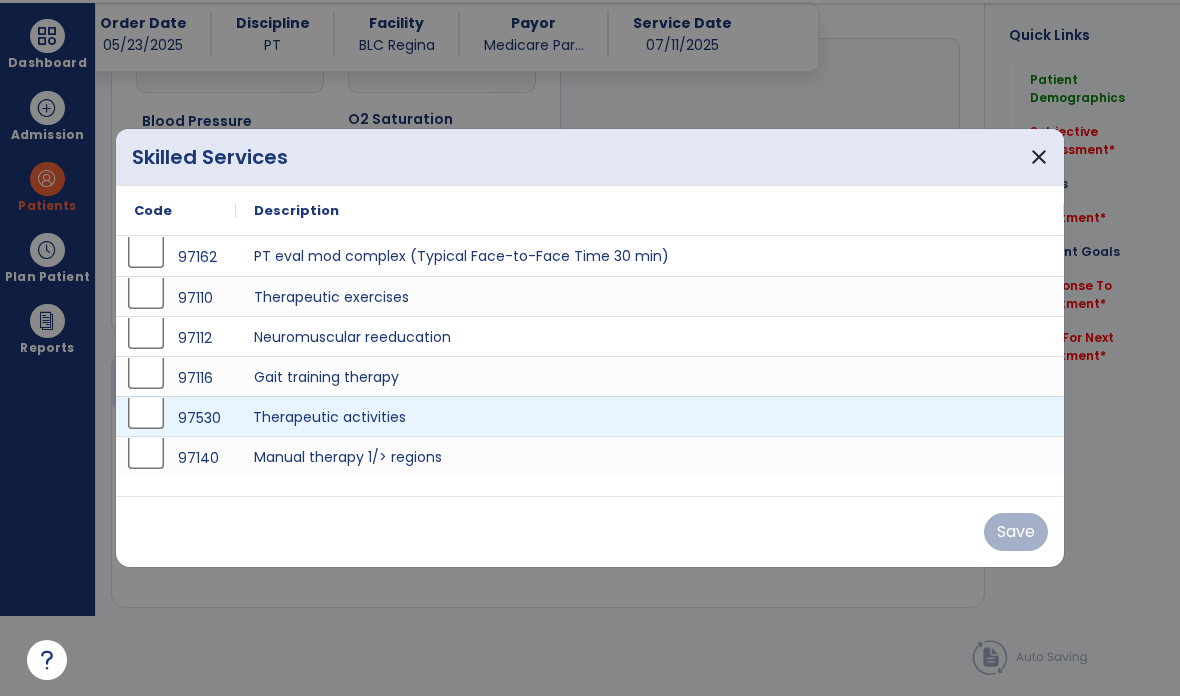 click on "Therapeutic activities" at bounding box center [650, 416] 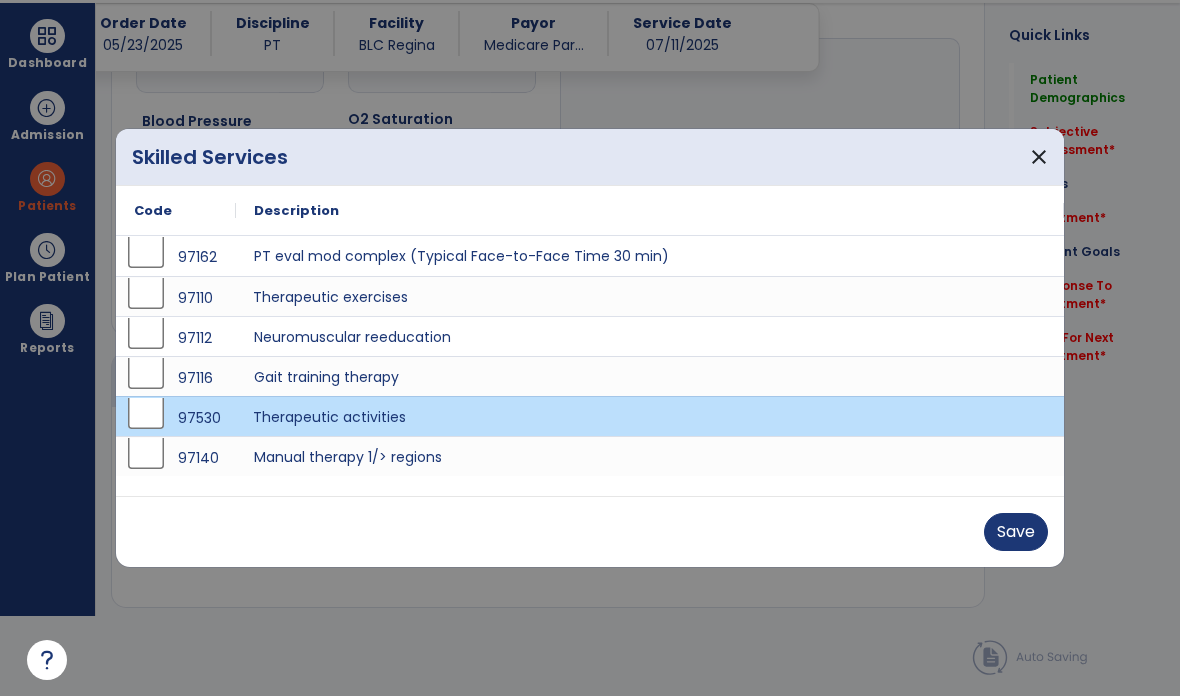click on "Therapeutic exercises" at bounding box center (650, 296) 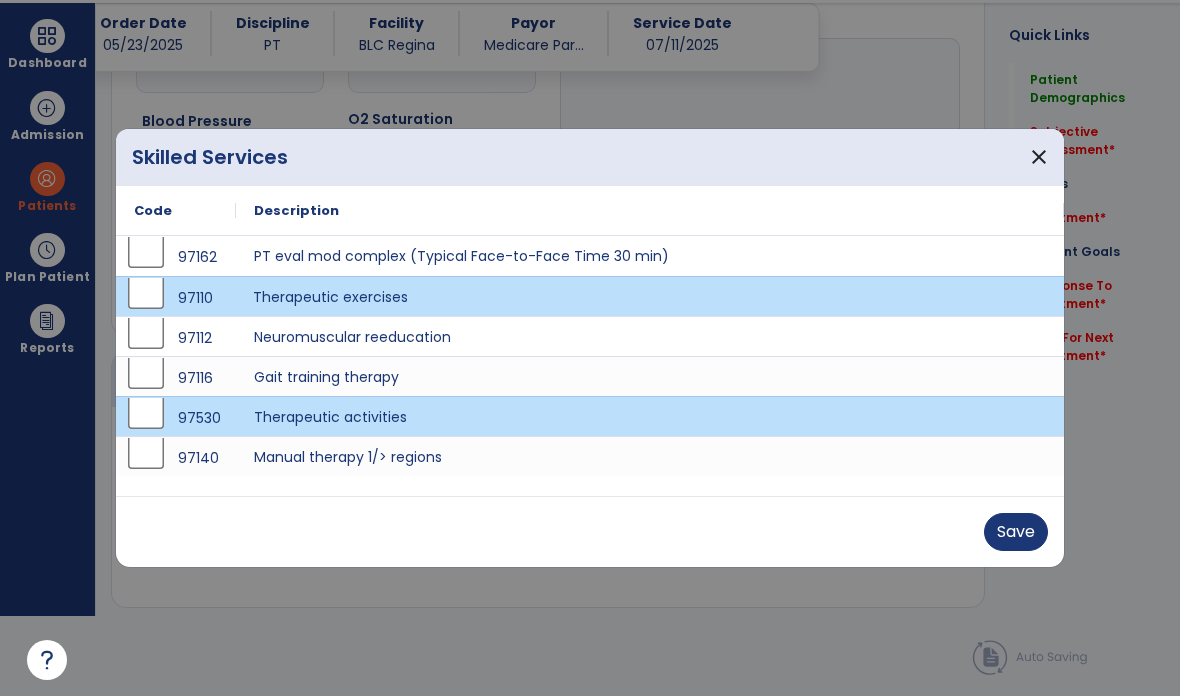 click on "Save" at bounding box center (1016, 532) 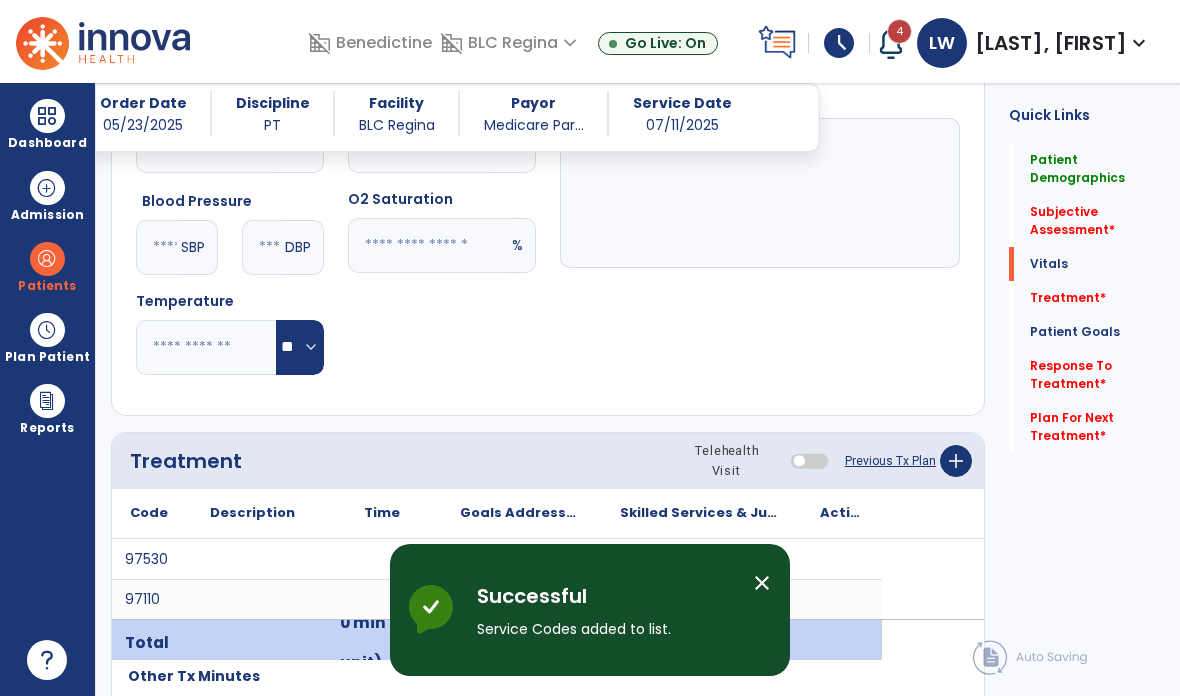 scroll, scrollTop: 80, scrollLeft: 0, axis: vertical 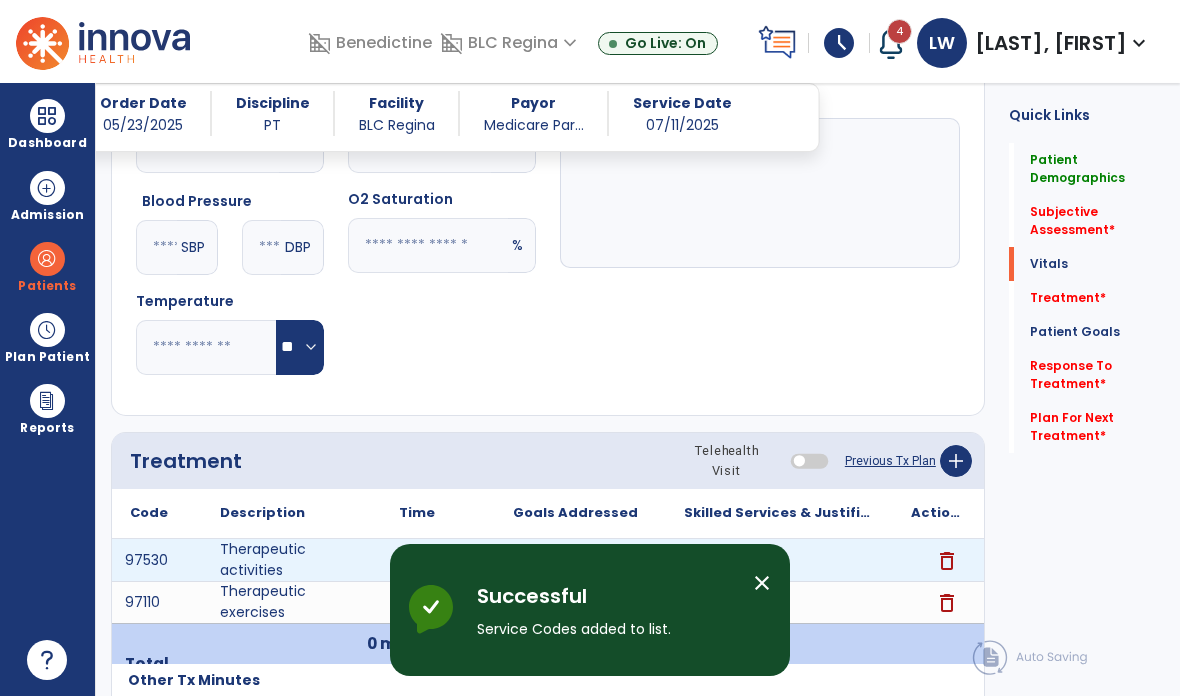click on "add" at bounding box center (780, 560) 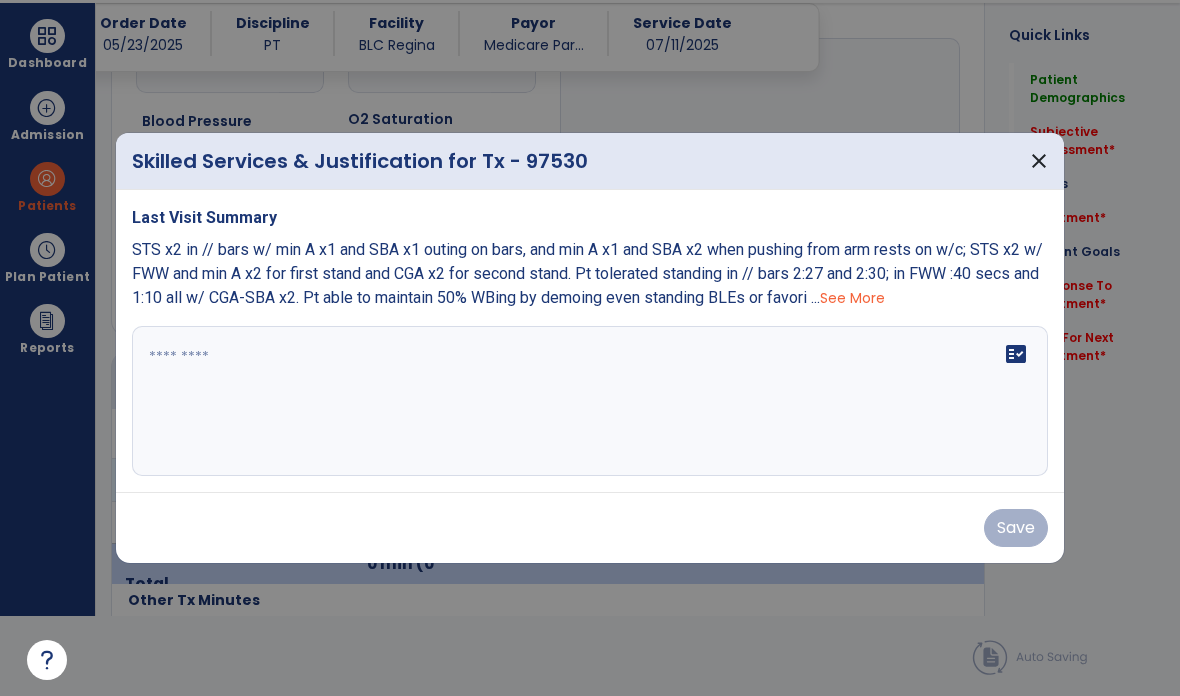 scroll, scrollTop: 0, scrollLeft: 0, axis: both 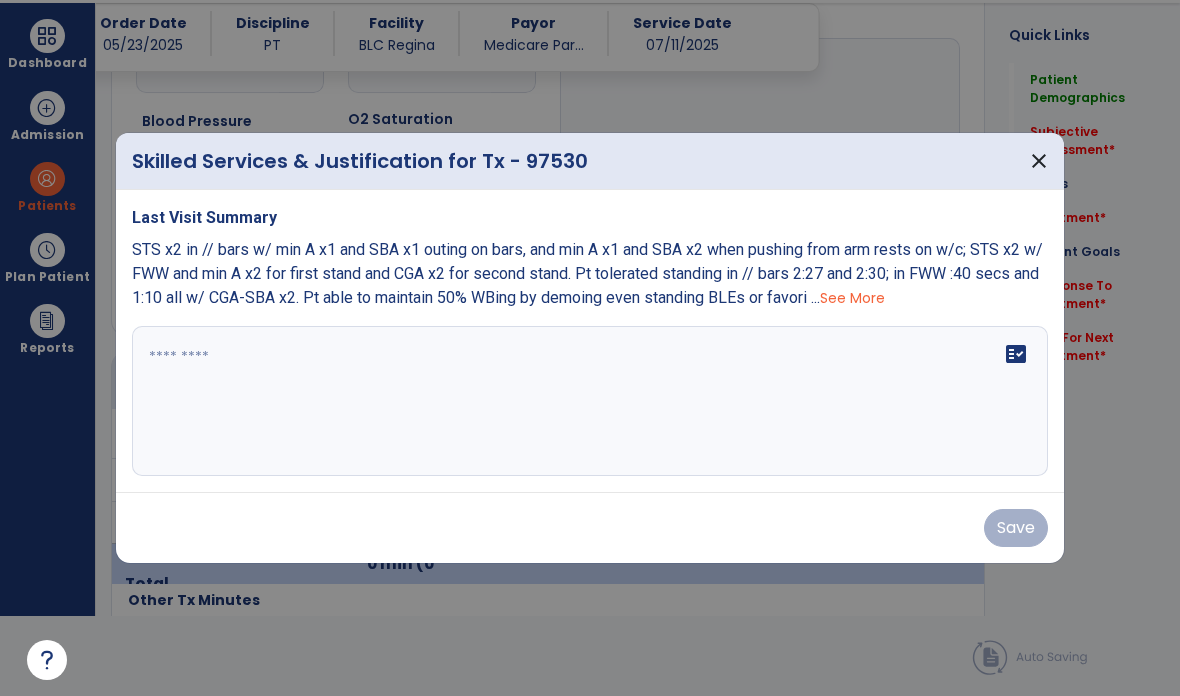 click on "See More" at bounding box center [852, 298] 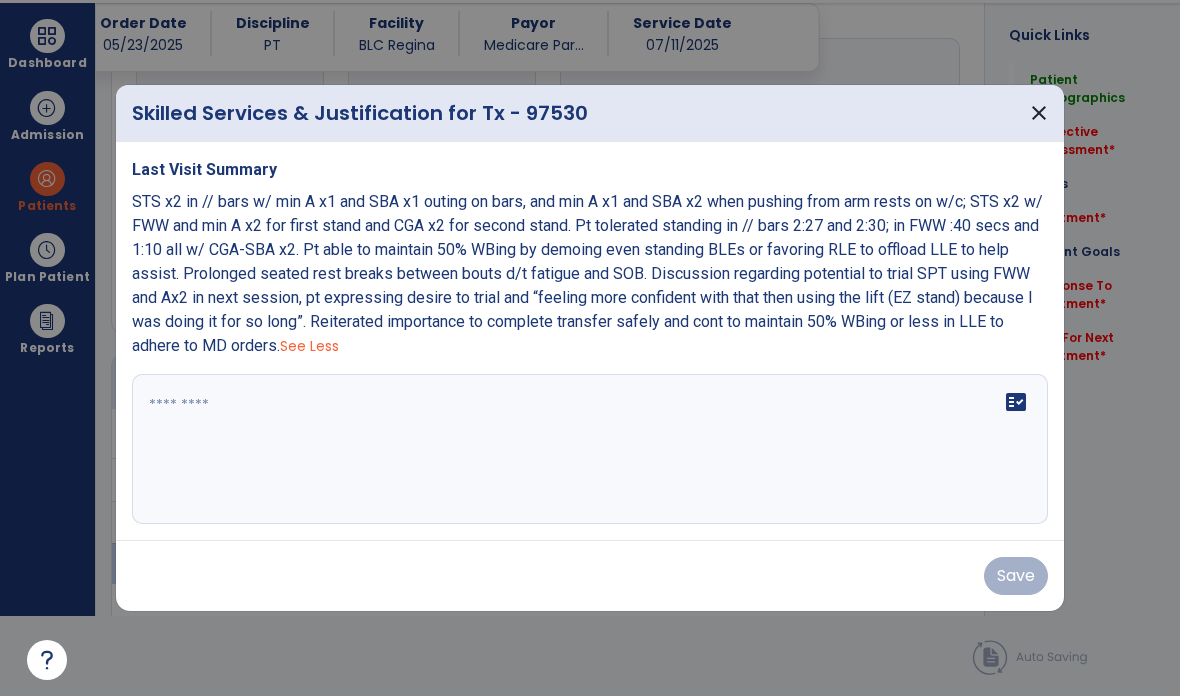 click on "close" at bounding box center [1039, 113] 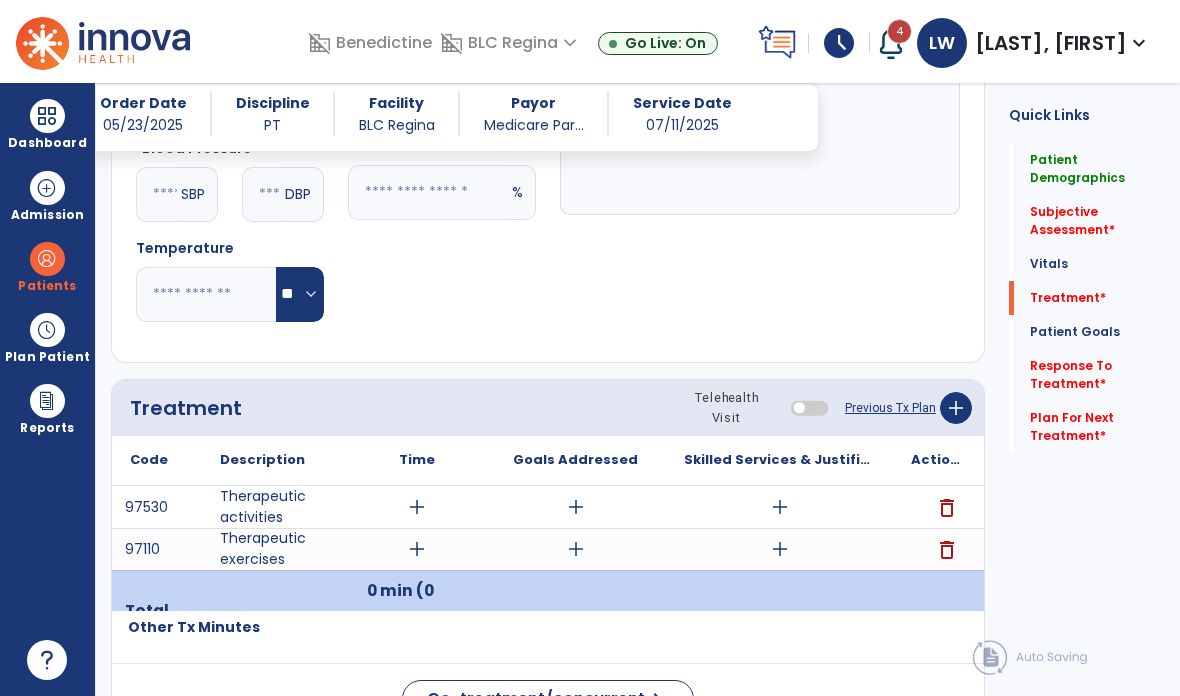 scroll, scrollTop: 1489, scrollLeft: 0, axis: vertical 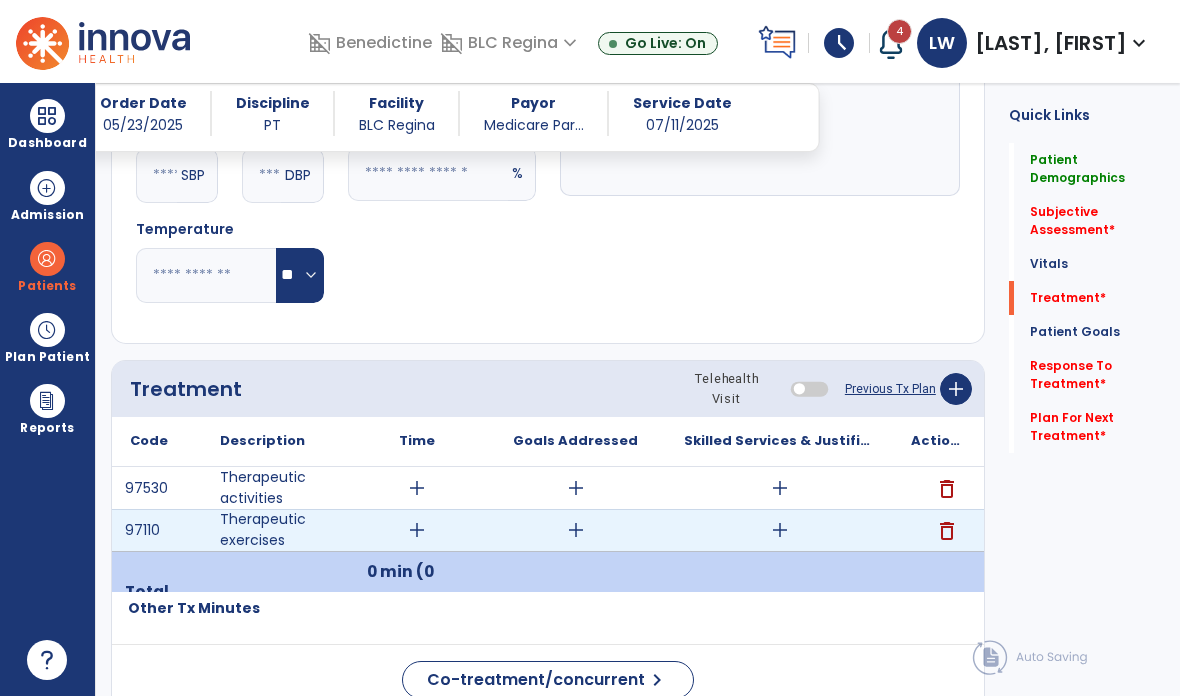 click on "add" at bounding box center (780, 530) 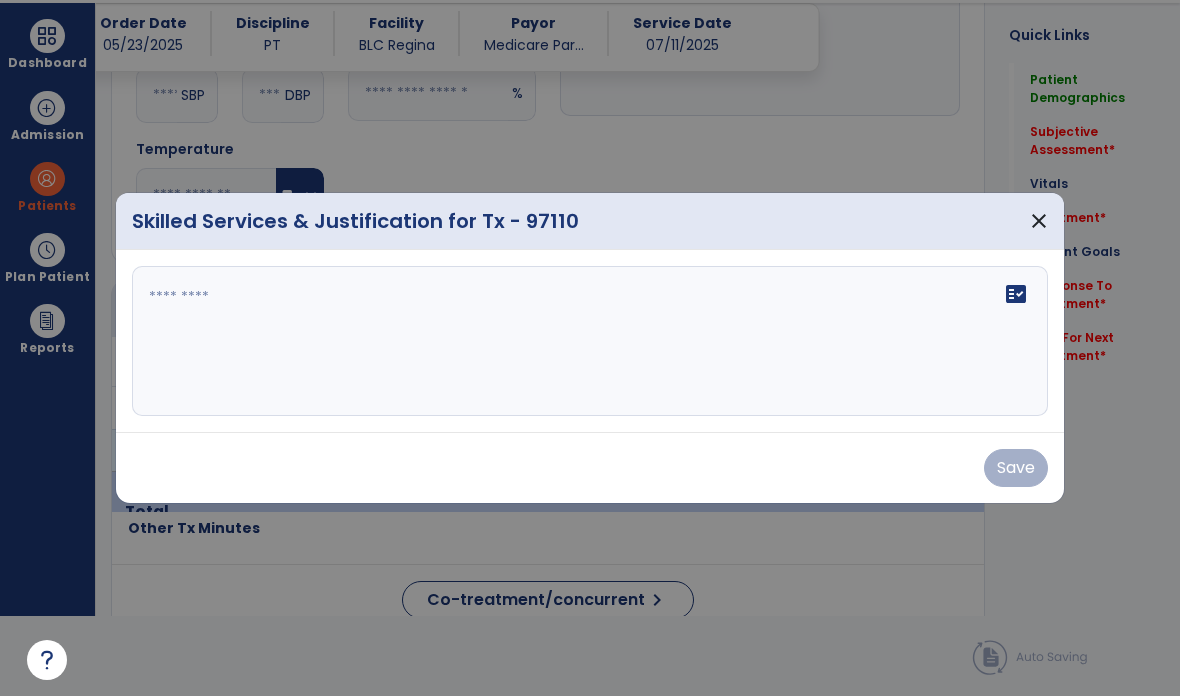 click on "close" at bounding box center [1039, 221] 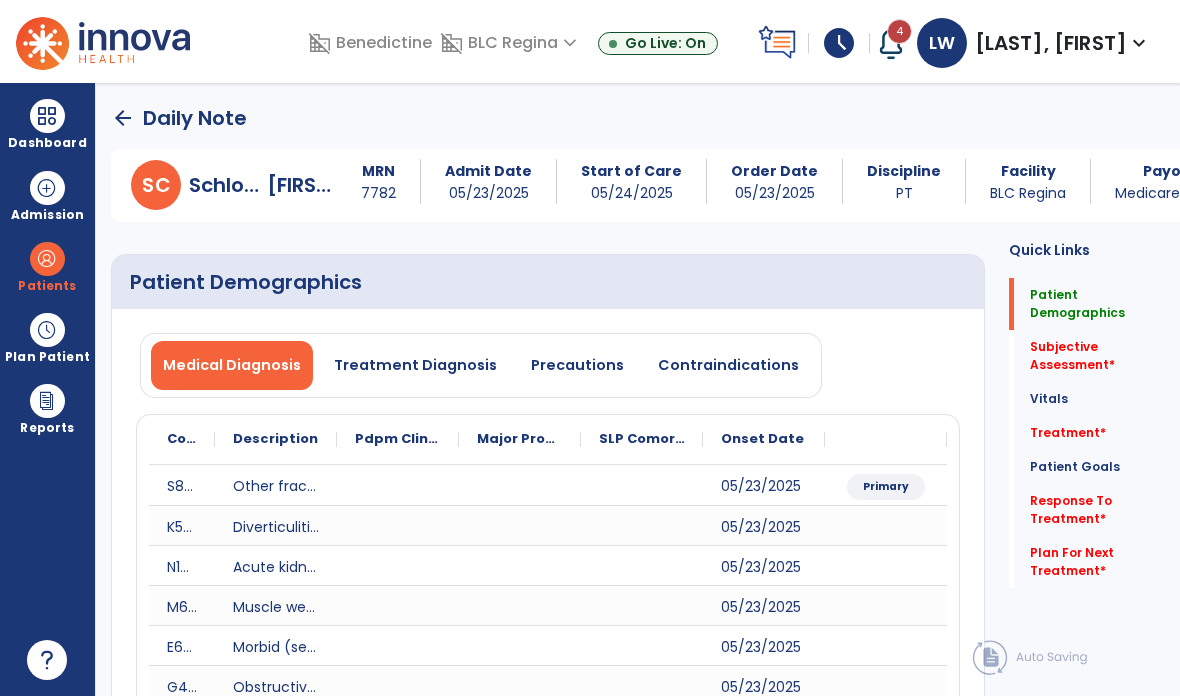 scroll, scrollTop: 0, scrollLeft: 0, axis: both 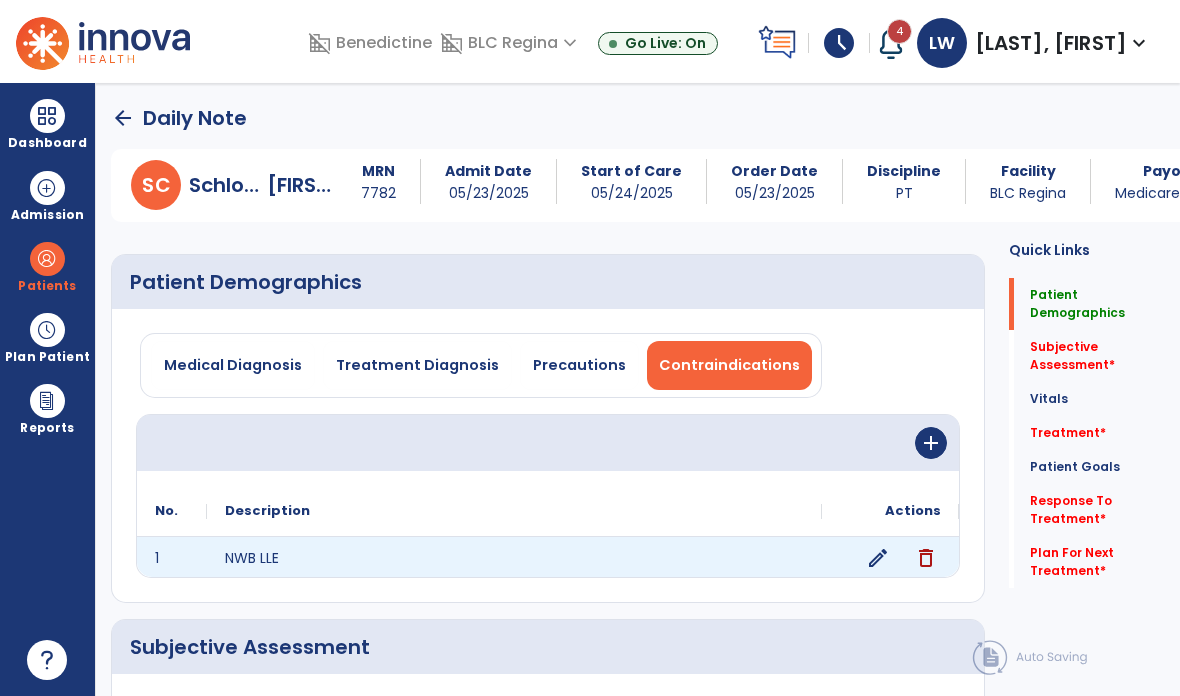 click on "delete" 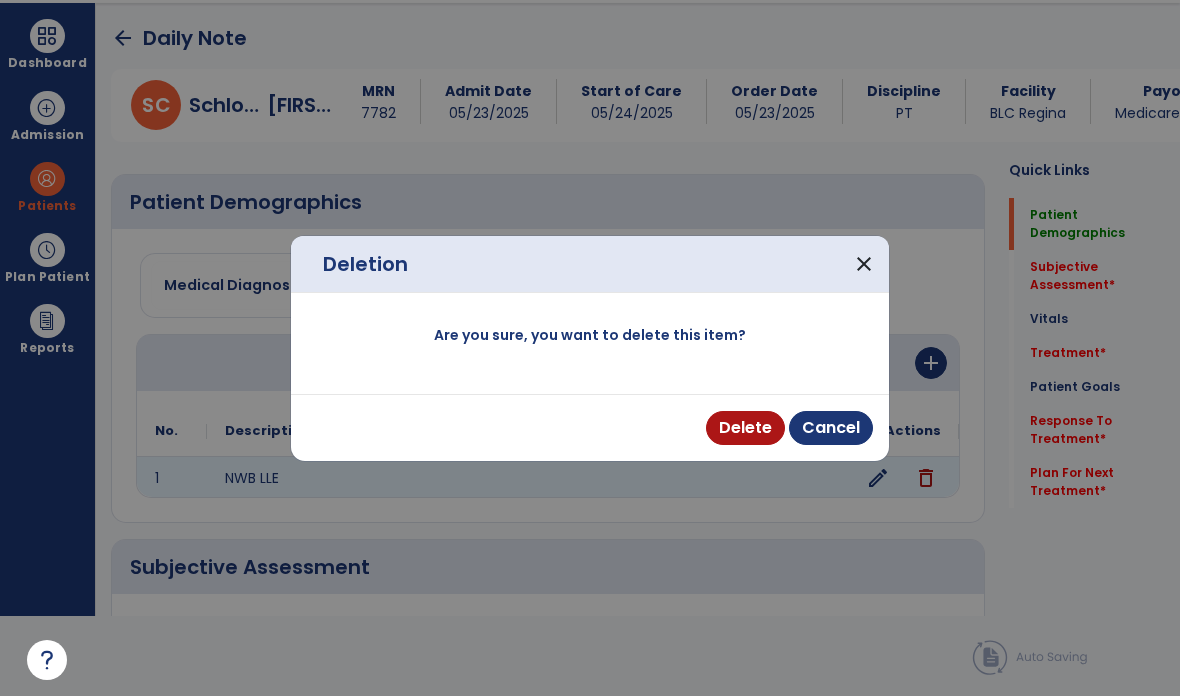 scroll, scrollTop: 0, scrollLeft: 0, axis: both 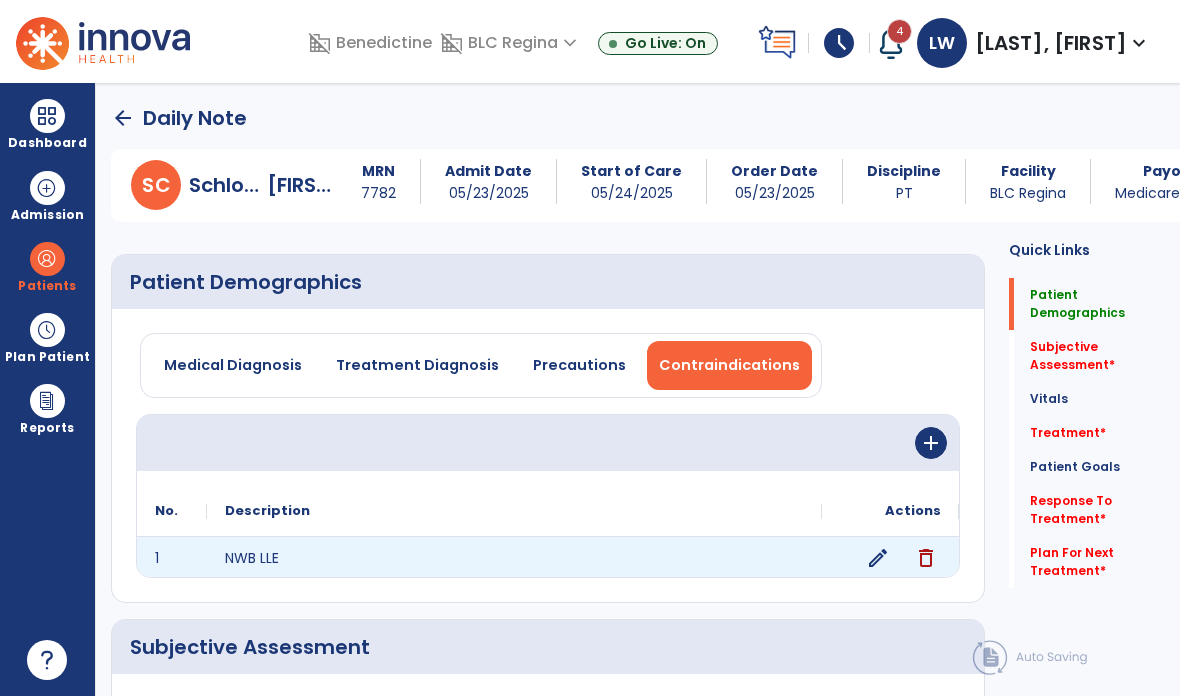 click on "delete" 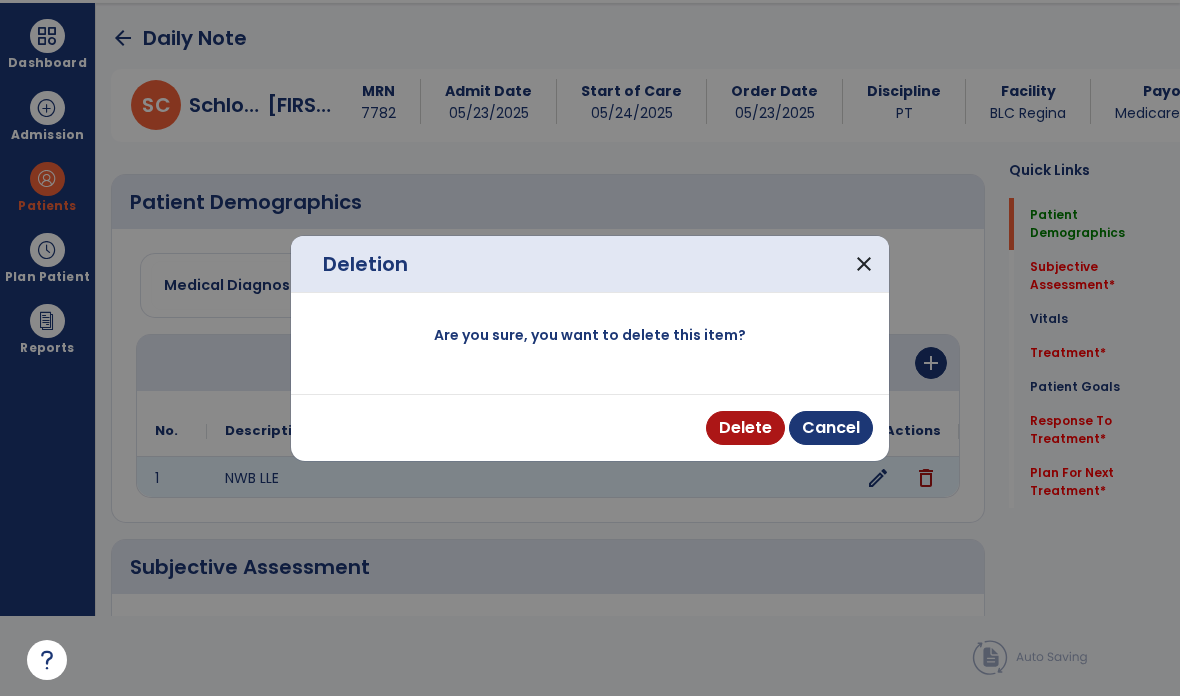 click on "Delete" at bounding box center (745, 428) 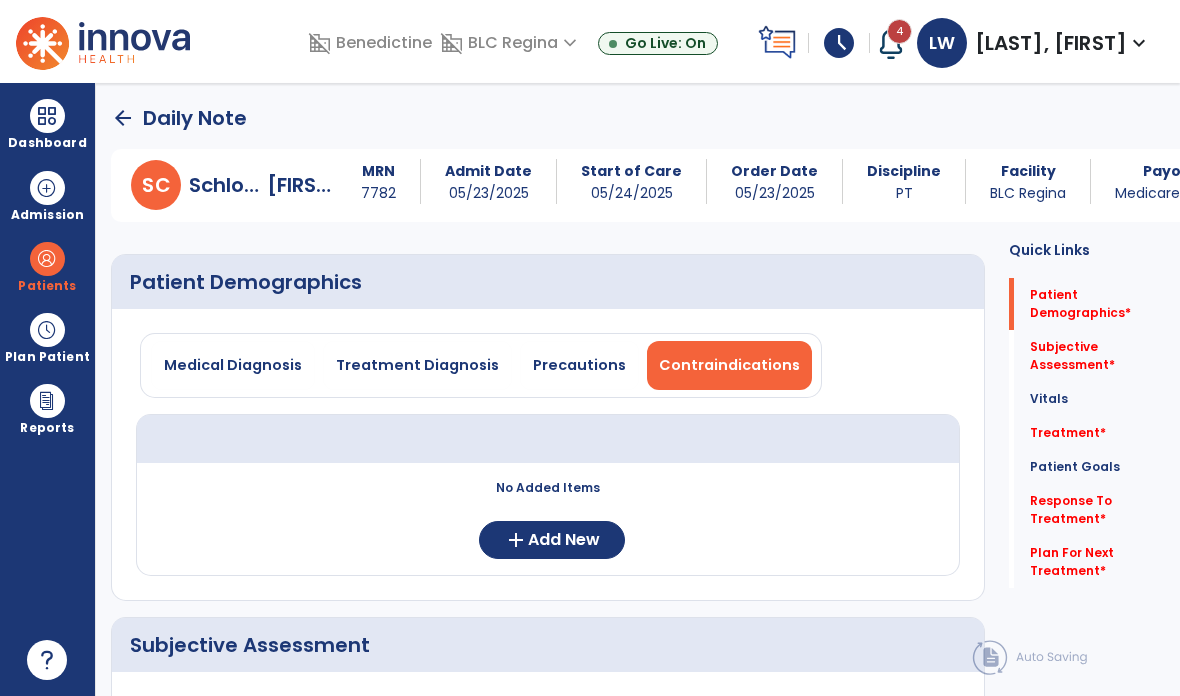 scroll, scrollTop: 80, scrollLeft: 0, axis: vertical 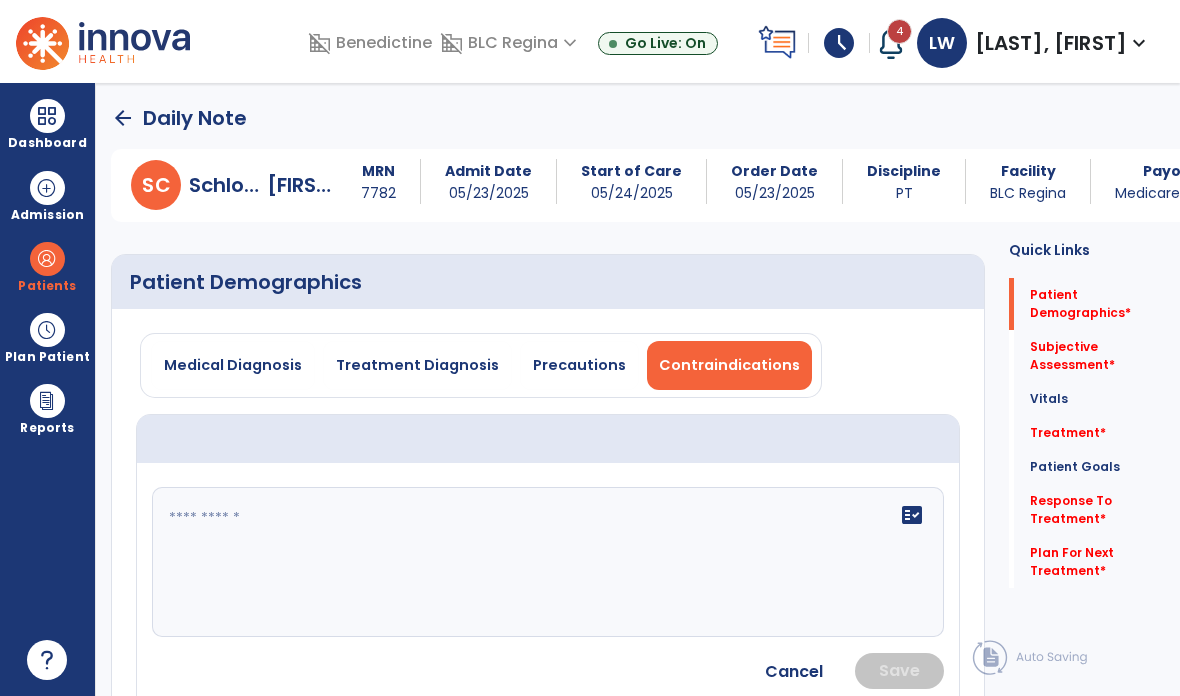 click on "fact_check" 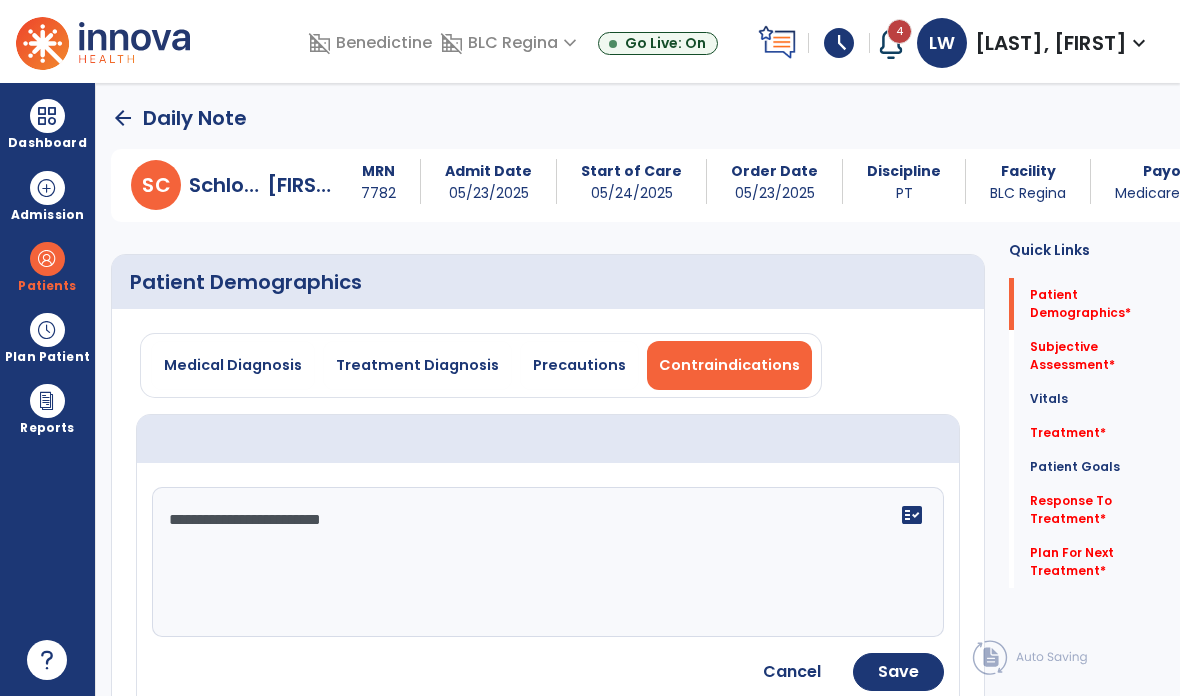type on "**********" 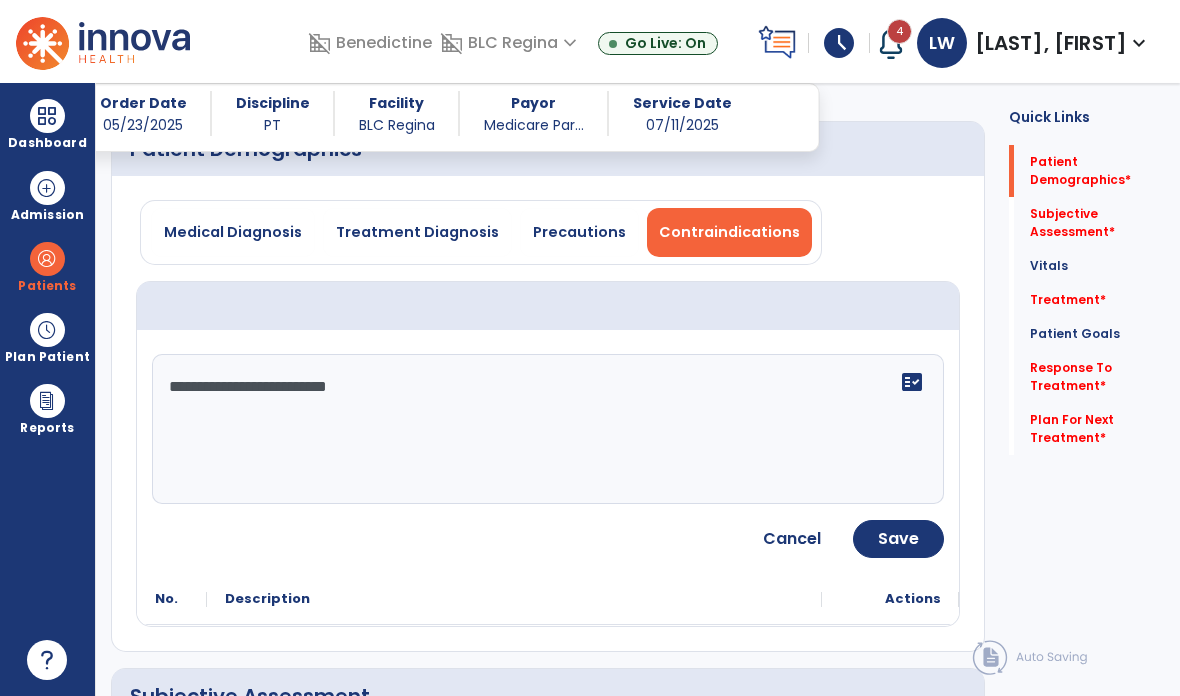 scroll, scrollTop: 116, scrollLeft: 0, axis: vertical 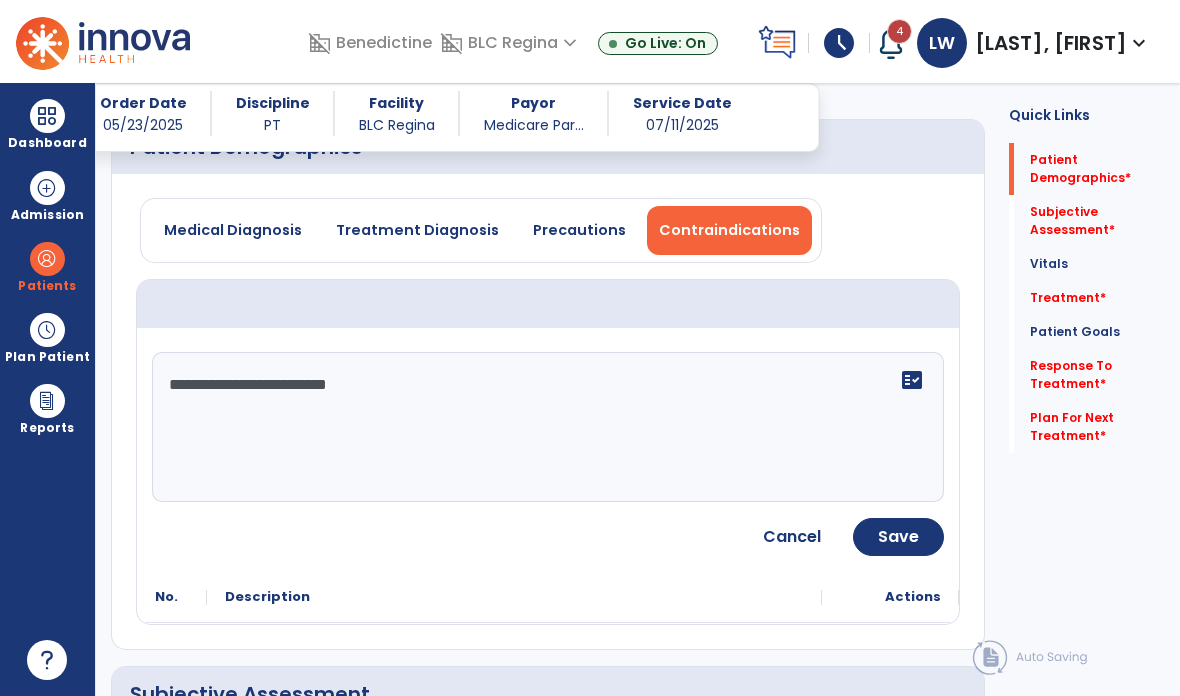 click on "Save" 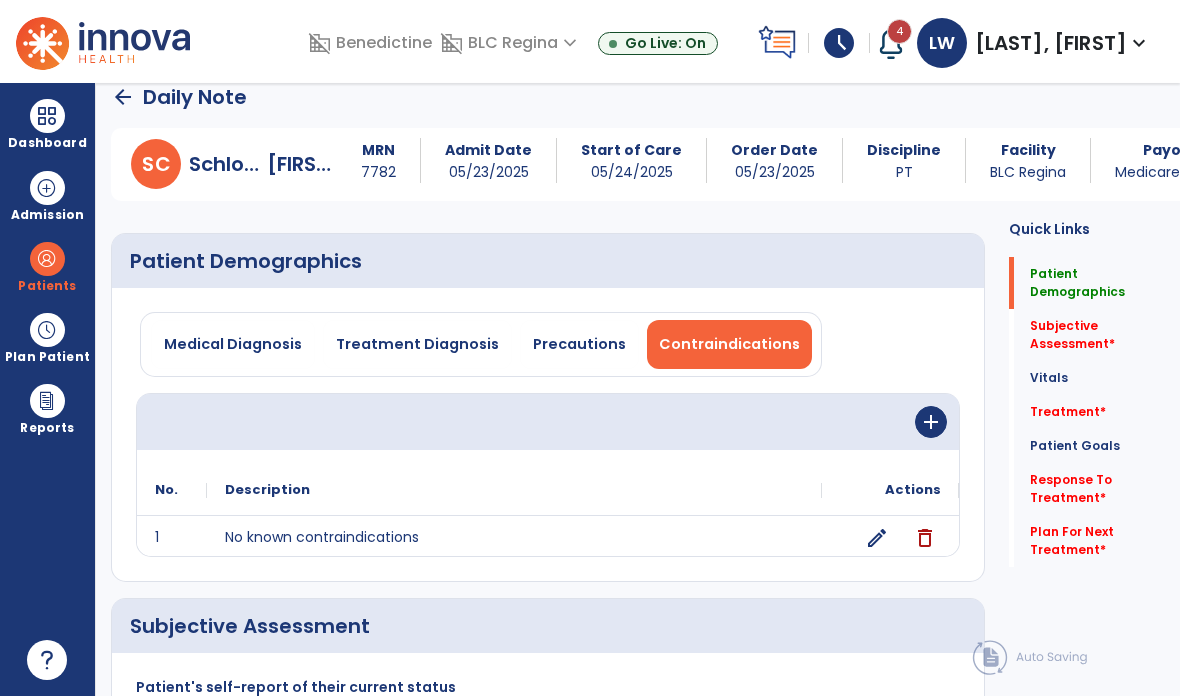 scroll, scrollTop: 11, scrollLeft: 0, axis: vertical 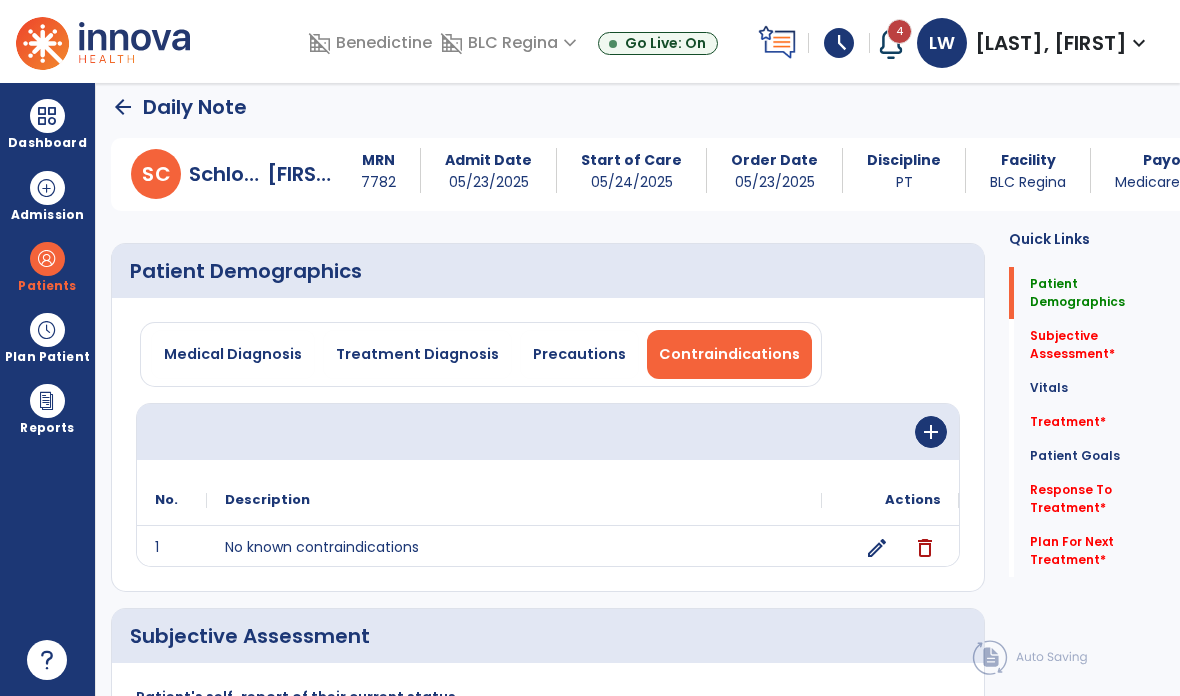 click on "Precautions" at bounding box center [579, 354] 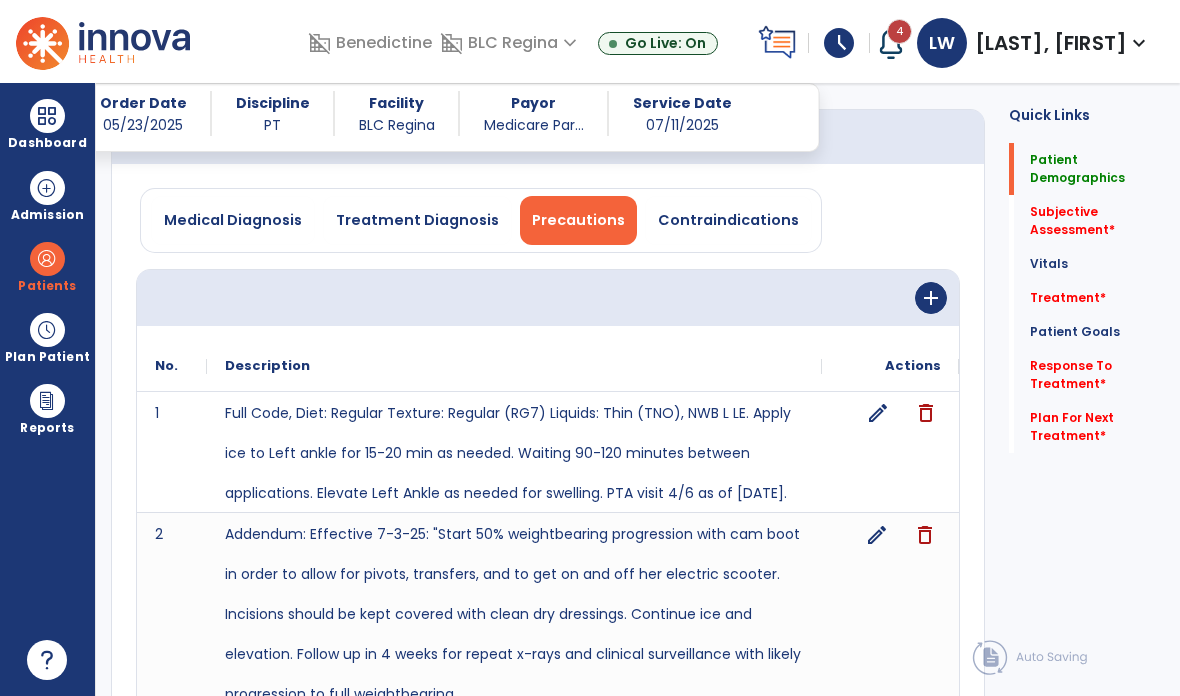 scroll, scrollTop: 128, scrollLeft: 0, axis: vertical 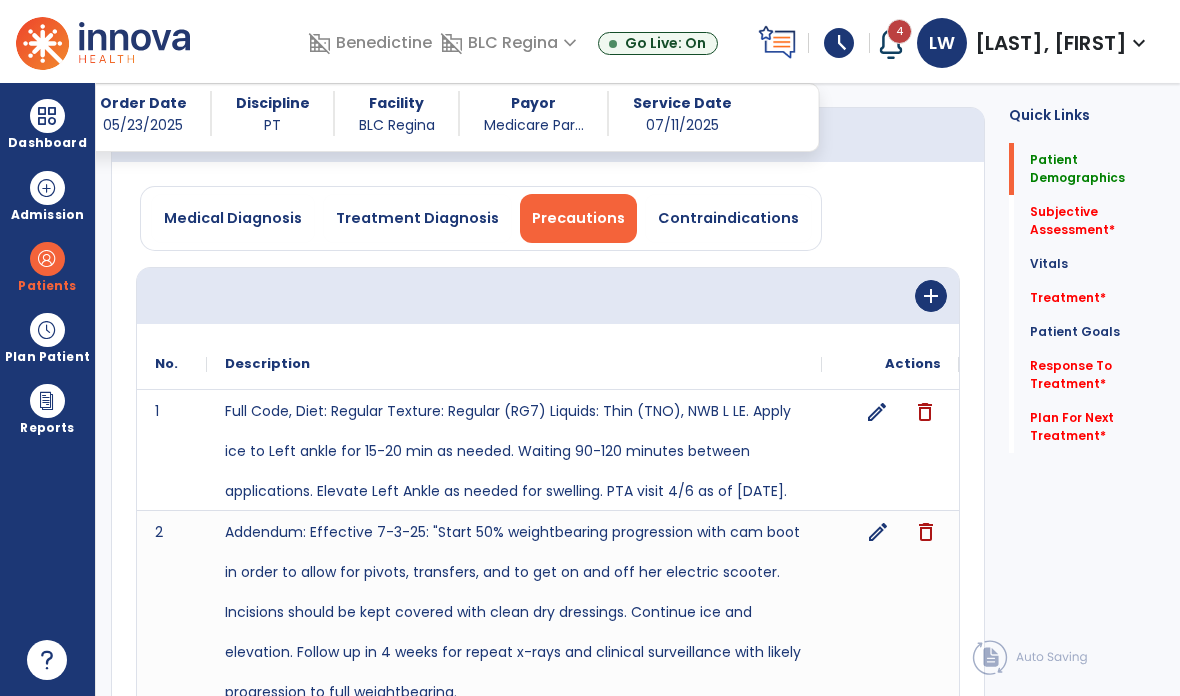 click on "edit" 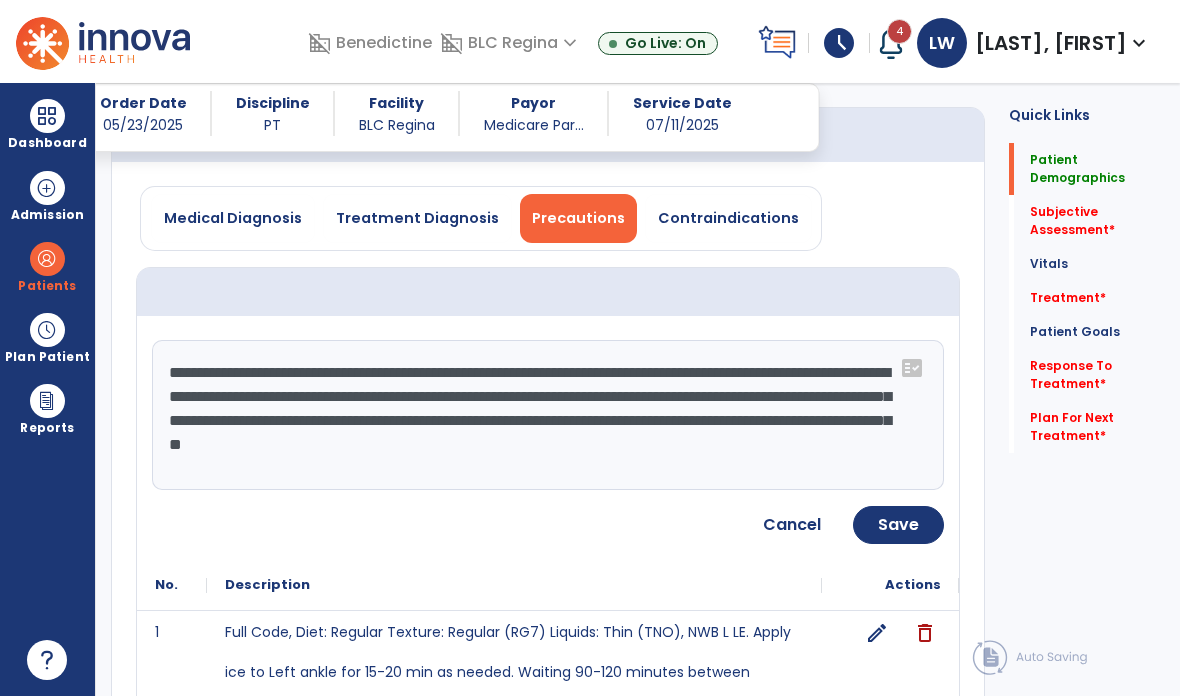 click on "**********" 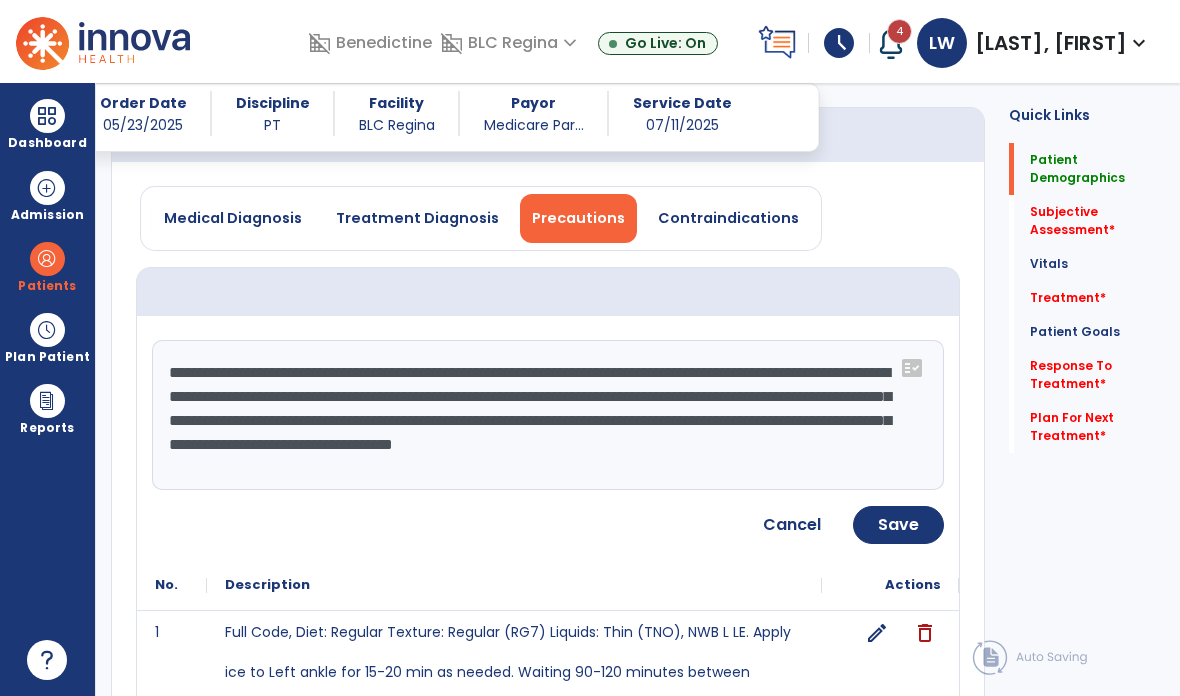 type on "**********" 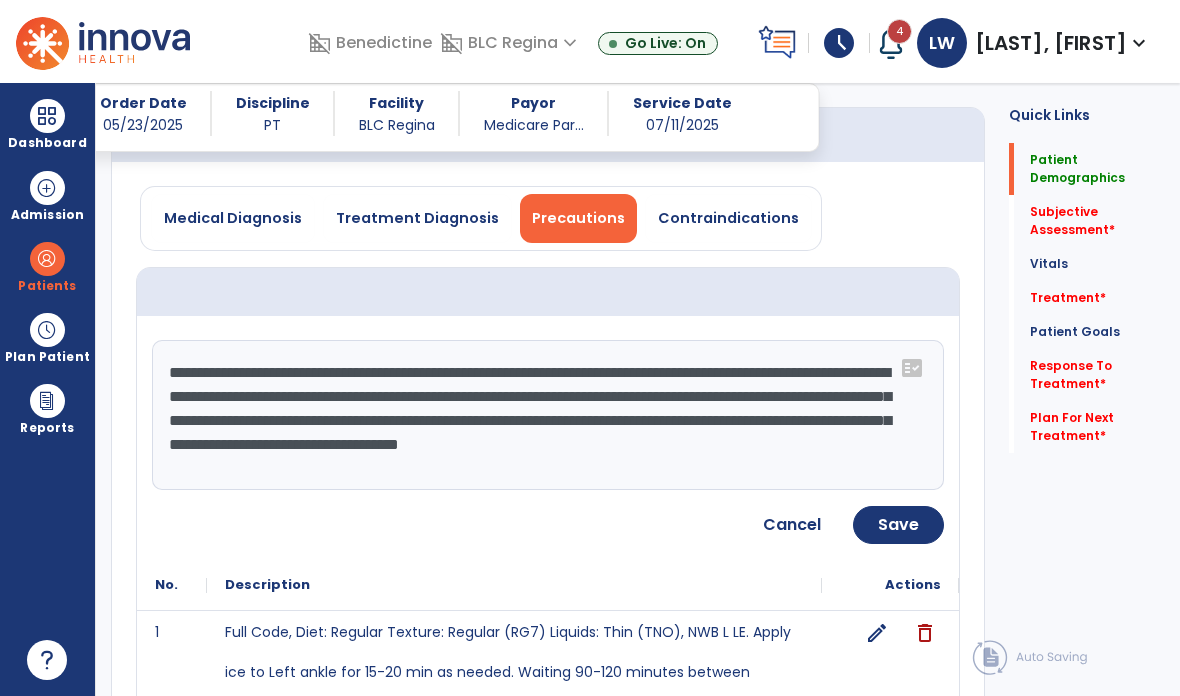 click on "Save" 